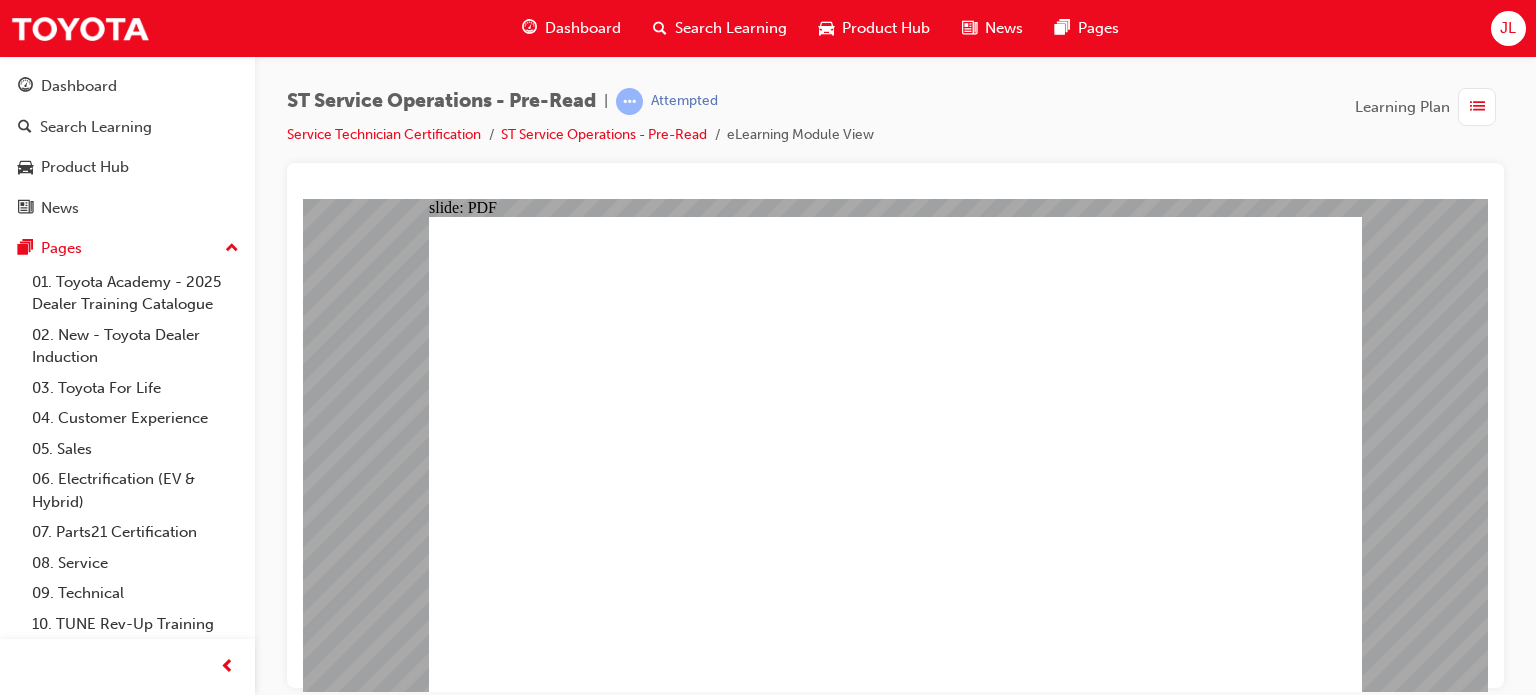 scroll, scrollTop: 0, scrollLeft: 0, axis: both 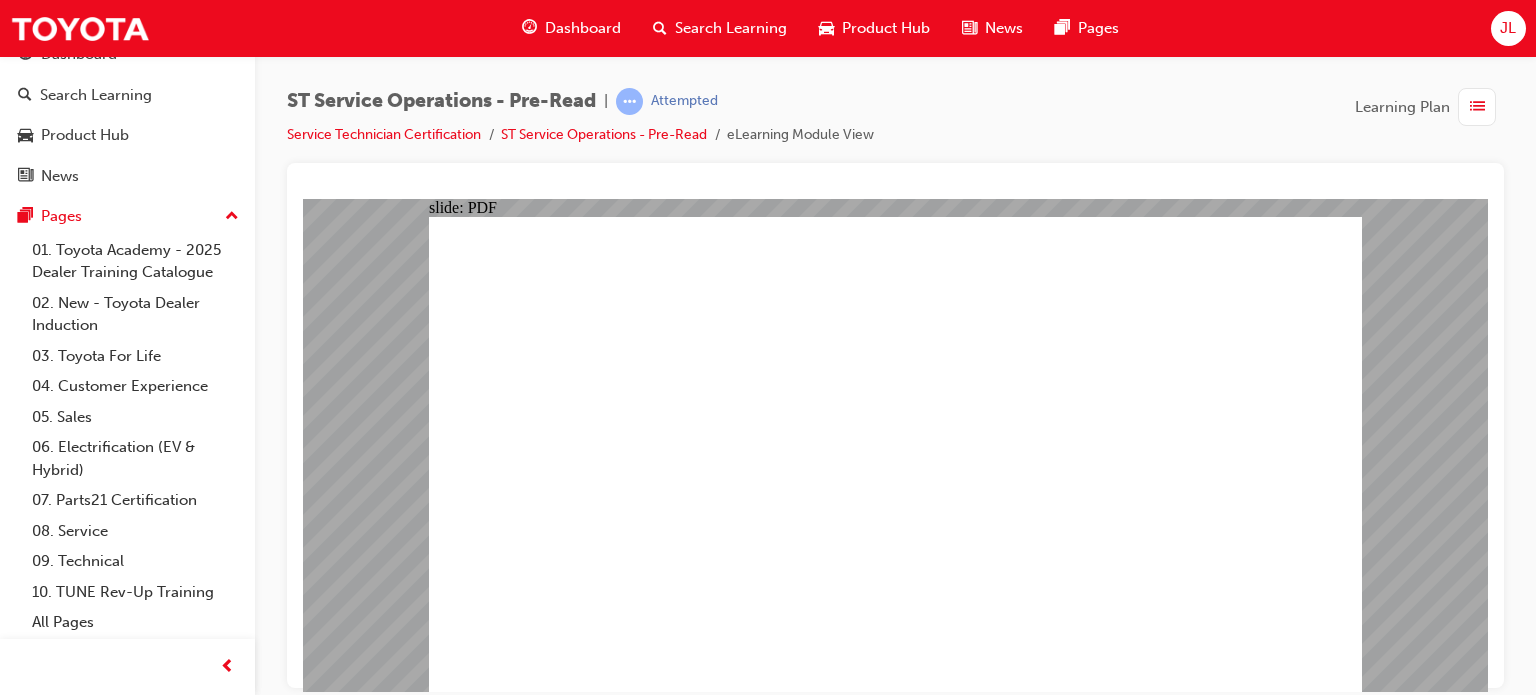 click 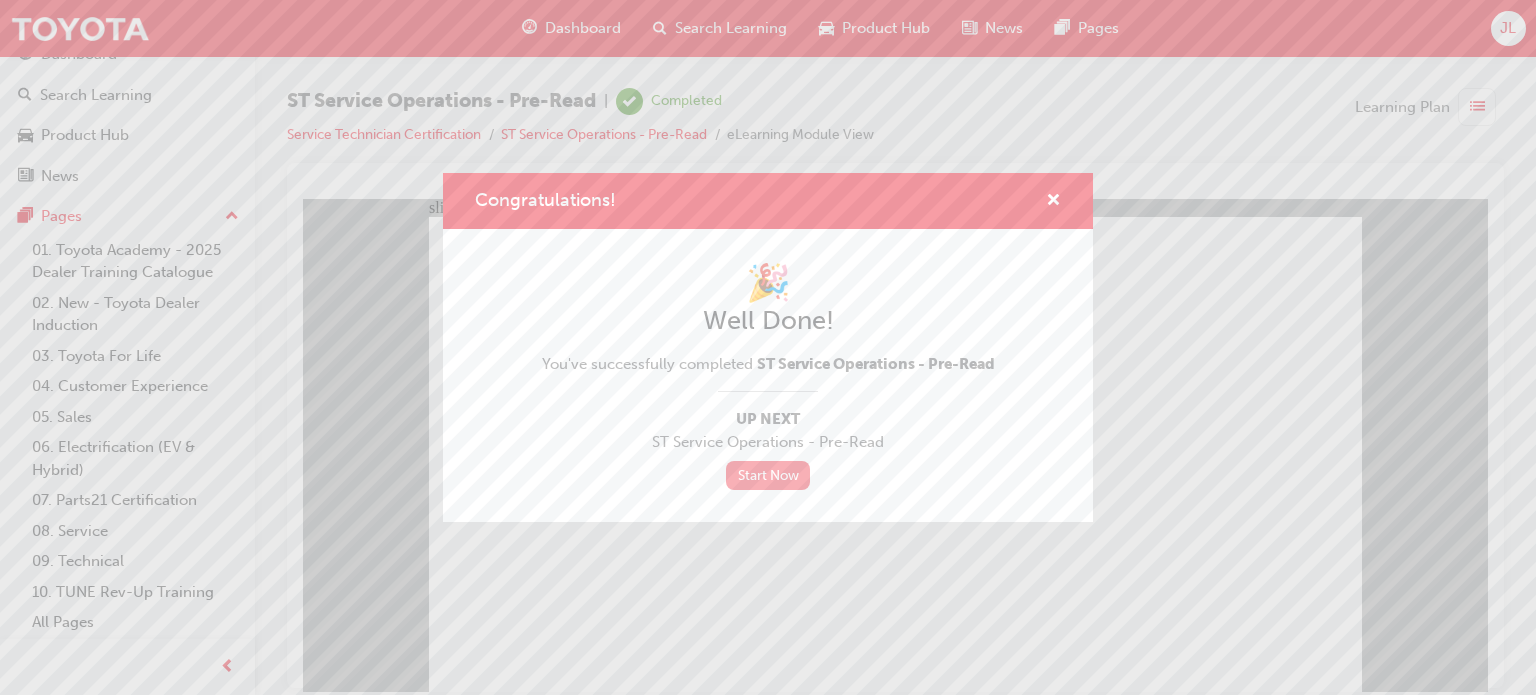 click on "Start Now" at bounding box center (768, 475) 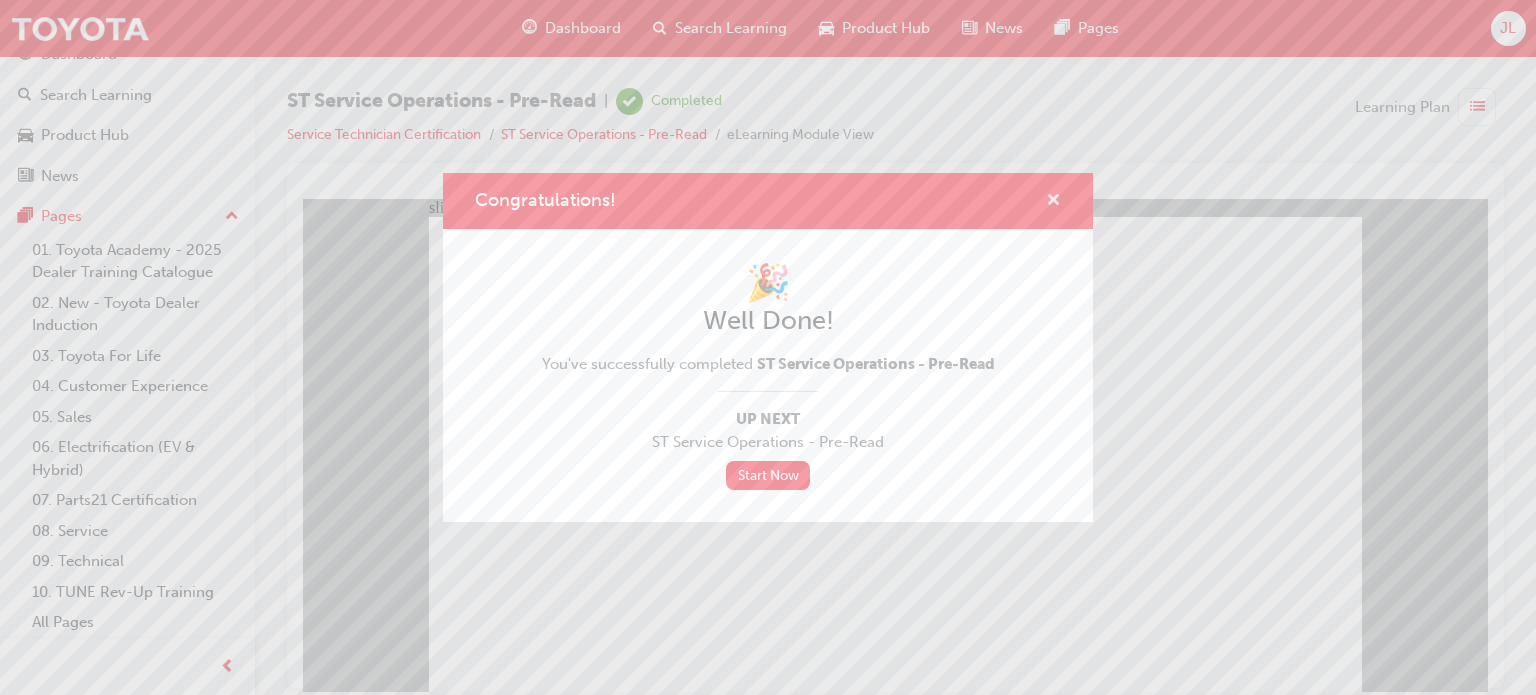 click at bounding box center (1053, 202) 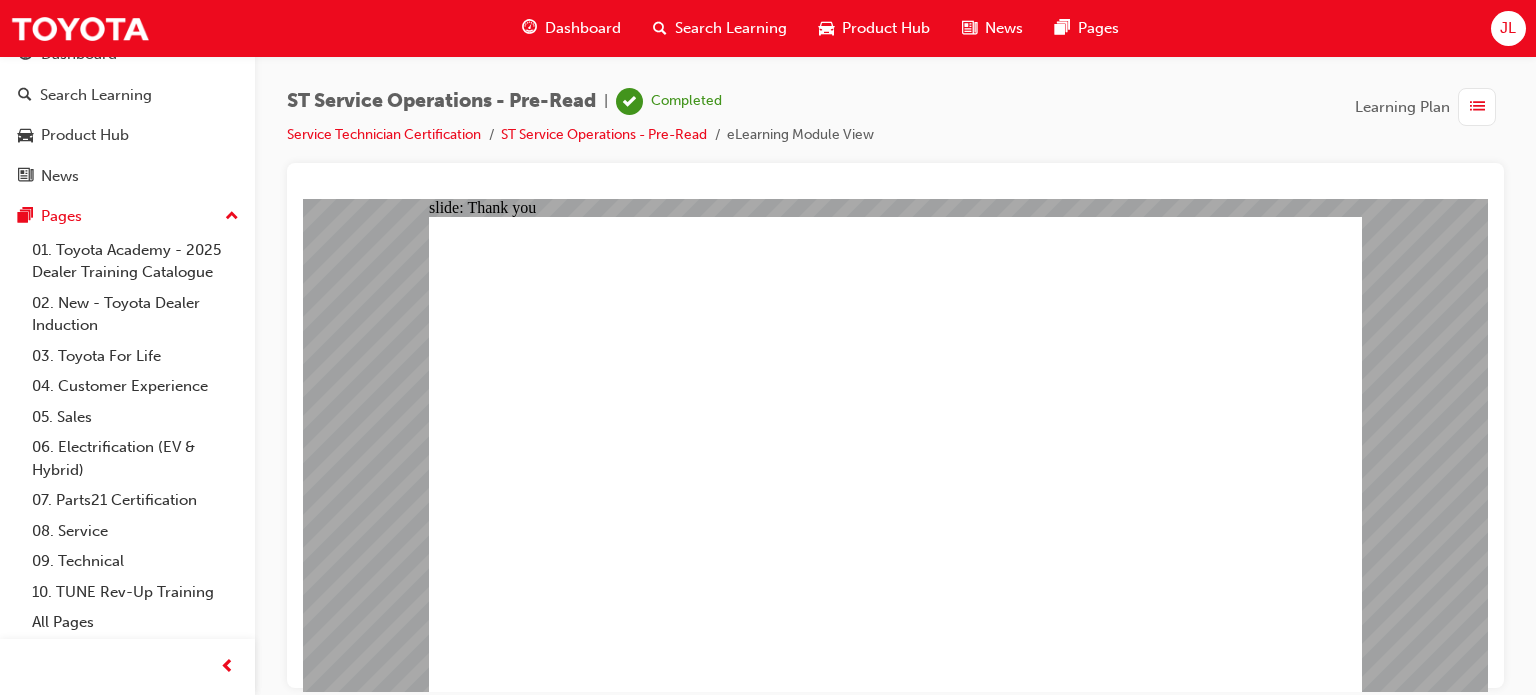 click 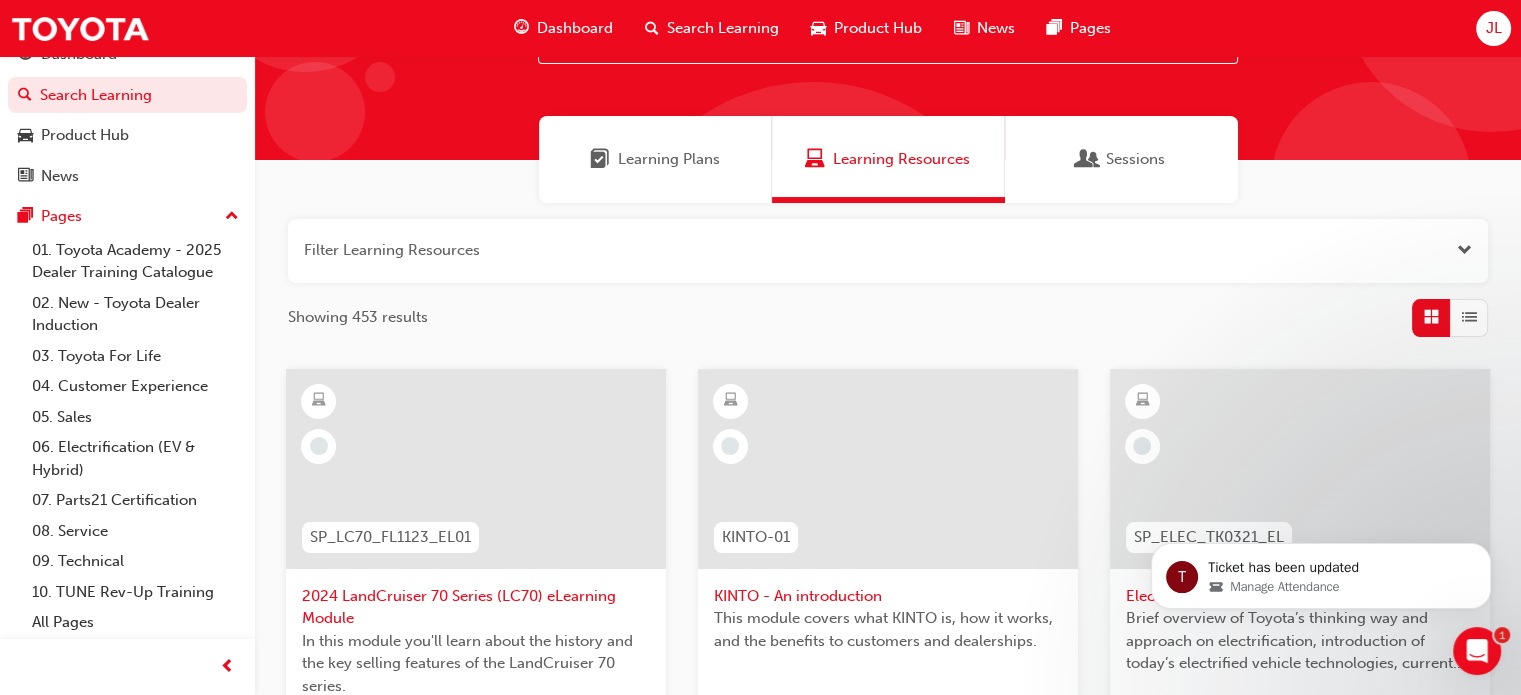scroll, scrollTop: 58, scrollLeft: 0, axis: vertical 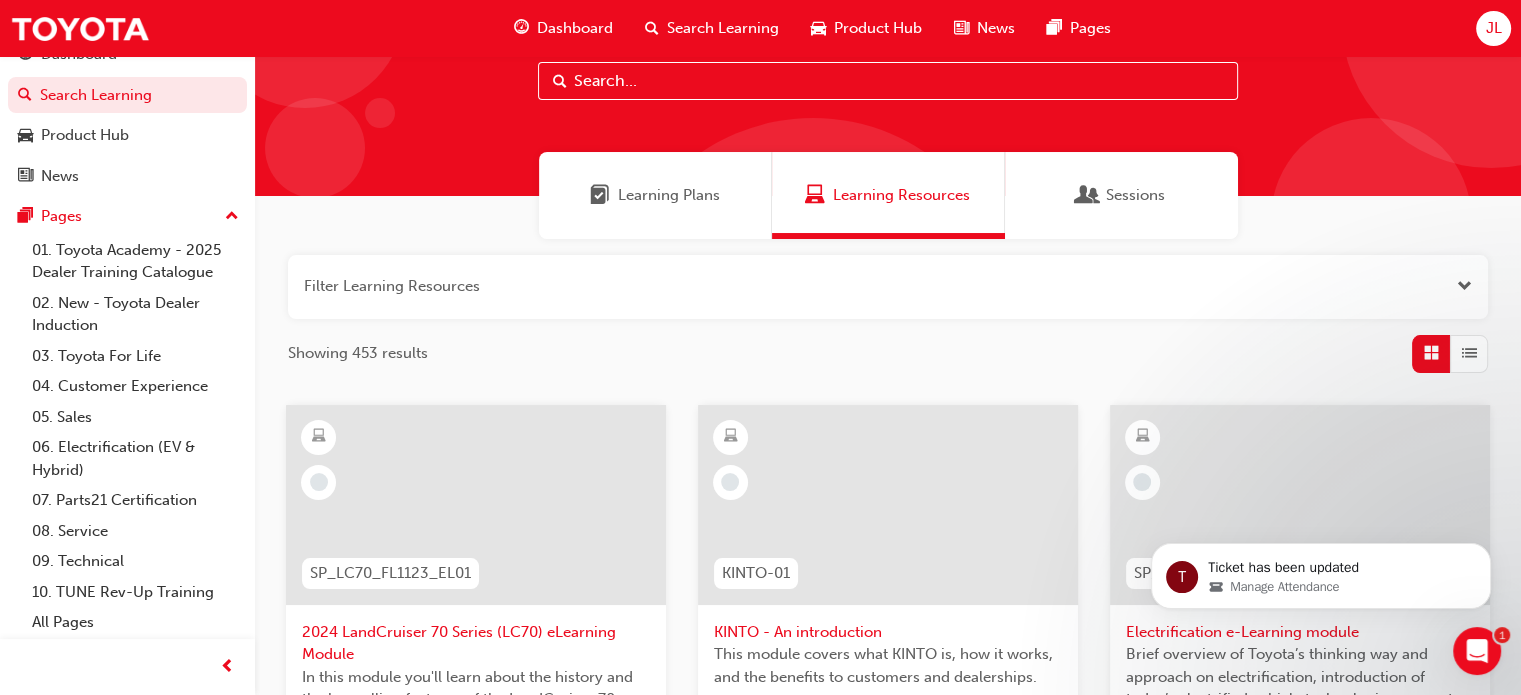 click on "Learning Plans" at bounding box center [669, 195] 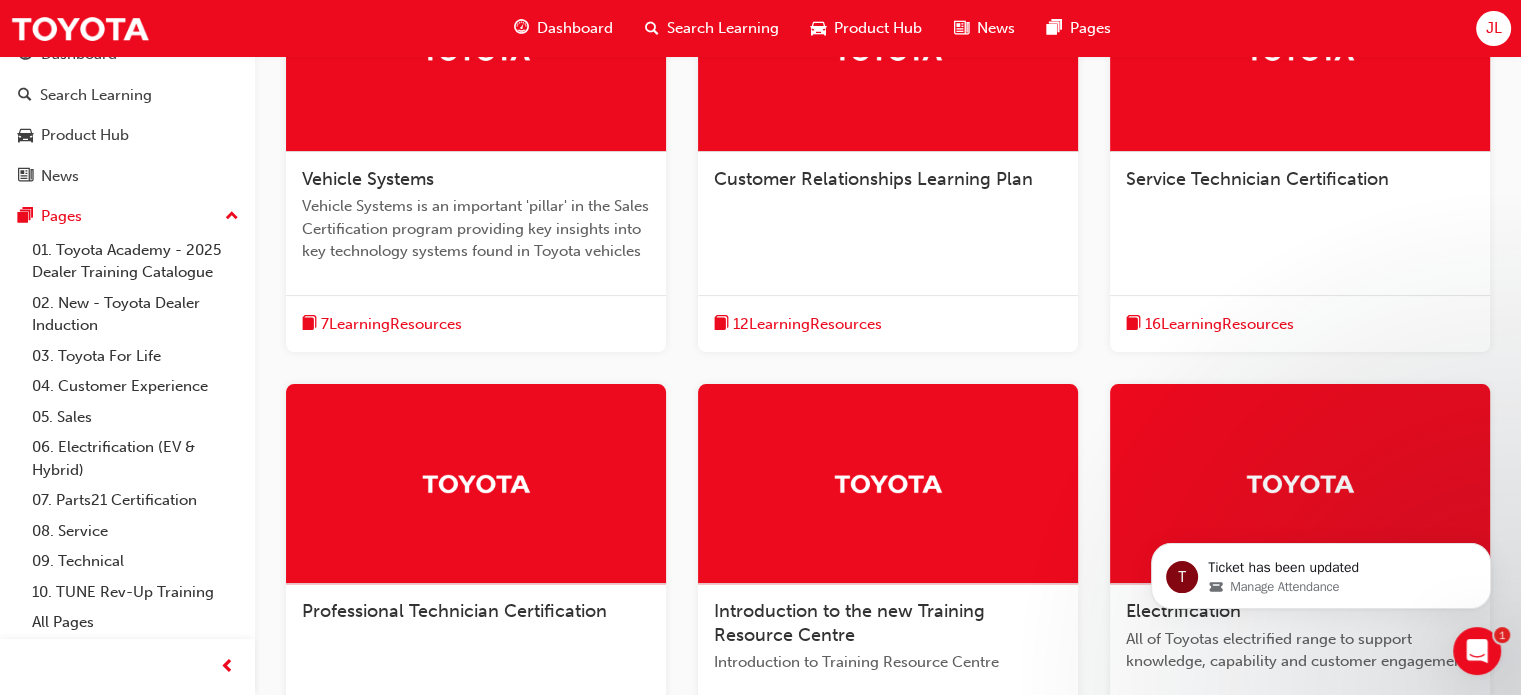 scroll, scrollTop: 540, scrollLeft: 0, axis: vertical 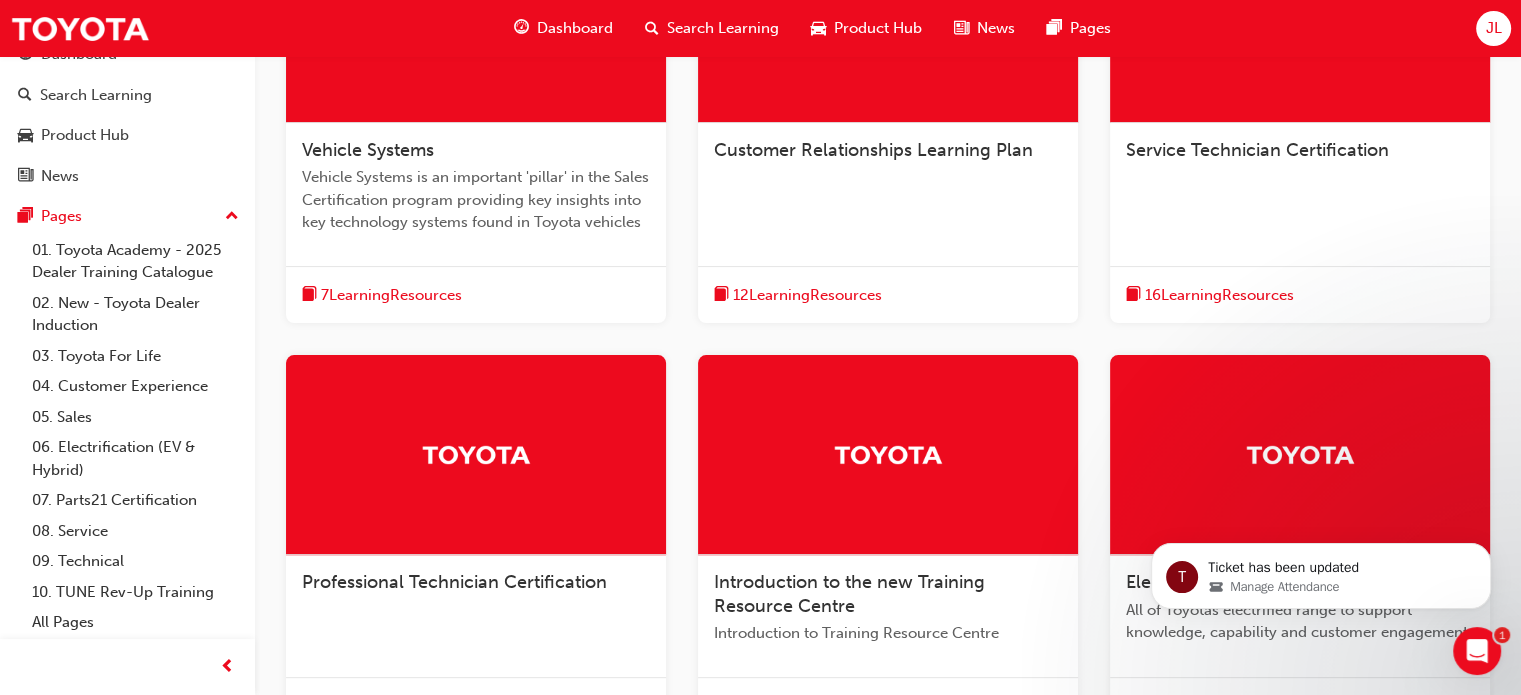 click on "Service Technician Certification" at bounding box center [1257, 150] 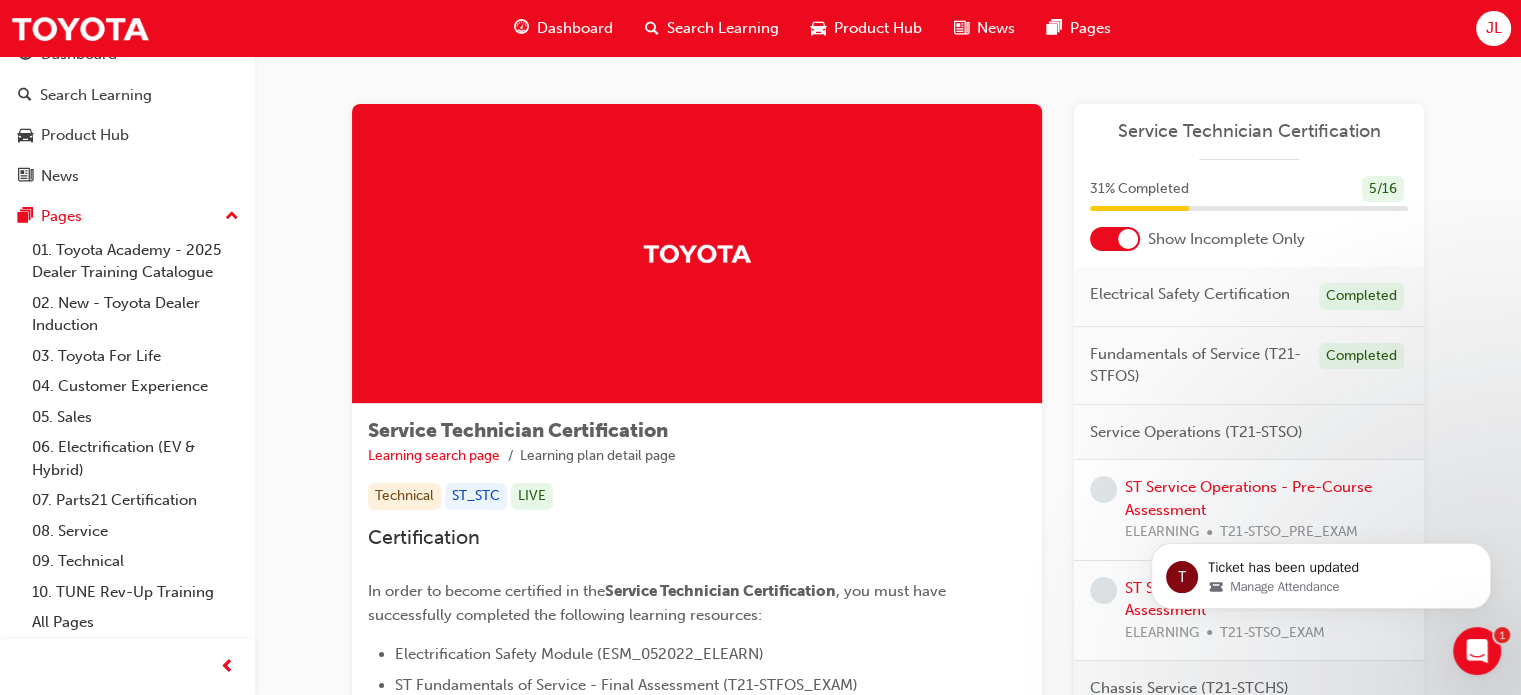 scroll, scrollTop: 172, scrollLeft: 0, axis: vertical 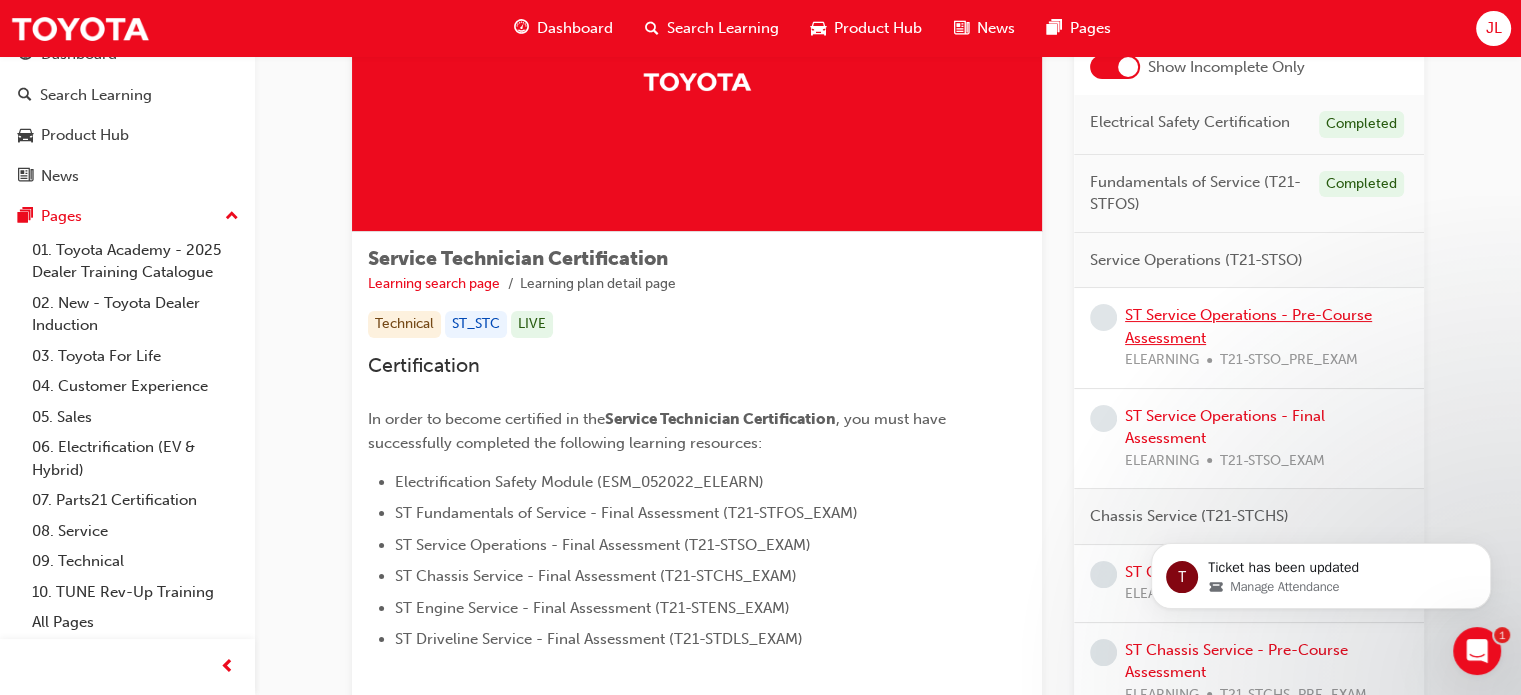 click on "Service Operations - Pre-Course Assessment" at bounding box center [1248, 326] 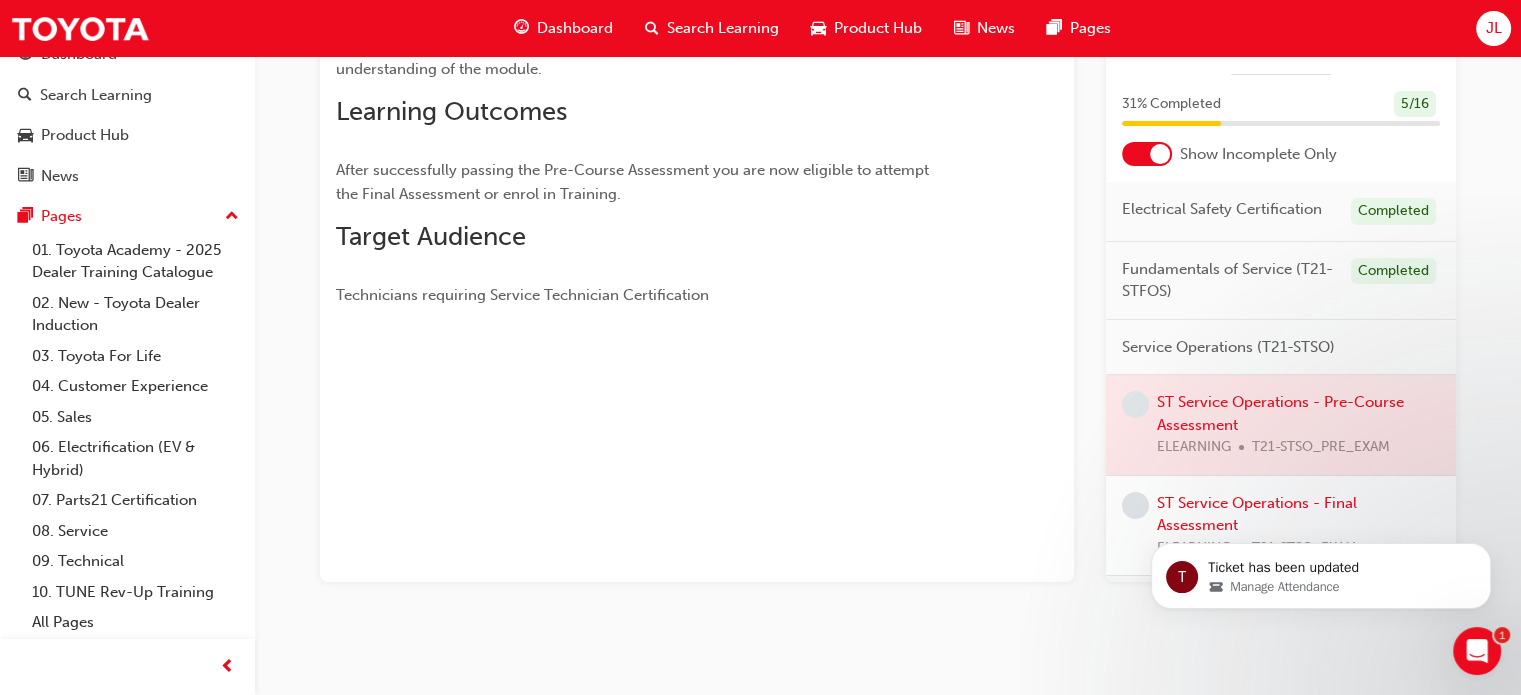 scroll, scrollTop: 0, scrollLeft: 0, axis: both 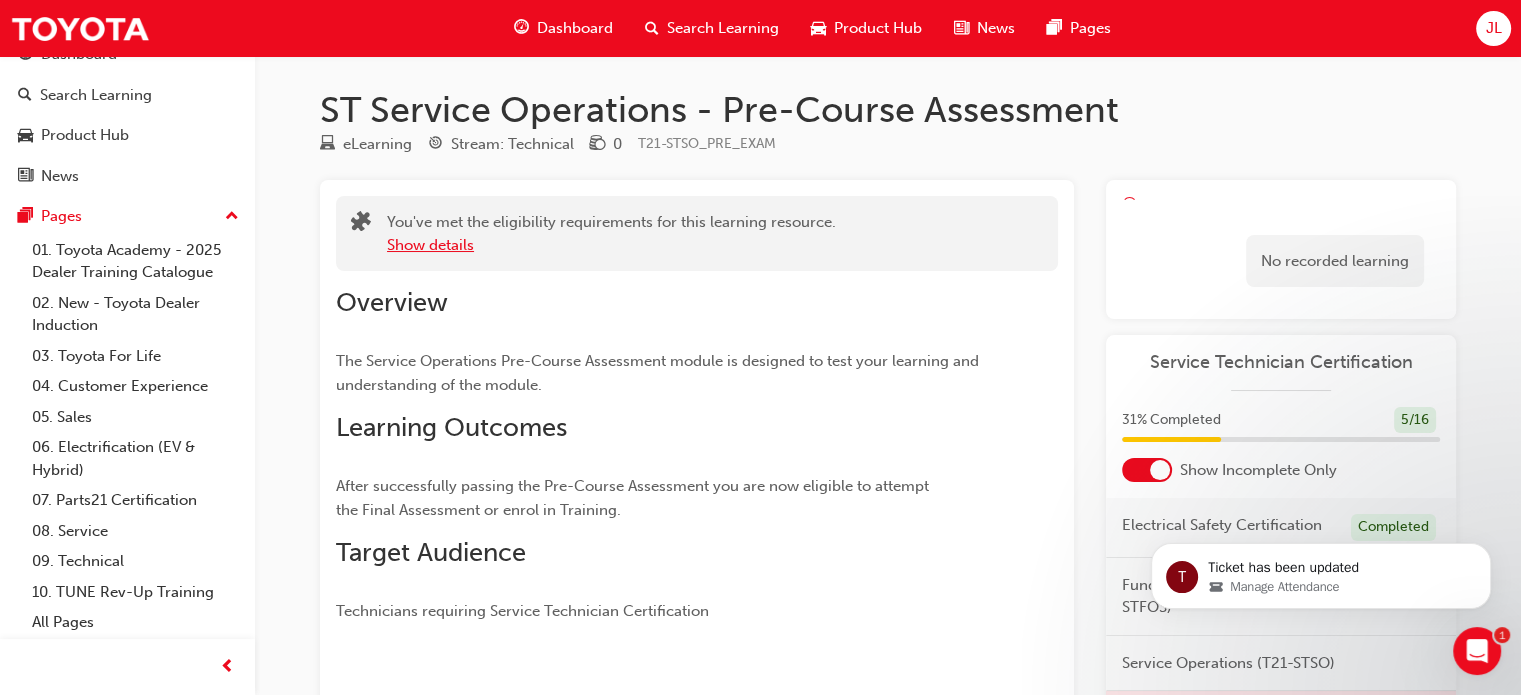 click on "Show details" at bounding box center [430, 245] 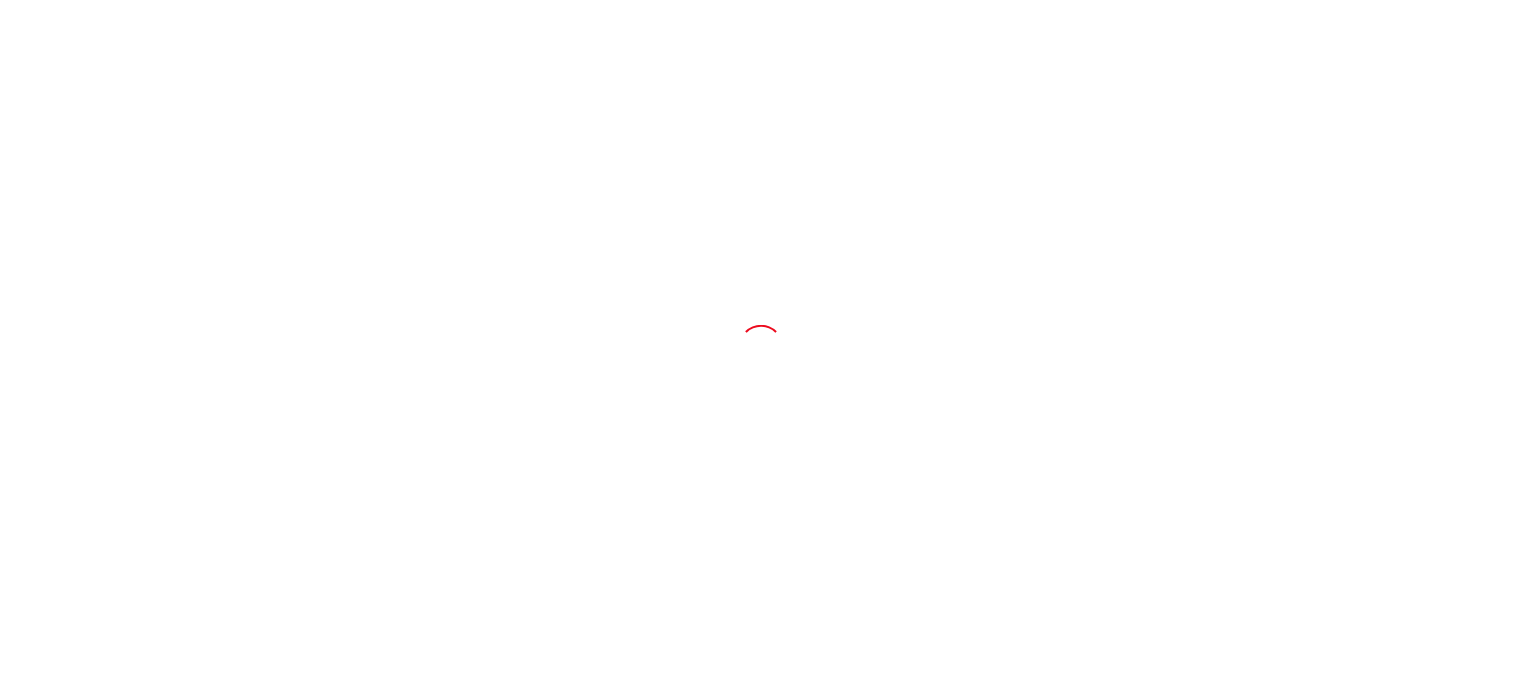 scroll, scrollTop: 0, scrollLeft: 0, axis: both 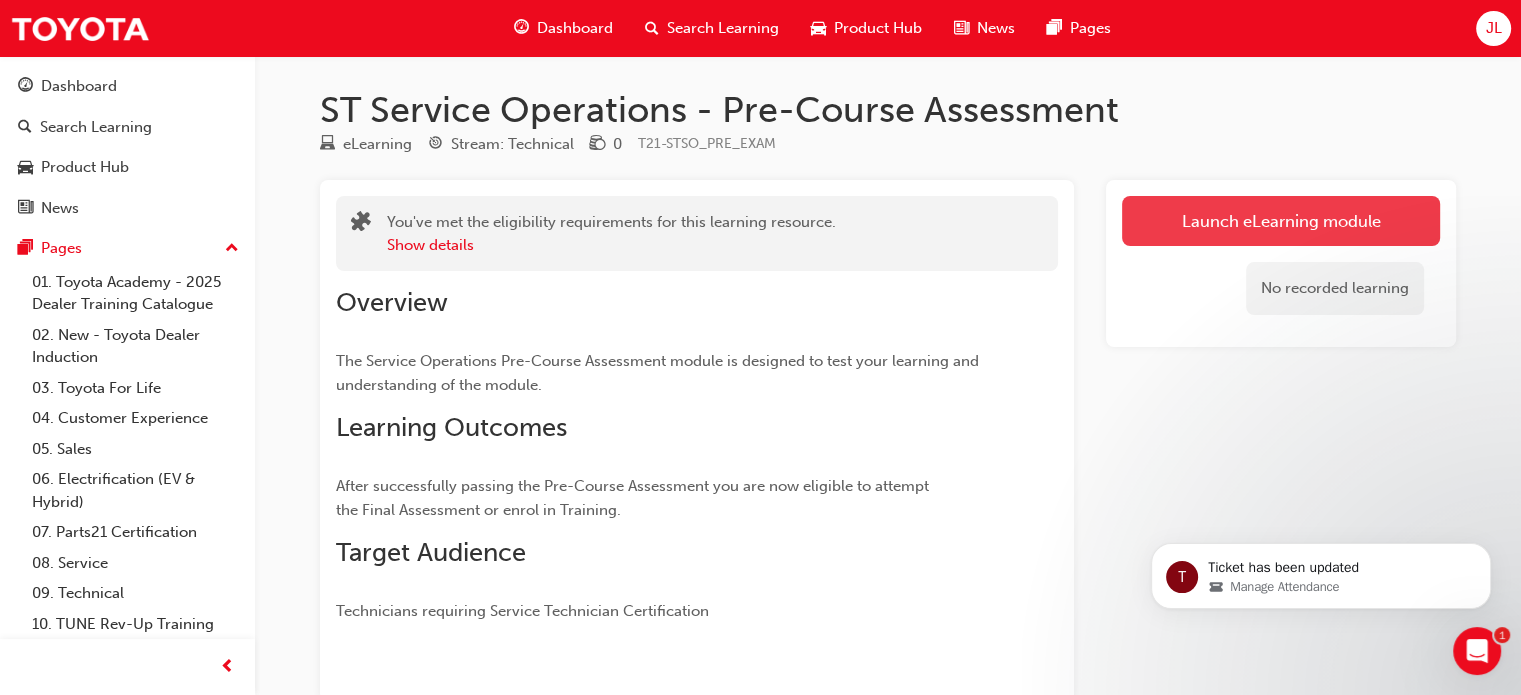 click on "Launch eLearning module" at bounding box center (1281, 221) 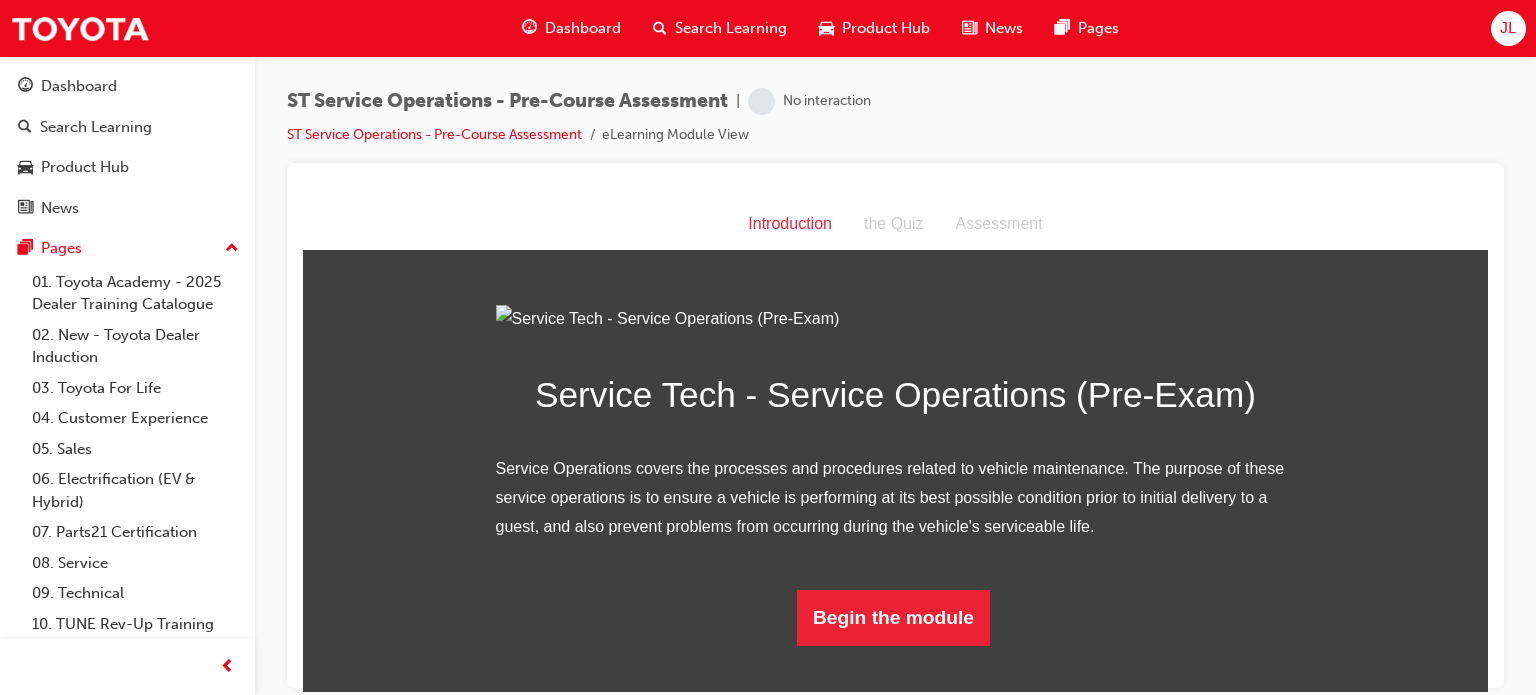 scroll, scrollTop: 173, scrollLeft: 0, axis: vertical 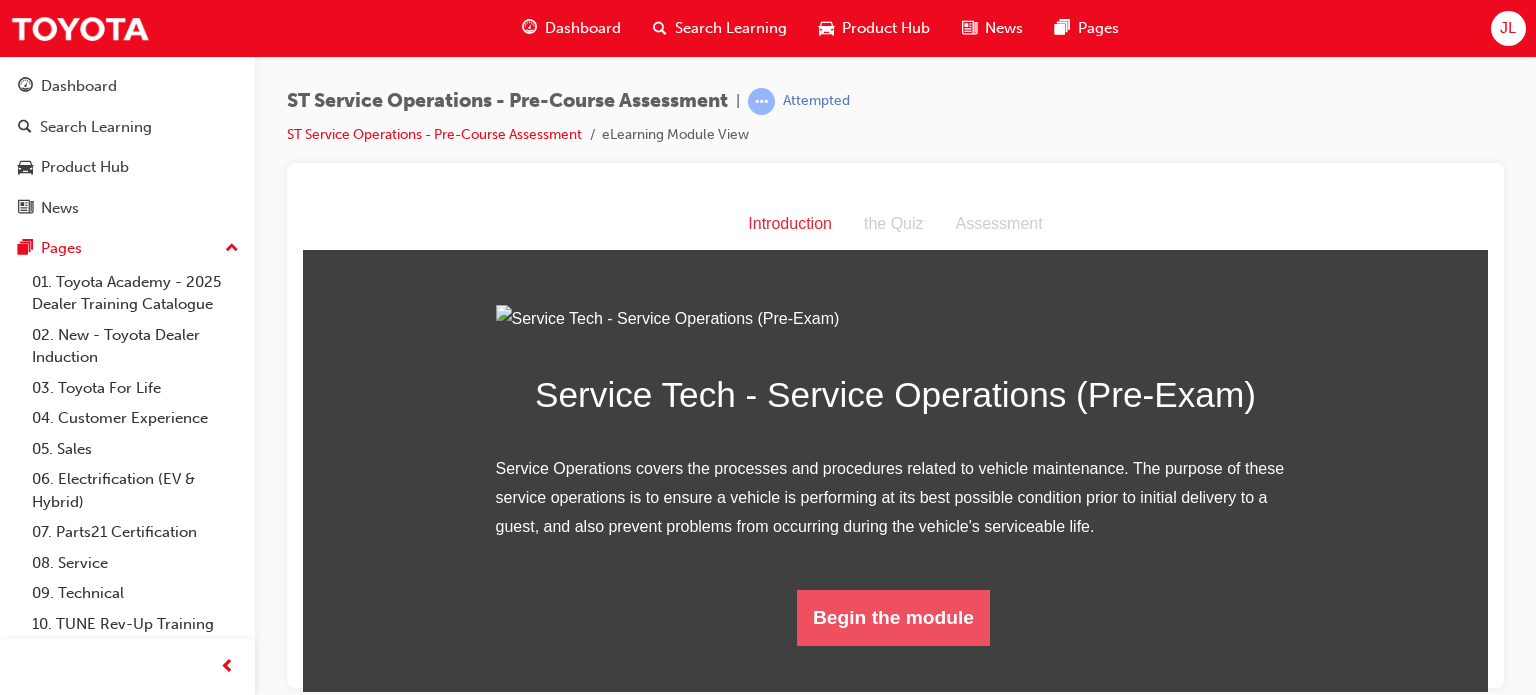 click on "Begin the module" at bounding box center [893, 617] 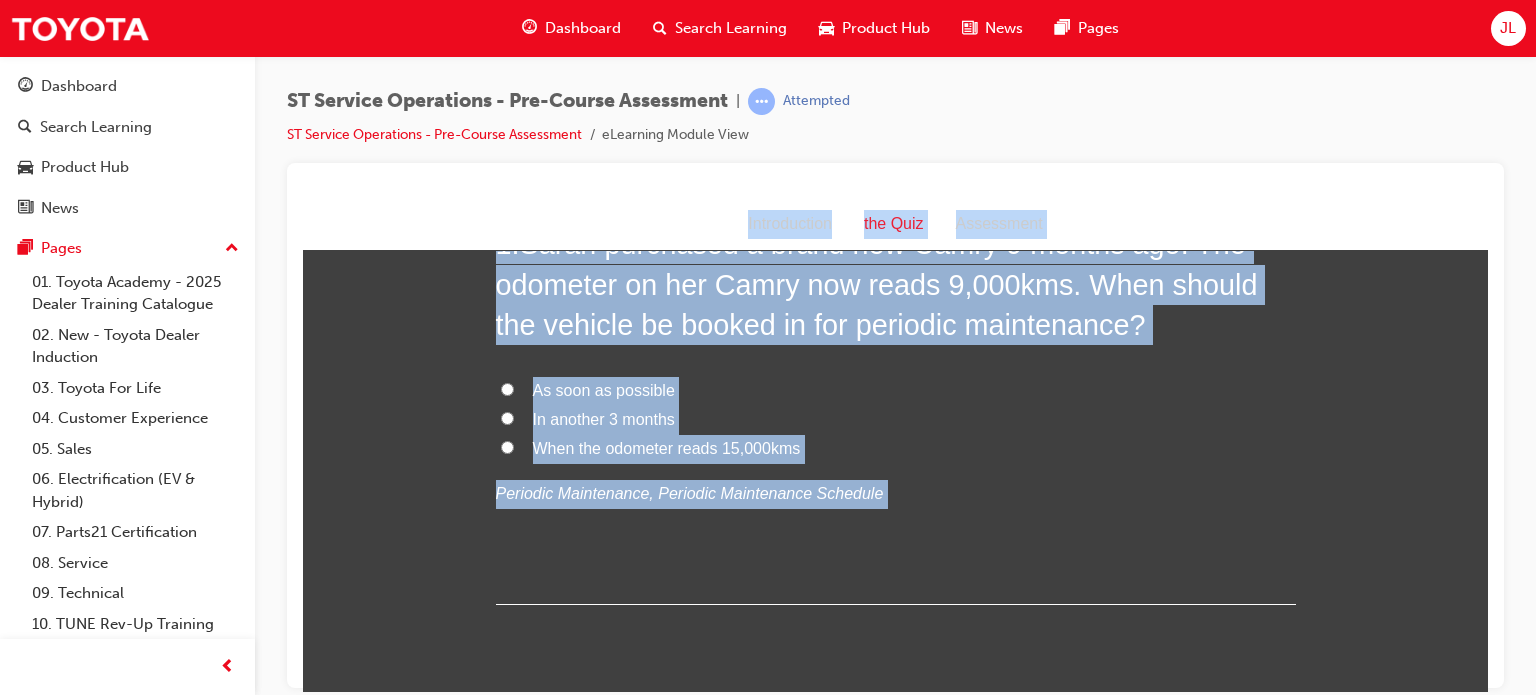 scroll, scrollTop: 0, scrollLeft: 0, axis: both 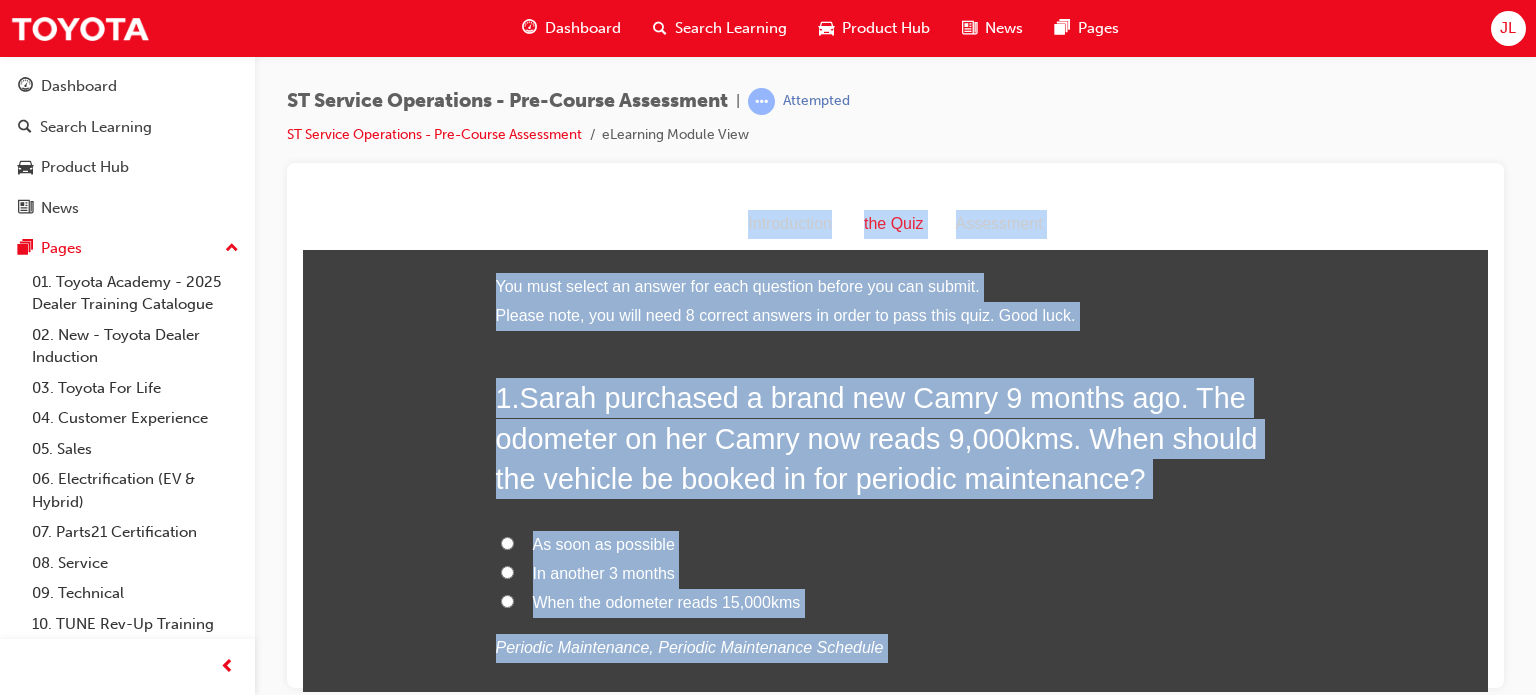 click on "1 .  Sarah purchased a brand new Camry 9 months ago. The odometer on her Camry now reads 9,000kms. When should the vehicle be booked in for periodic maintenance?" at bounding box center (896, 437) 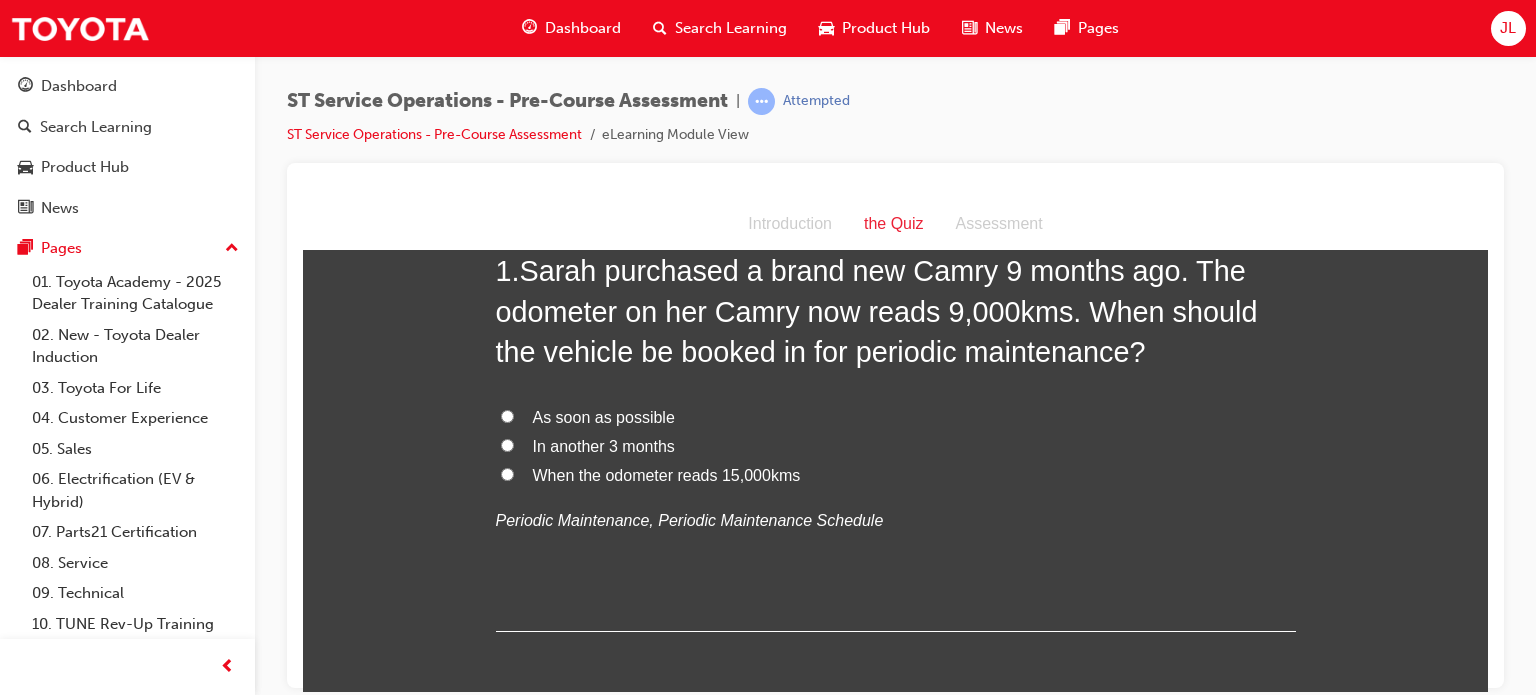 scroll, scrollTop: 160, scrollLeft: 0, axis: vertical 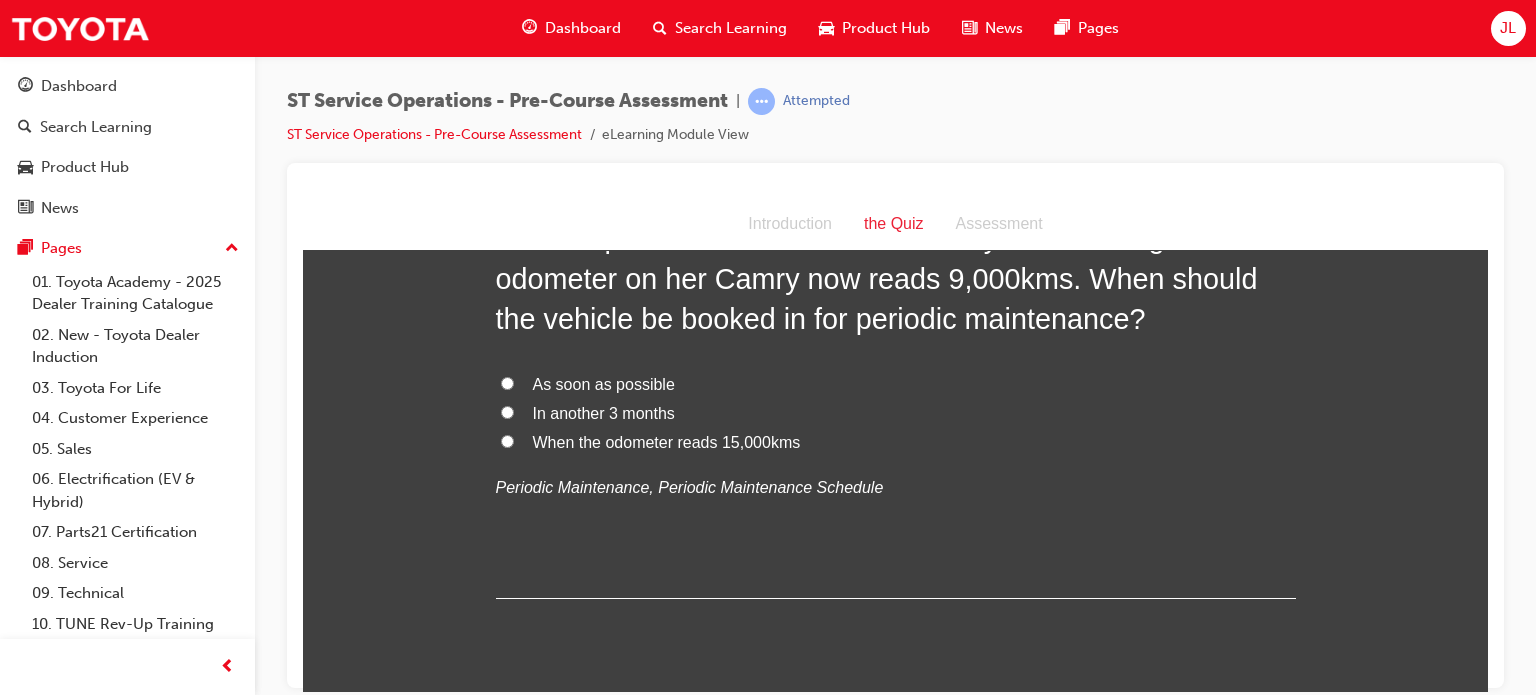 click on "As soon as possible" at bounding box center [604, 383] 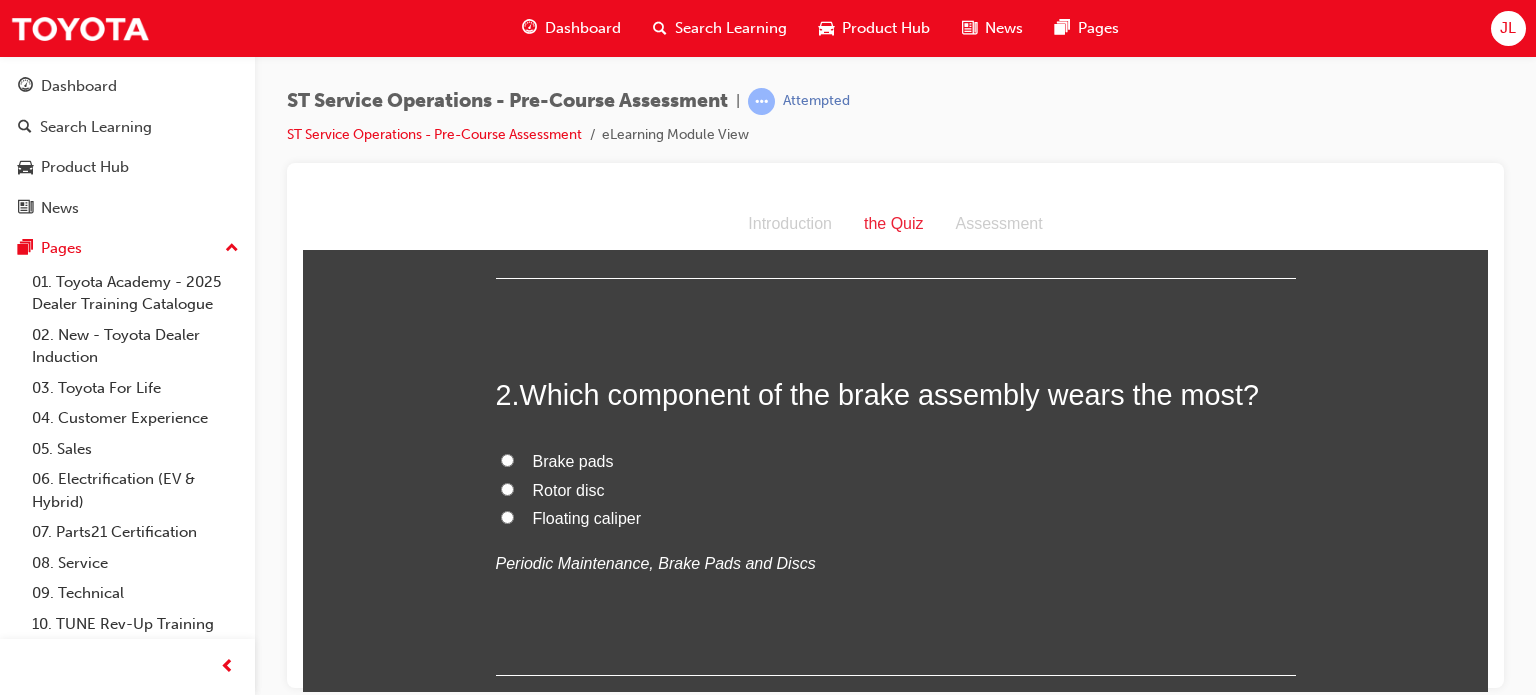 scroll, scrollTop: 482, scrollLeft: 0, axis: vertical 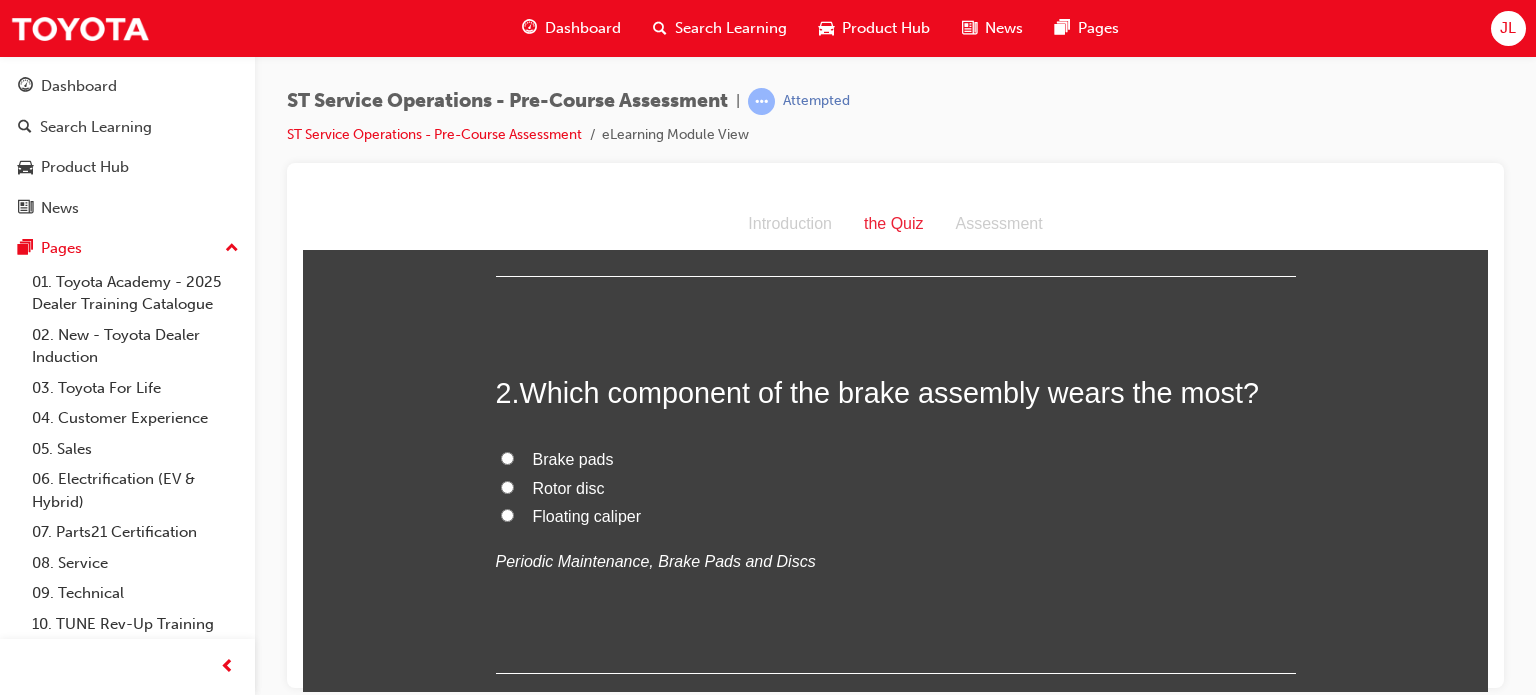 click on "Brake pads" at bounding box center [573, 458] 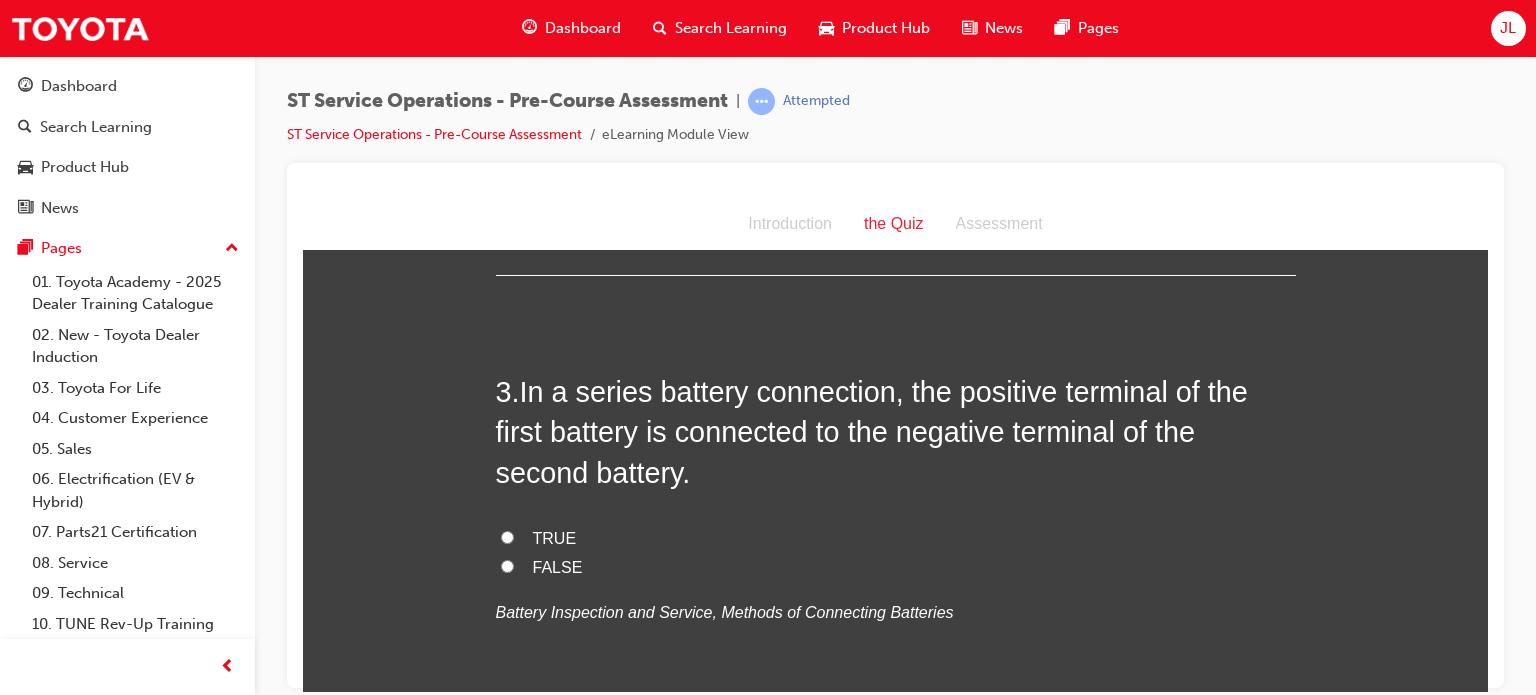 scroll, scrollTop: 882, scrollLeft: 0, axis: vertical 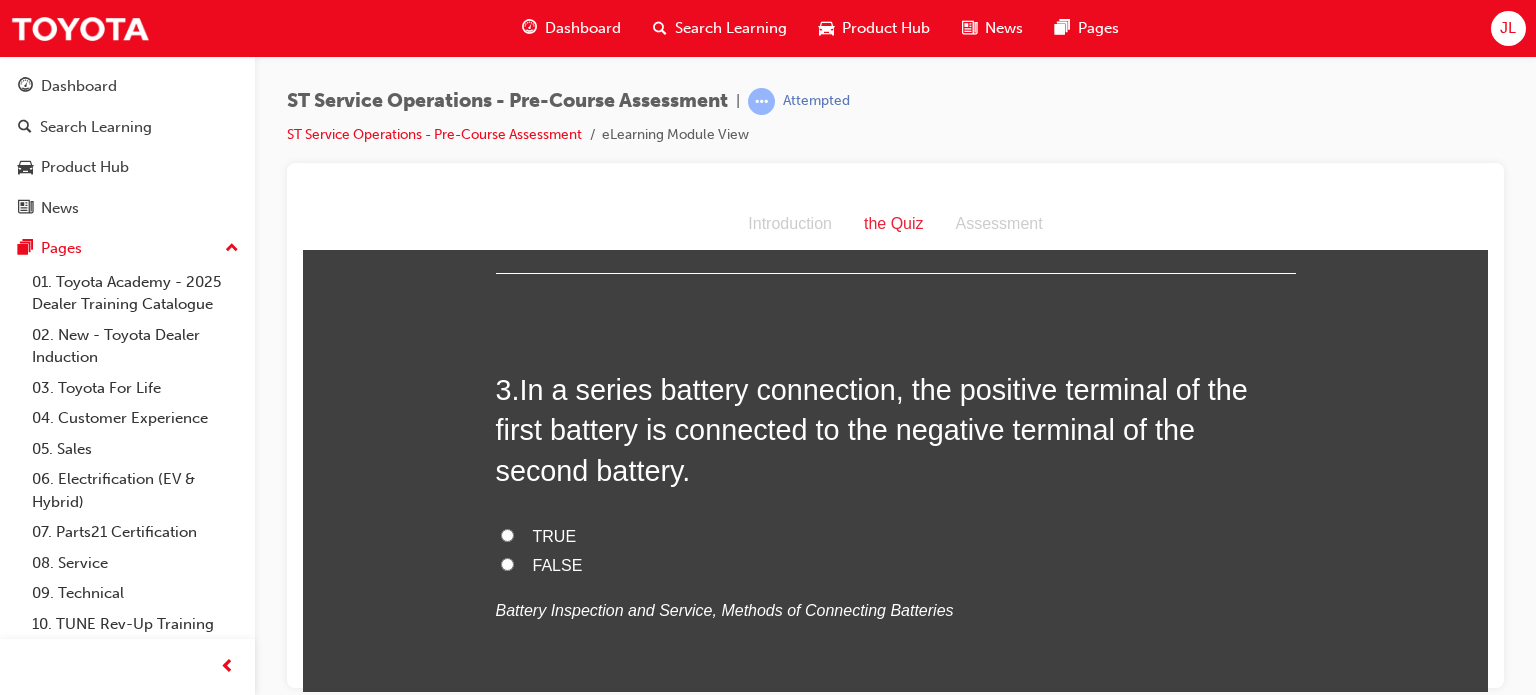 click on "TRUE" at bounding box center (507, 534) 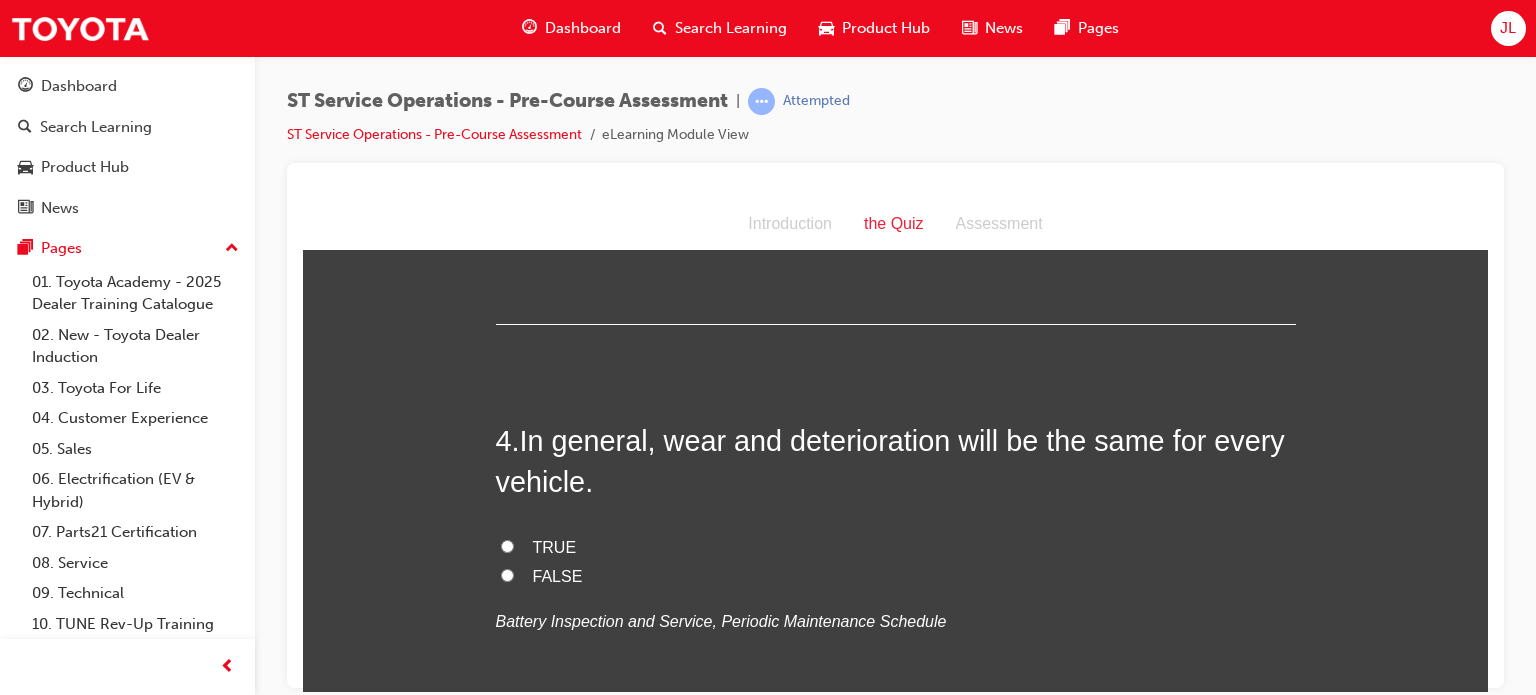scroll, scrollTop: 1280, scrollLeft: 0, axis: vertical 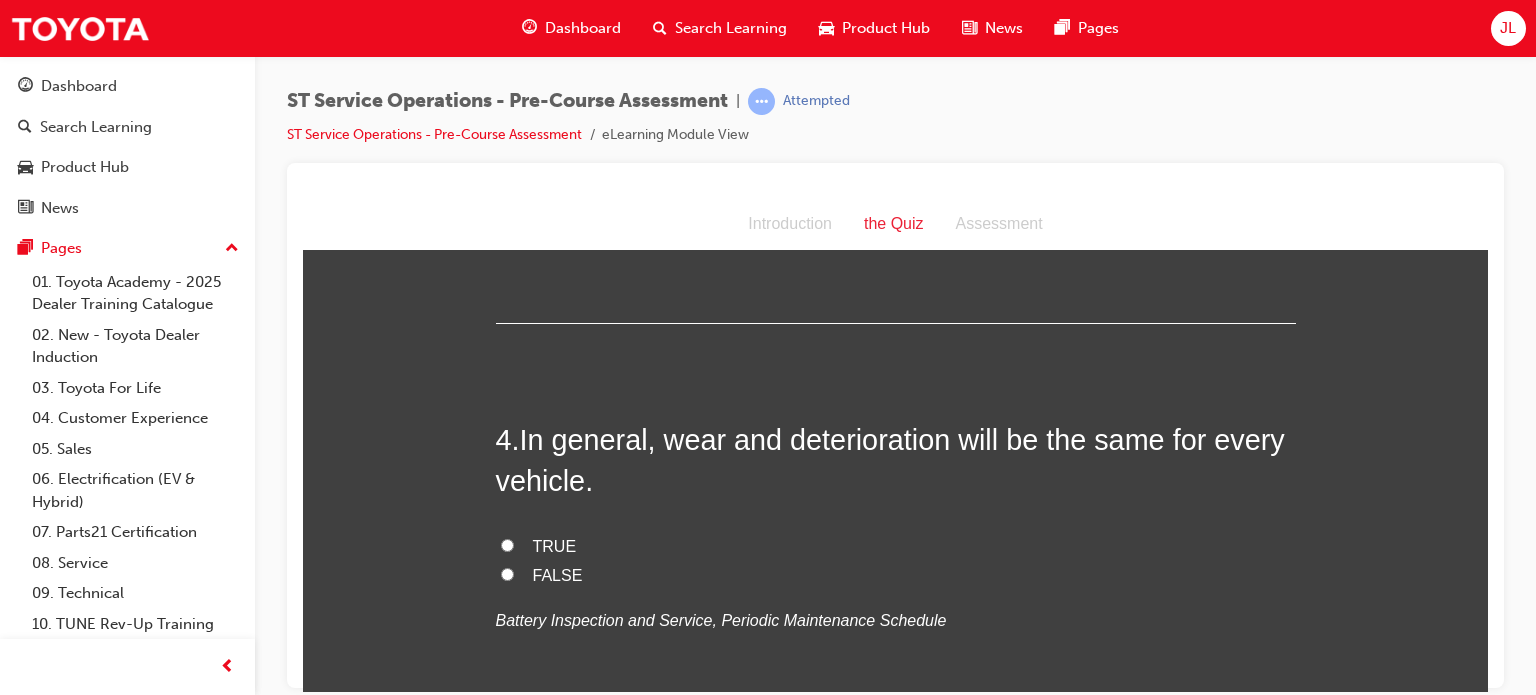 click on "TRUE" at bounding box center [507, 544] 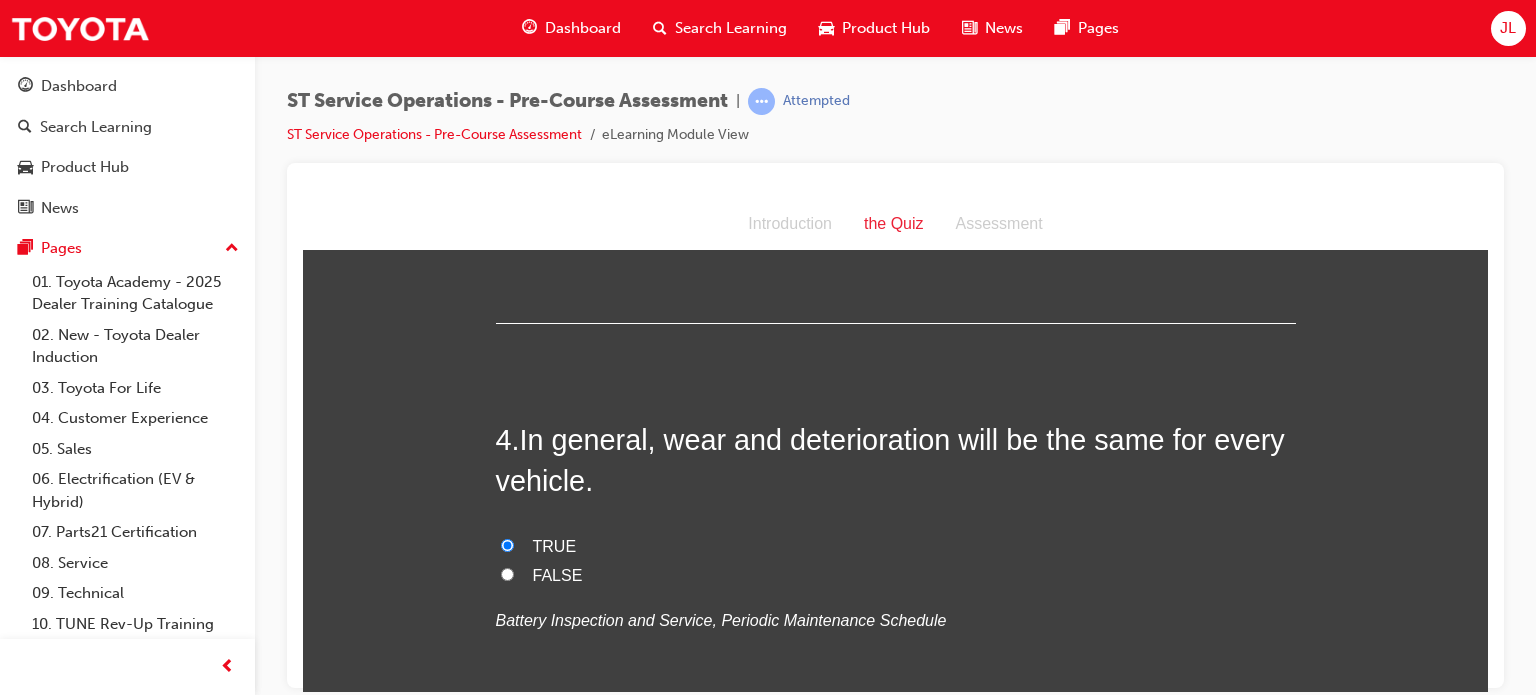 click on "FALSE" at bounding box center (507, 573) 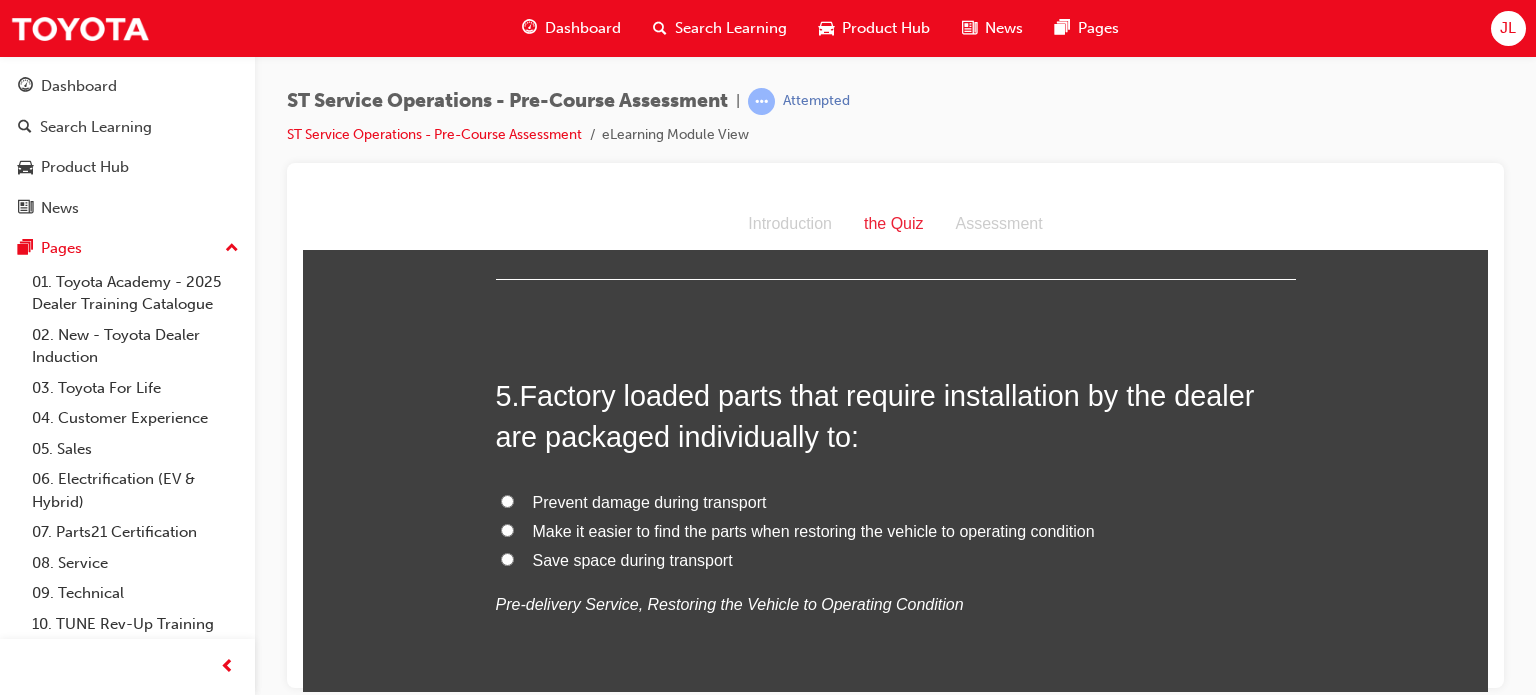 scroll, scrollTop: 1744, scrollLeft: 0, axis: vertical 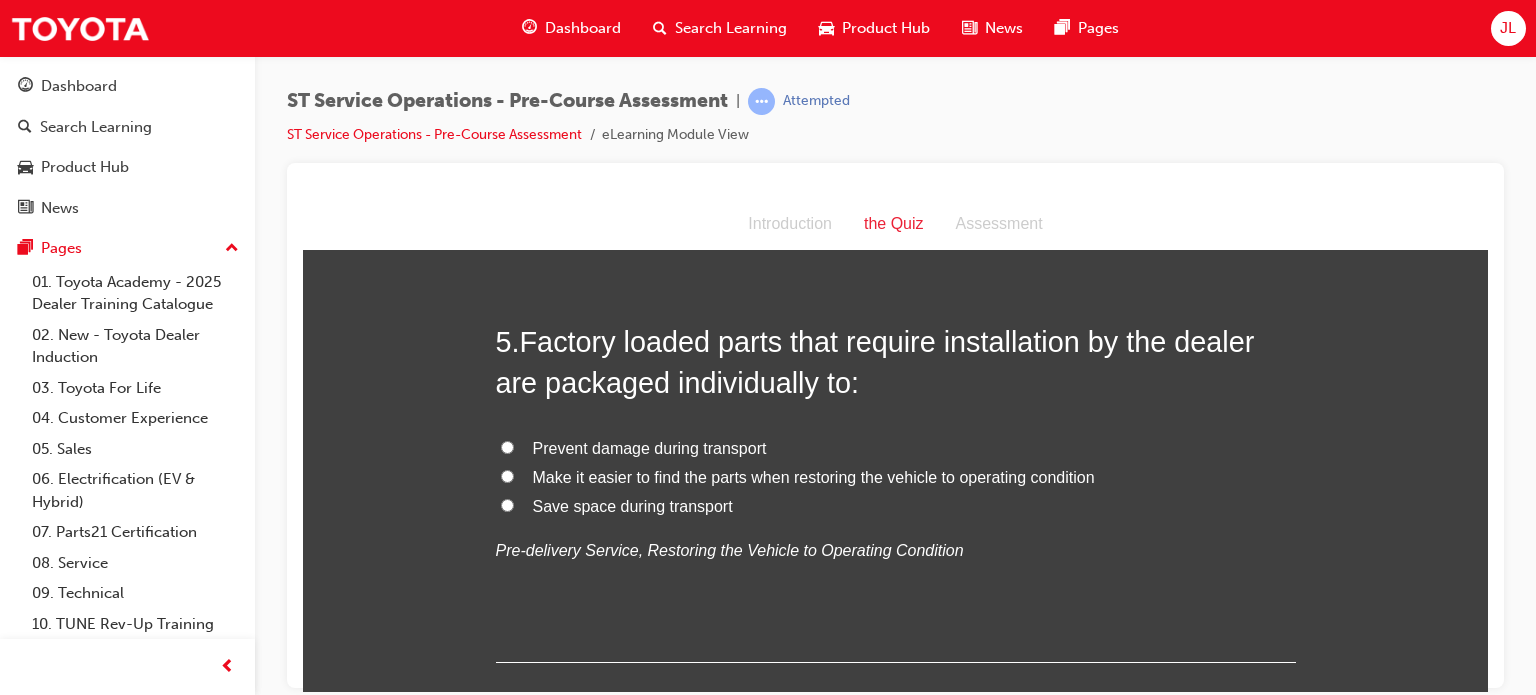 click on "Prevent damage during transport" at bounding box center [650, 447] 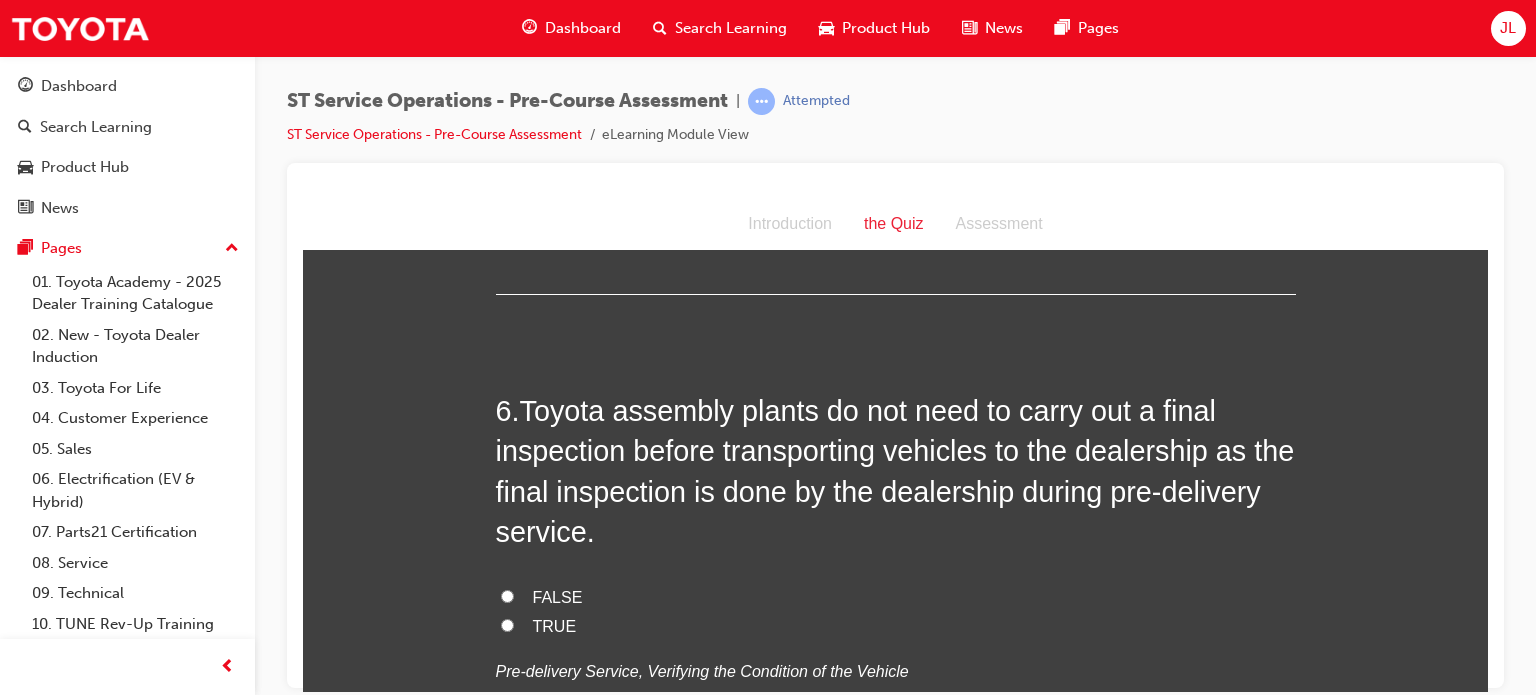 scroll, scrollTop: 2155, scrollLeft: 0, axis: vertical 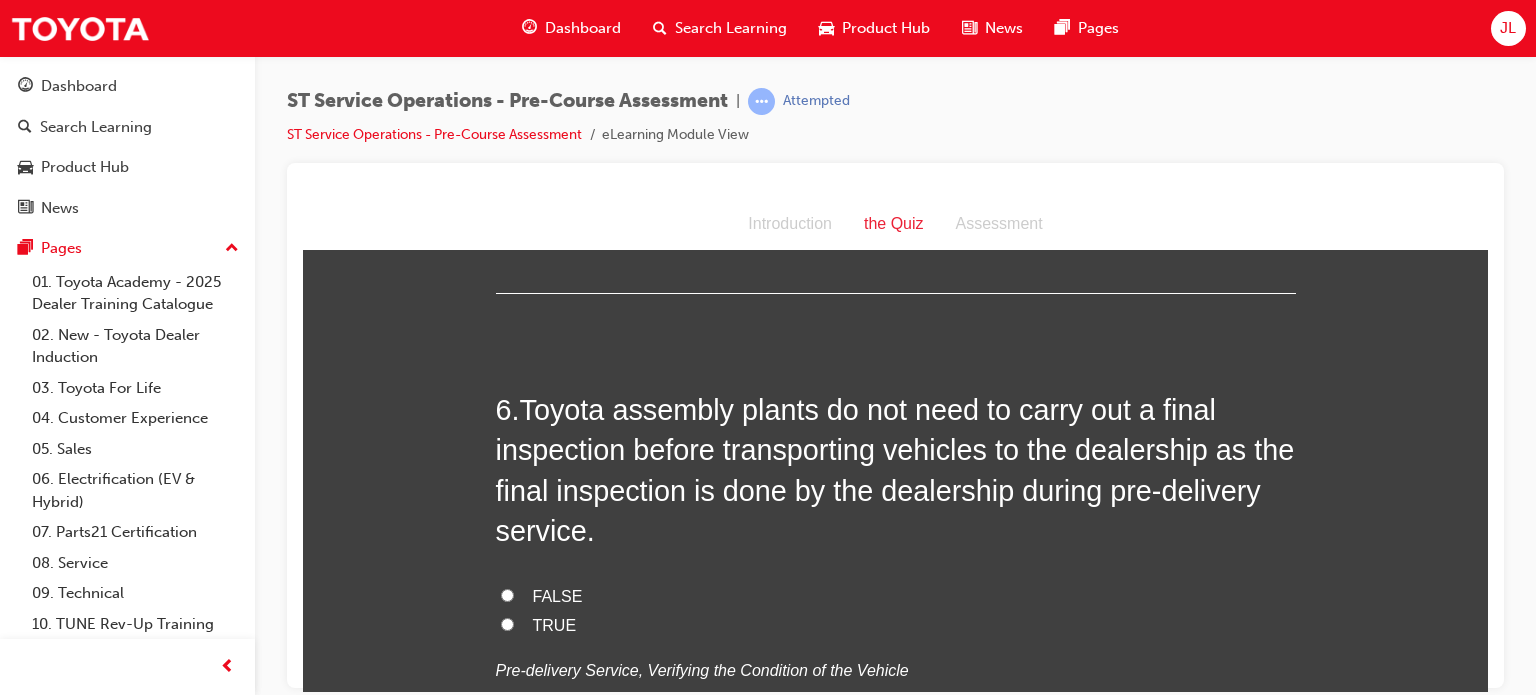 click on "FALSE" at bounding box center [558, 595] 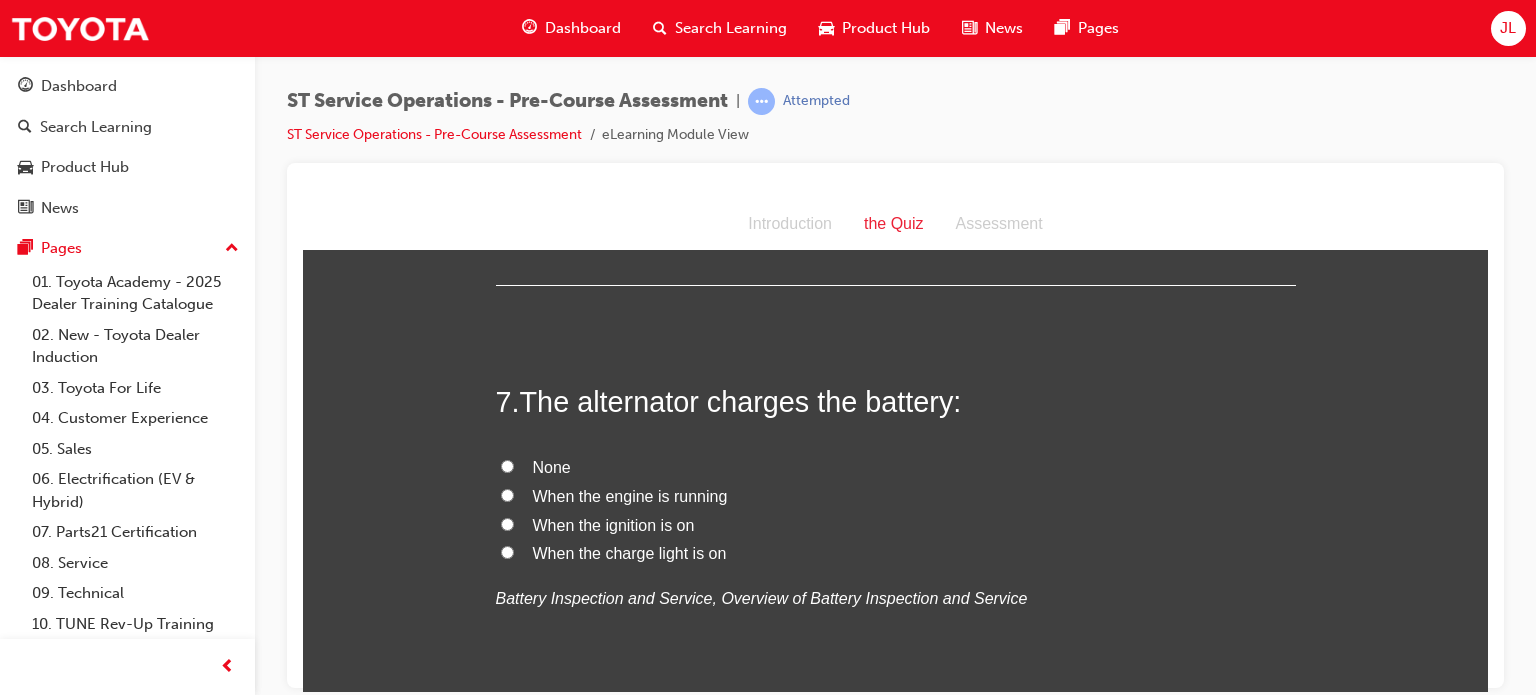 scroll, scrollTop: 2652, scrollLeft: 0, axis: vertical 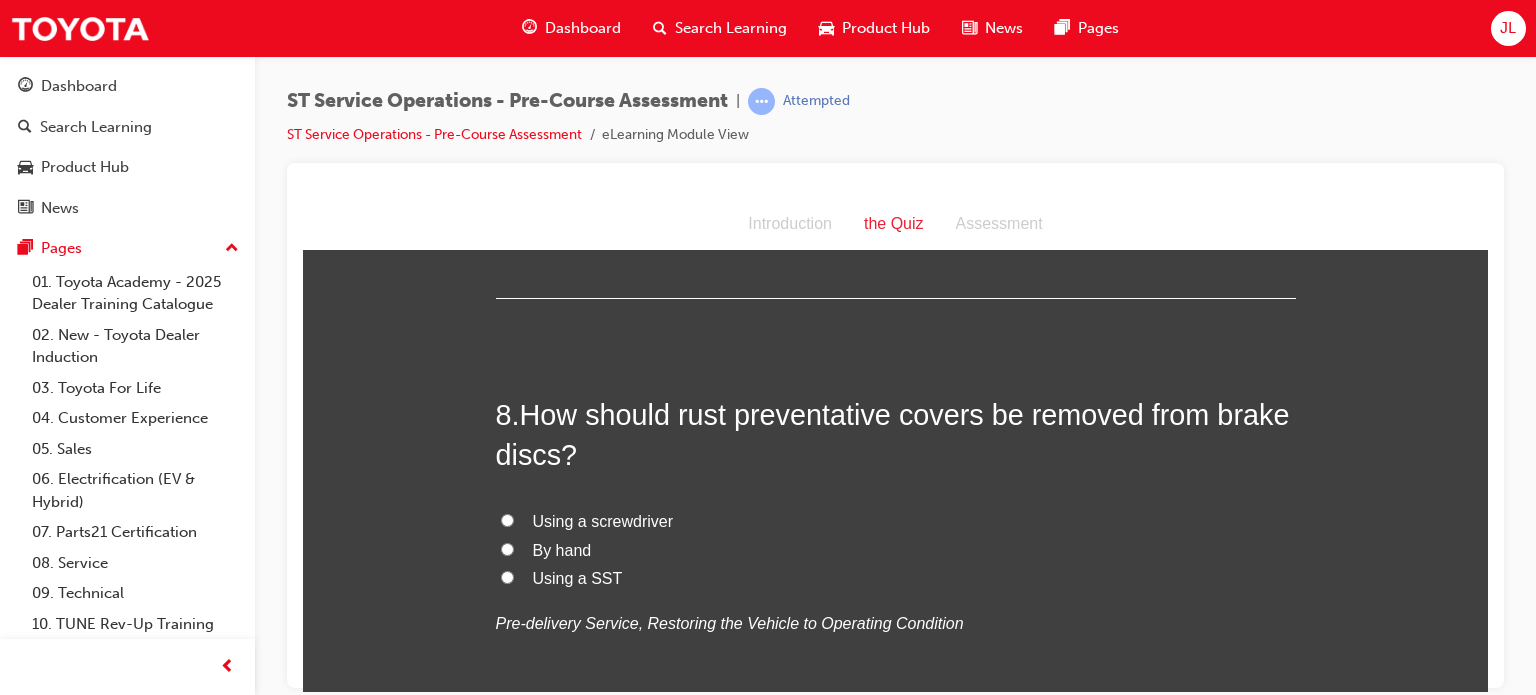 click on "Using a SST" at bounding box center (578, 577) 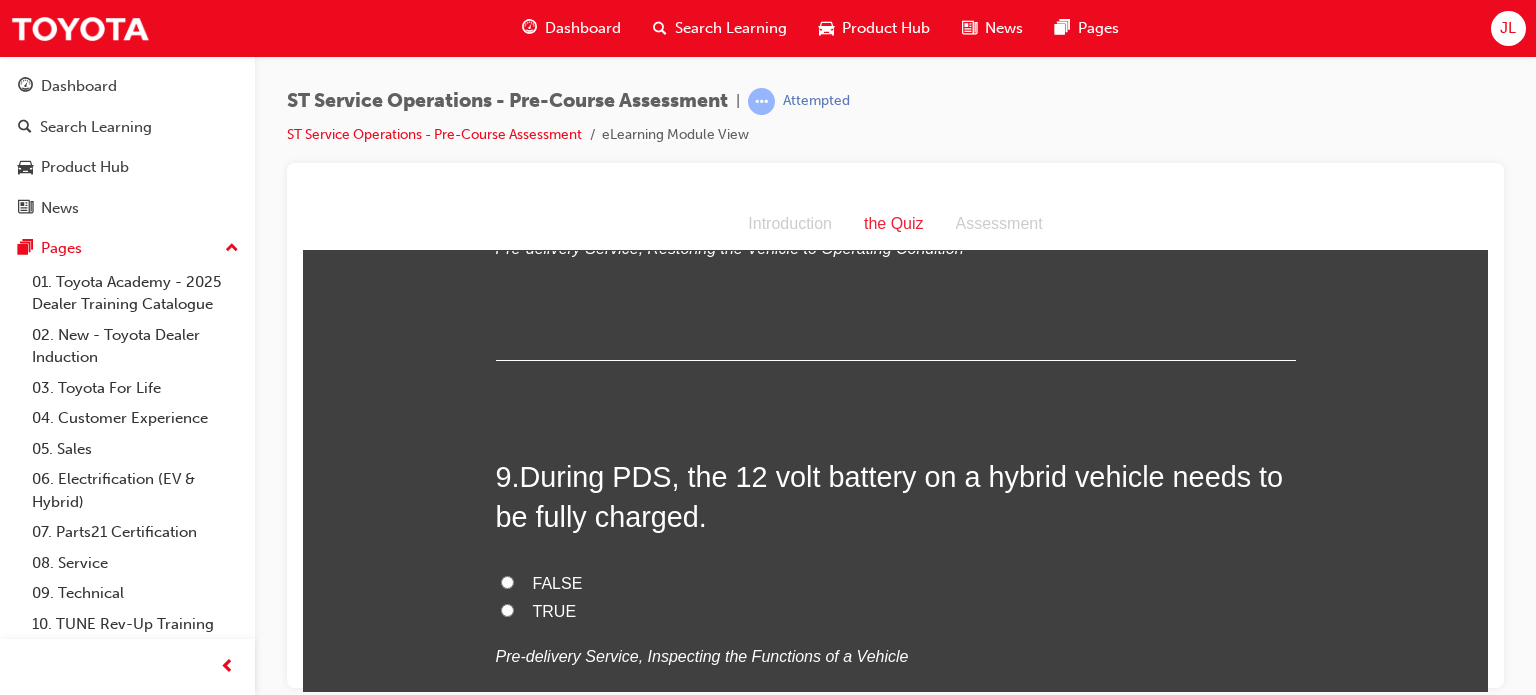 scroll, scrollTop: 3475, scrollLeft: 0, axis: vertical 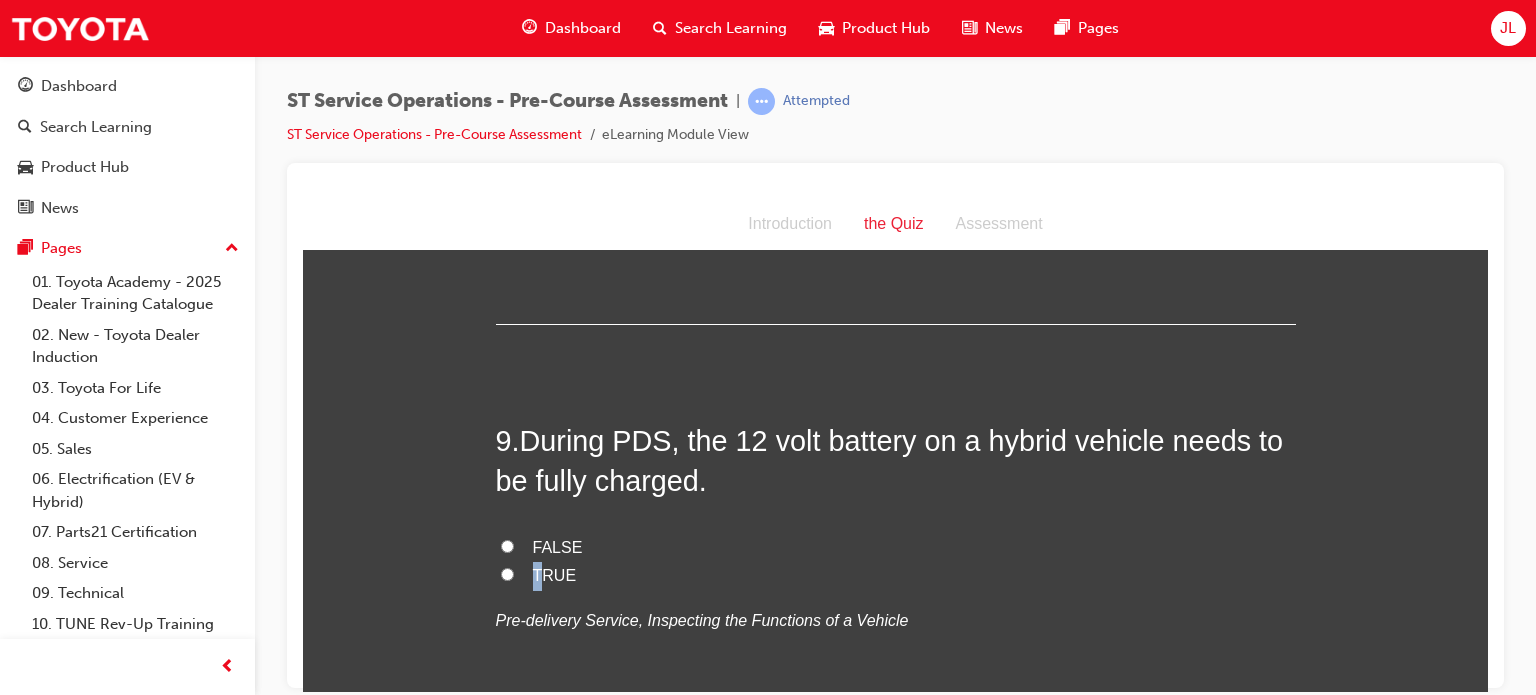 drag, startPoint x: 534, startPoint y: 569, endPoint x: 645, endPoint y: 548, distance: 112.969025 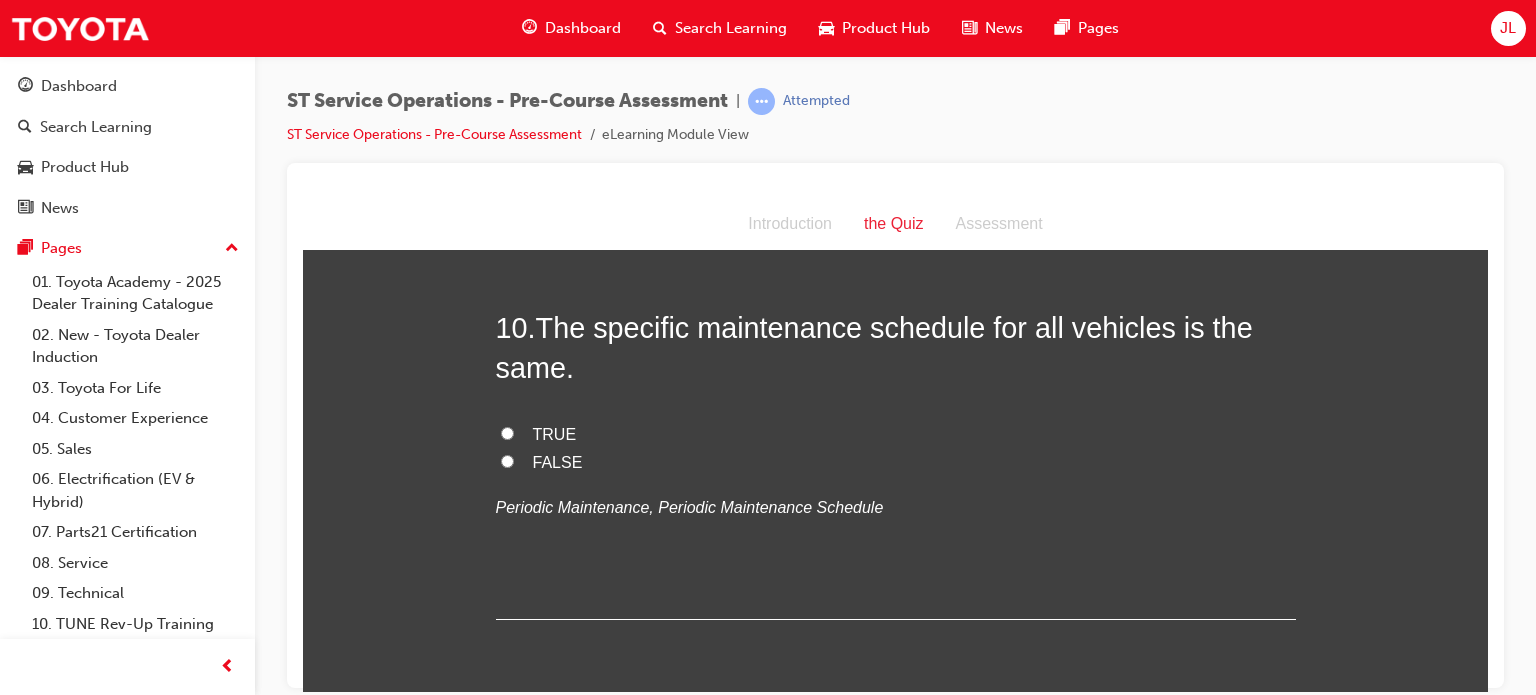 scroll, scrollTop: 3998, scrollLeft: 0, axis: vertical 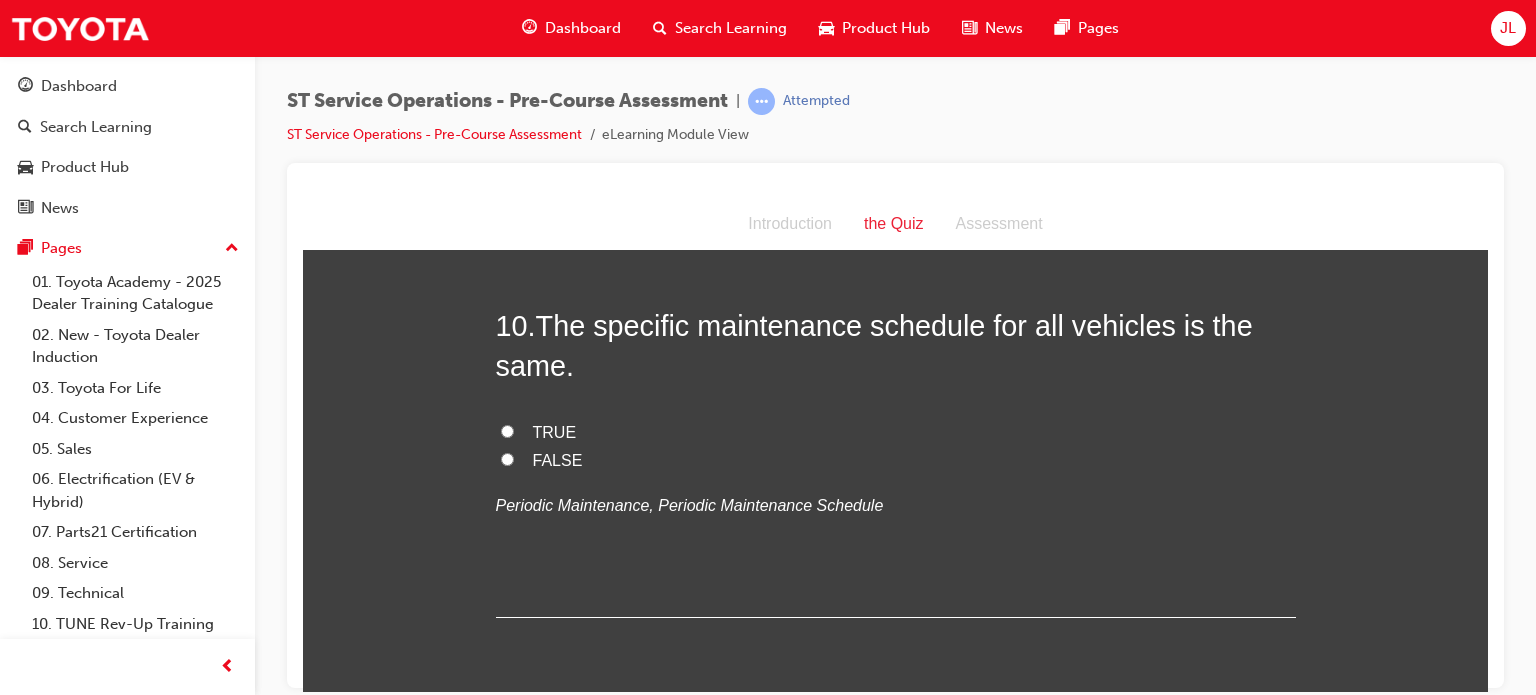 click on "FALSE" at bounding box center [896, 460] 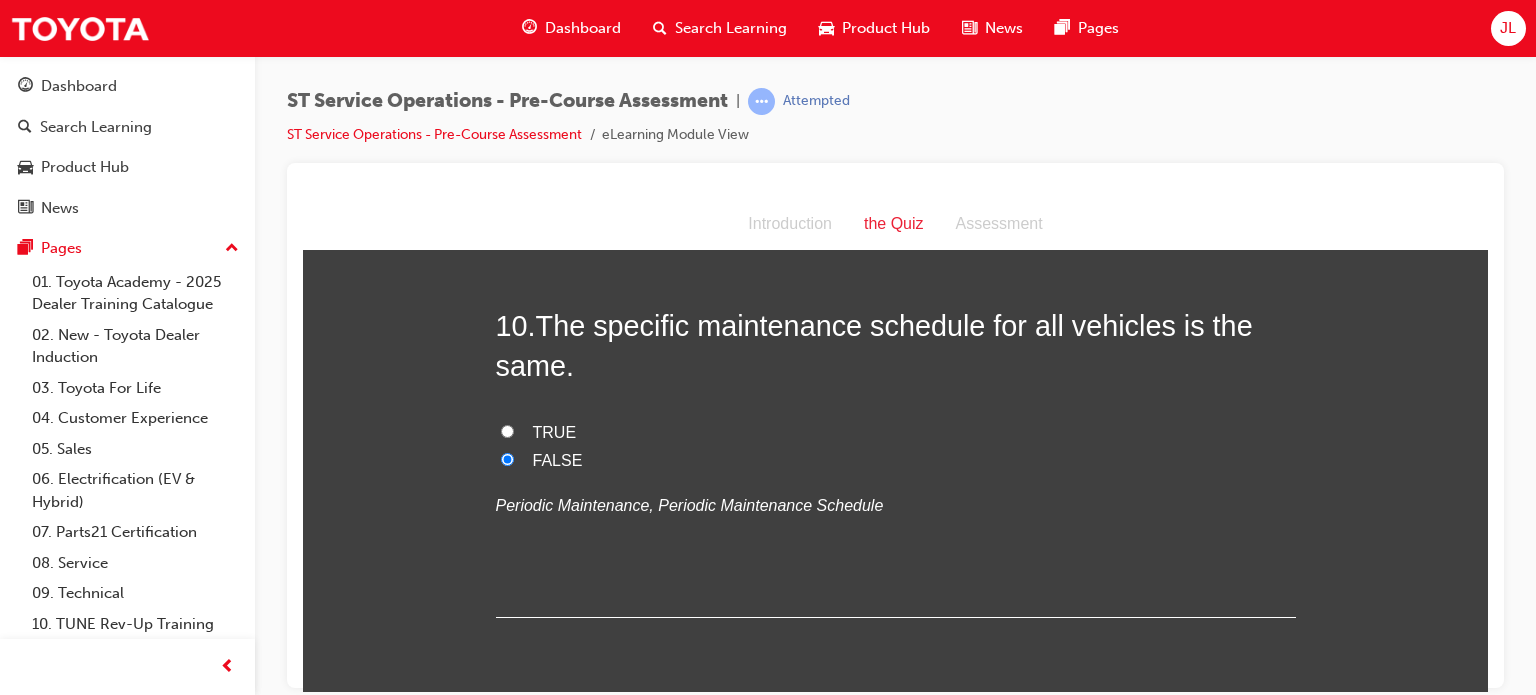 scroll, scrollTop: 4072, scrollLeft: 0, axis: vertical 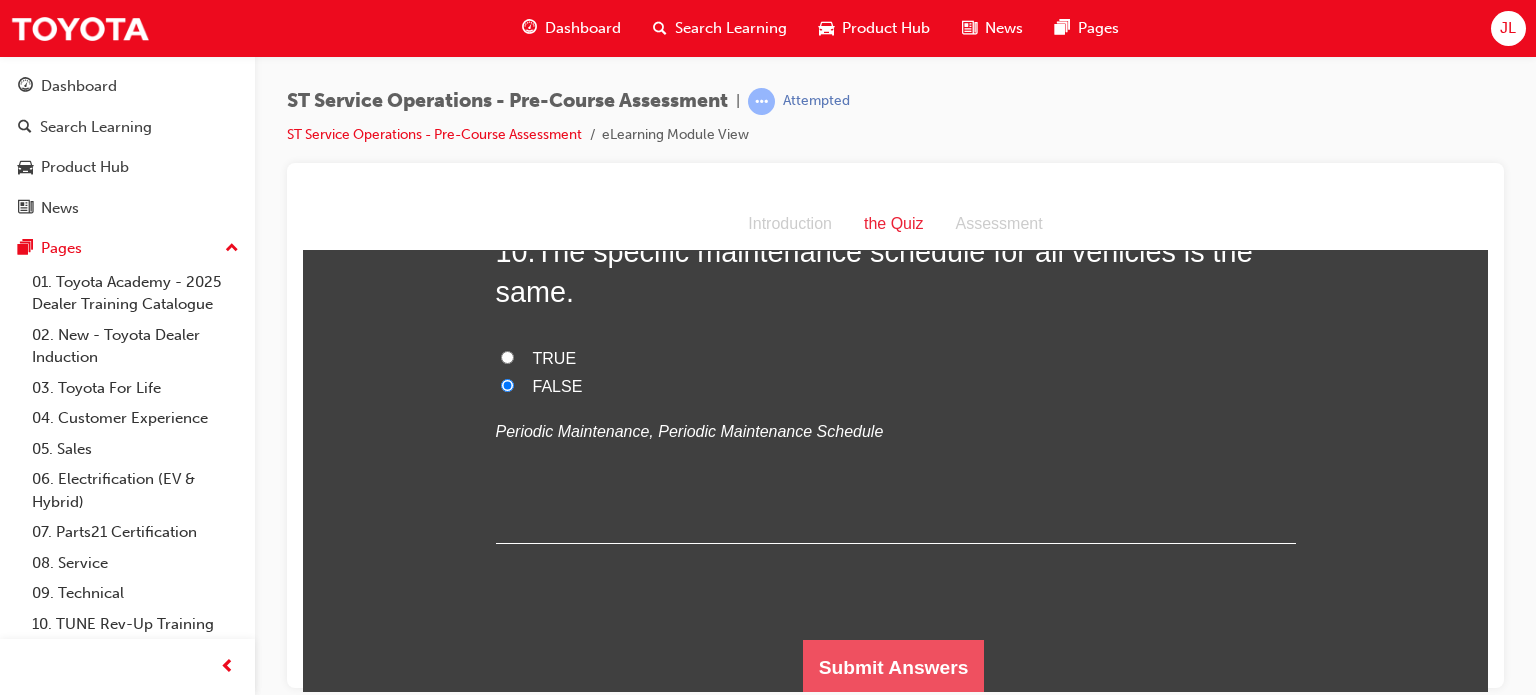 click on "Submit Answers" at bounding box center [894, 667] 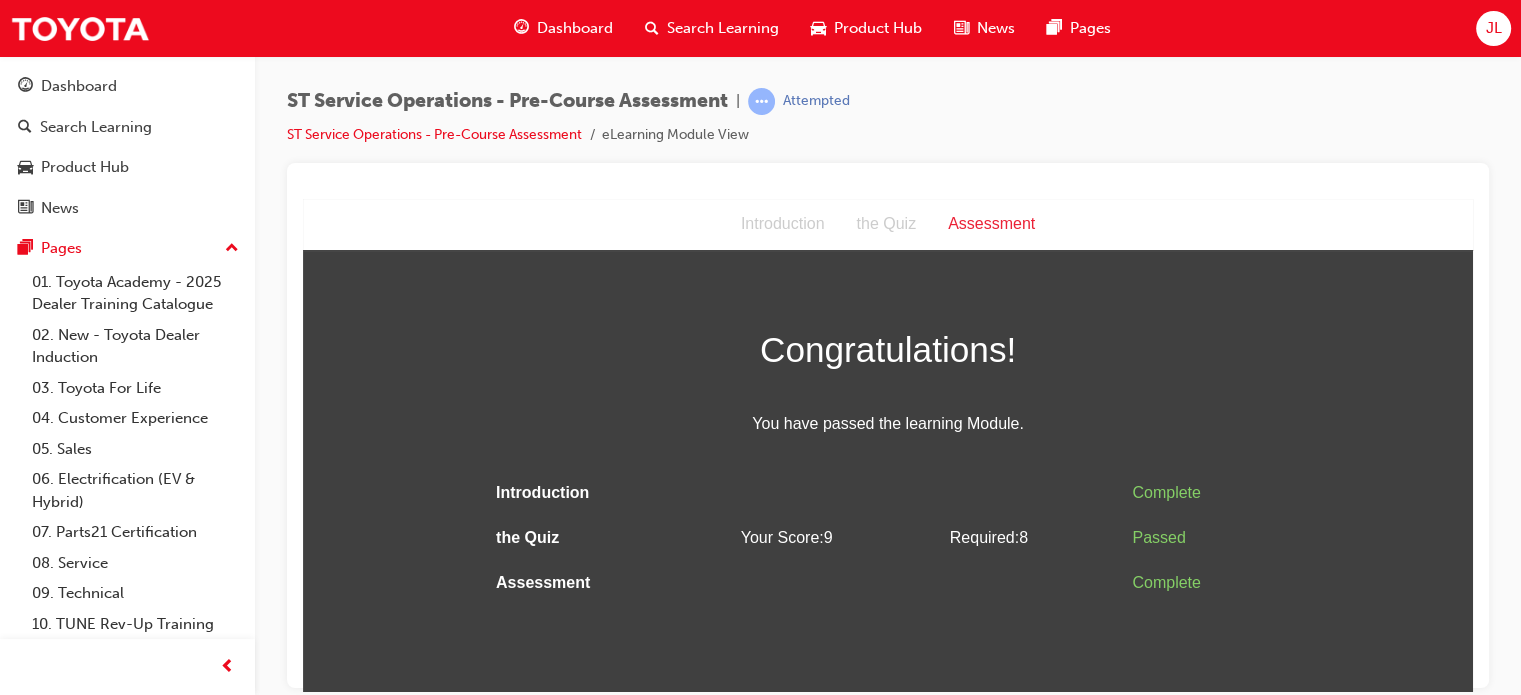 scroll, scrollTop: 0, scrollLeft: 0, axis: both 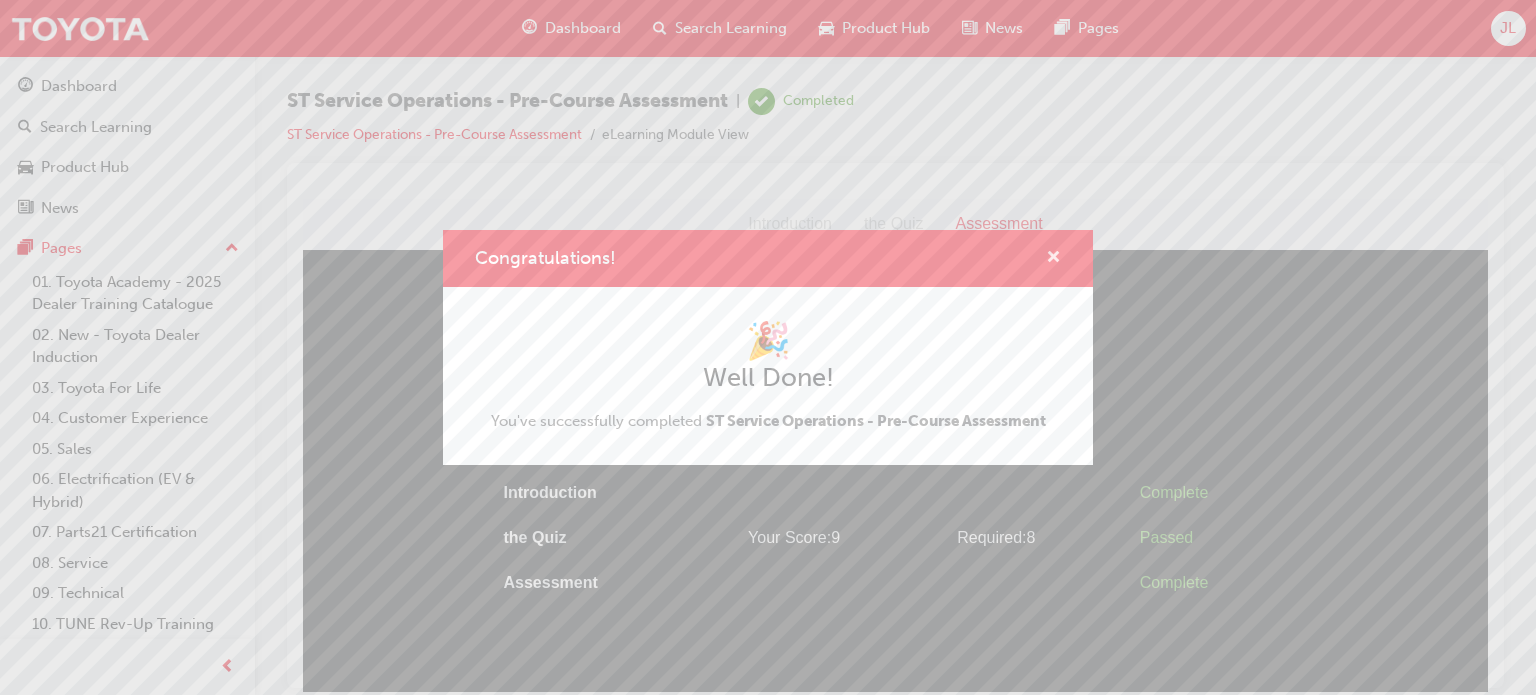 click at bounding box center [1053, 259] 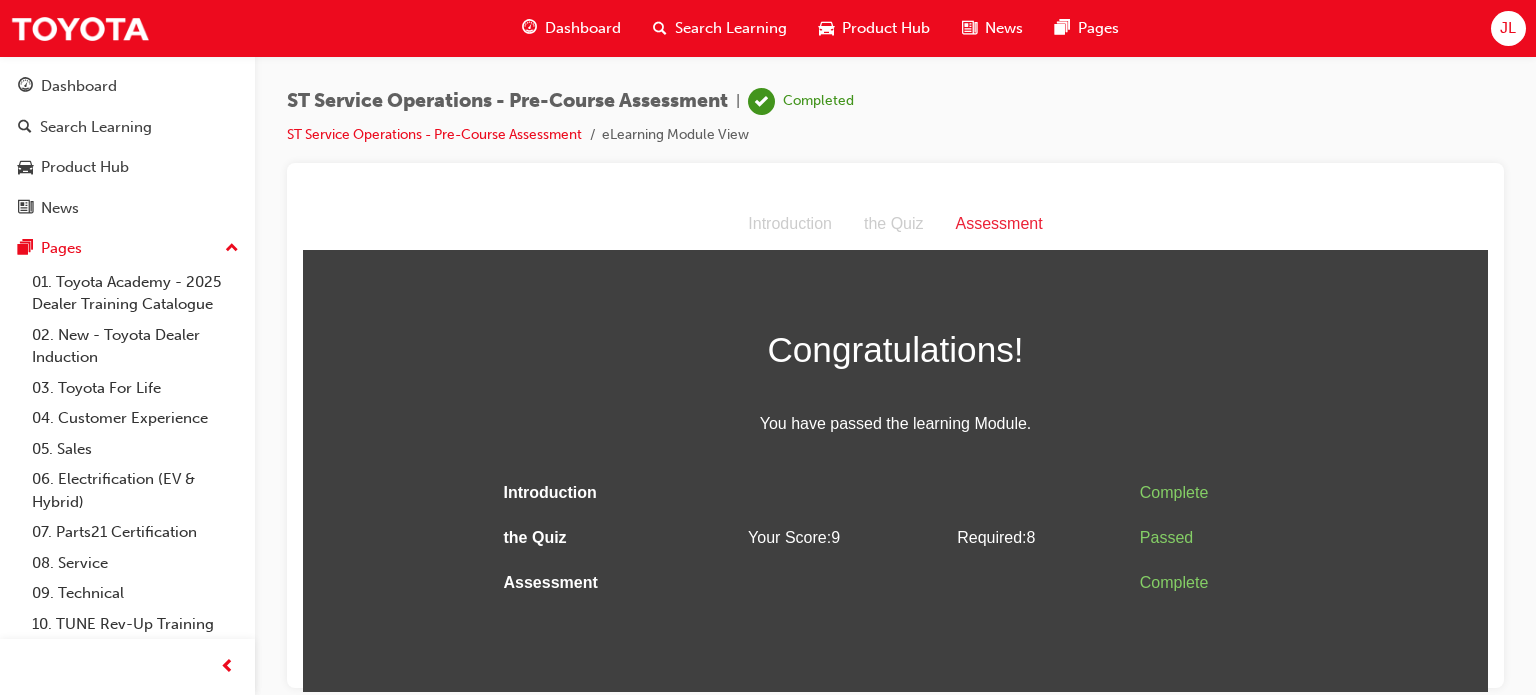 click at bounding box center (895, 425) 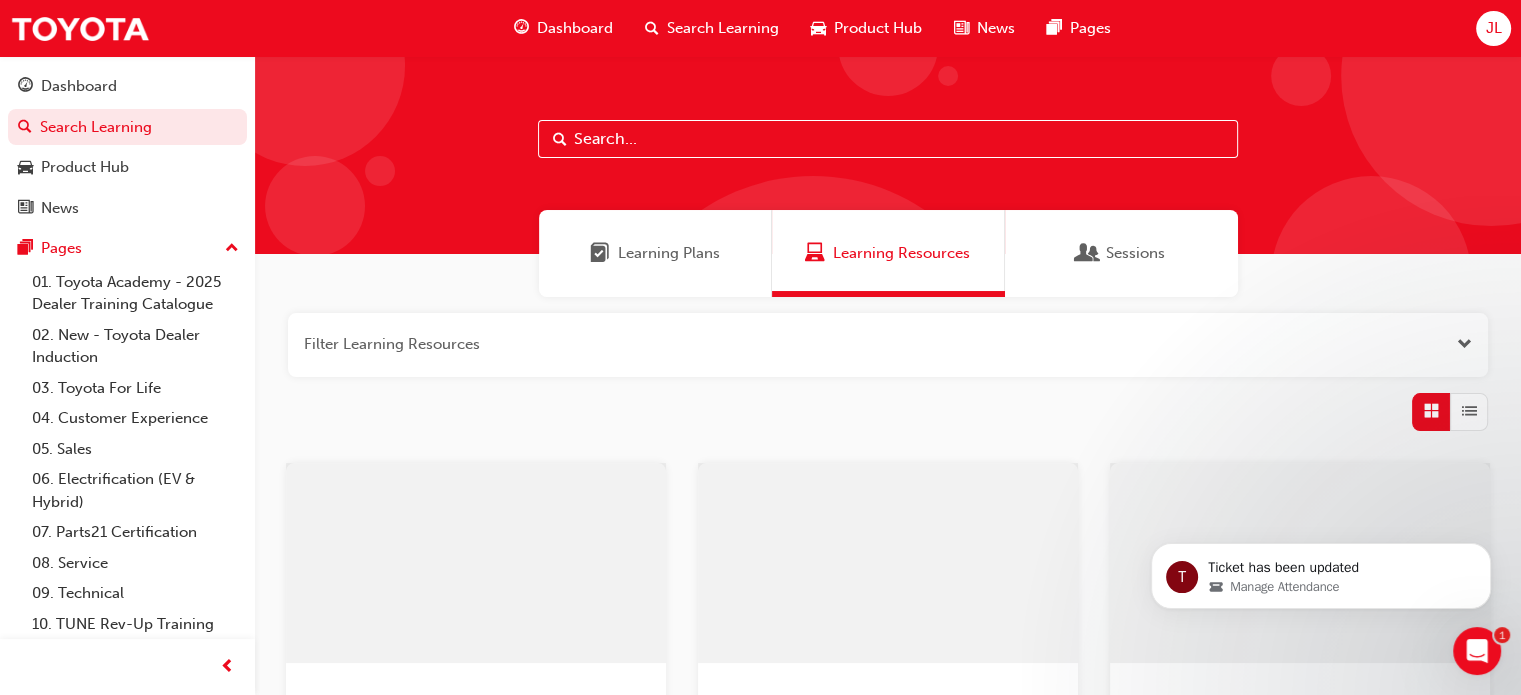click on "Learning Plans" at bounding box center [669, 253] 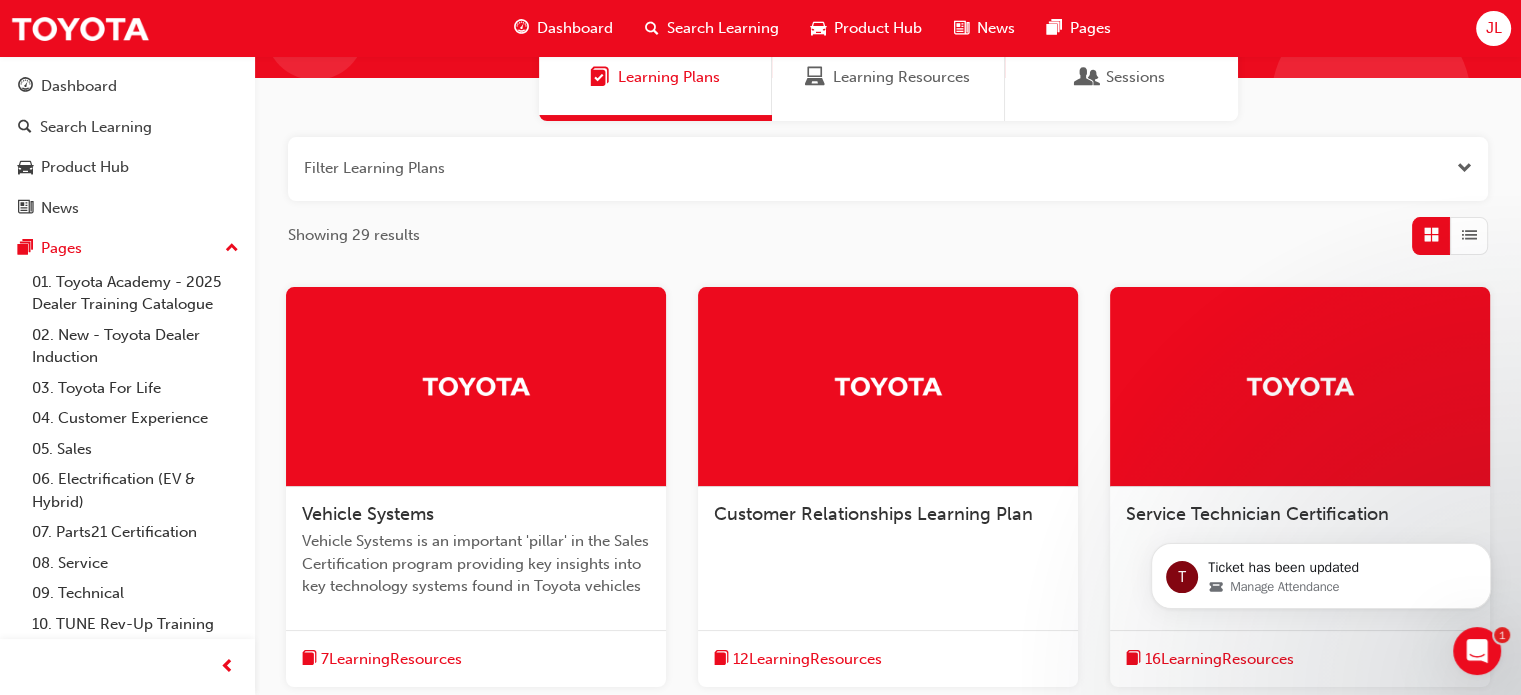 scroll, scrollTop: 178, scrollLeft: 0, axis: vertical 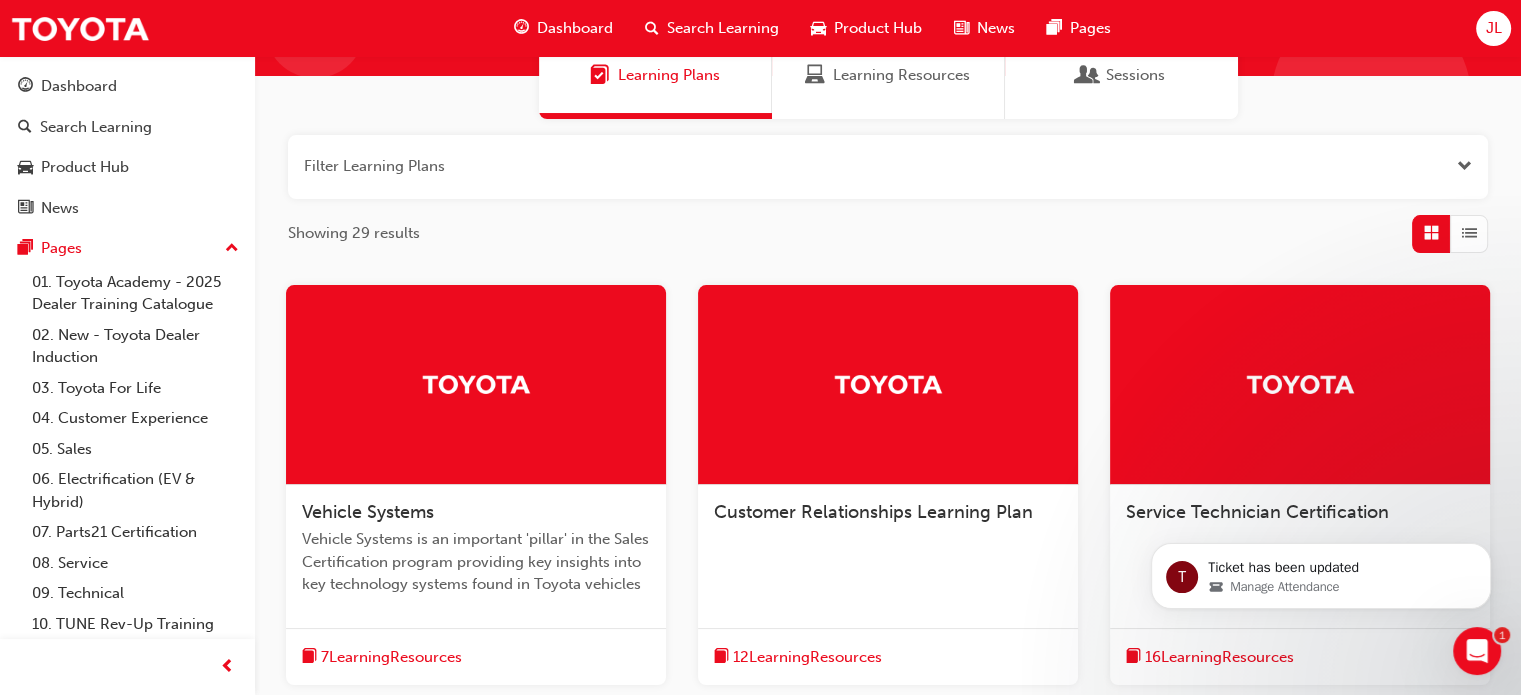 click on "Service Technician Certification" at bounding box center (1300, 523) 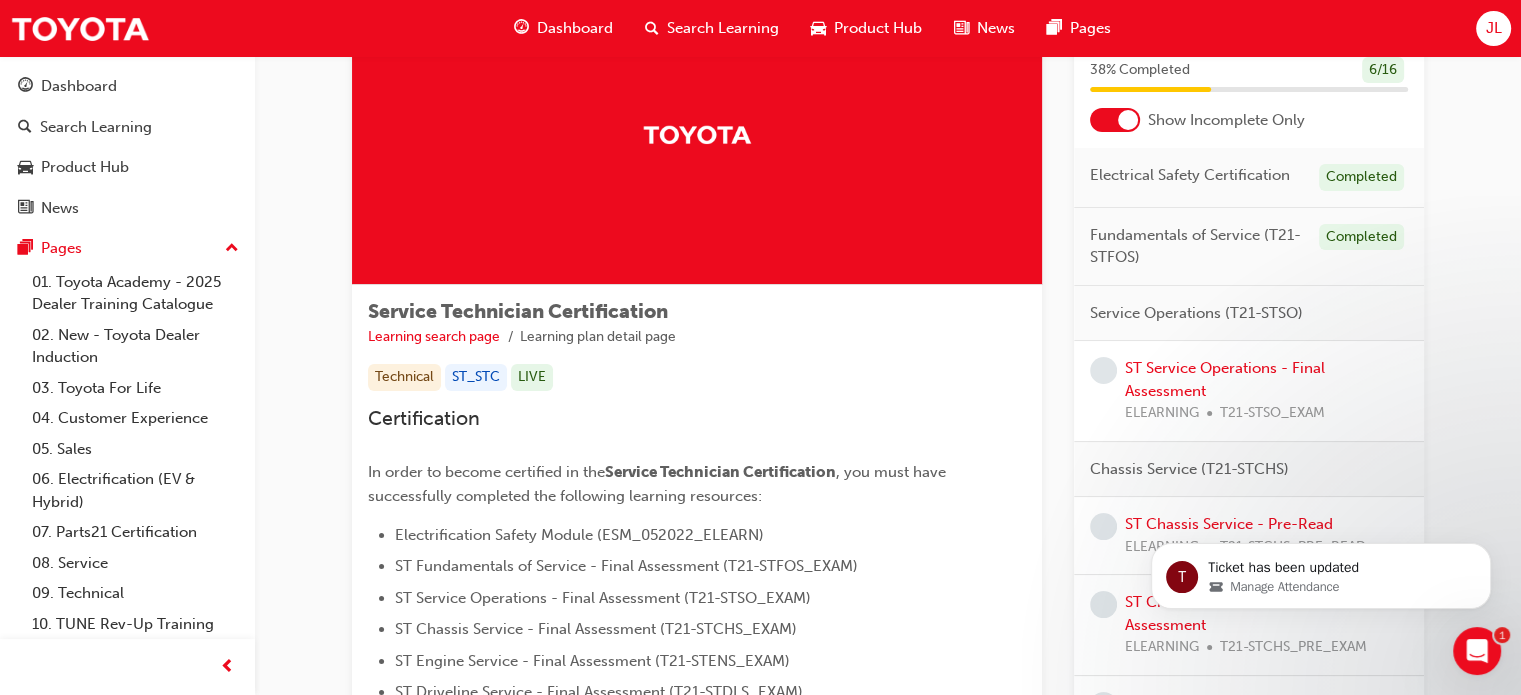 scroll, scrollTop: 124, scrollLeft: 0, axis: vertical 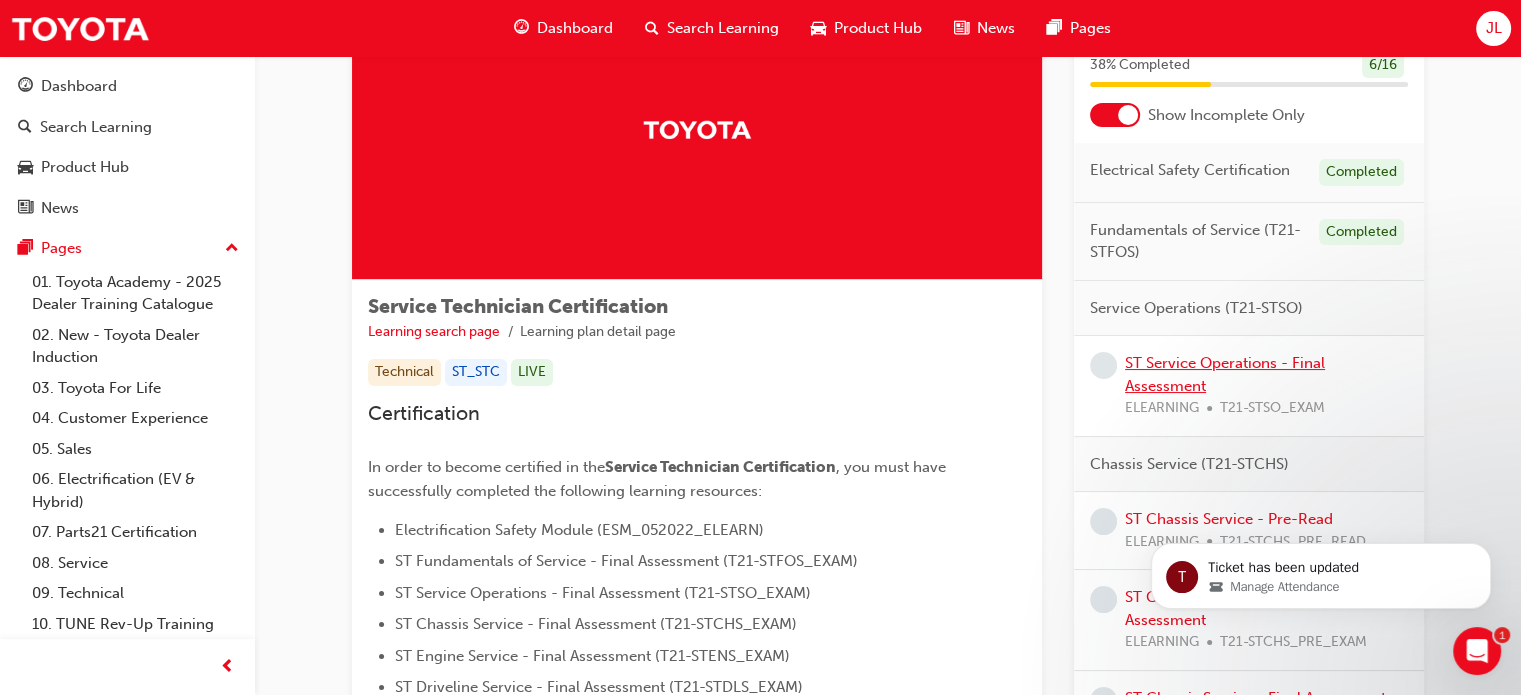 click on "ST Service Operations - Final Assessment" at bounding box center (1225, 374) 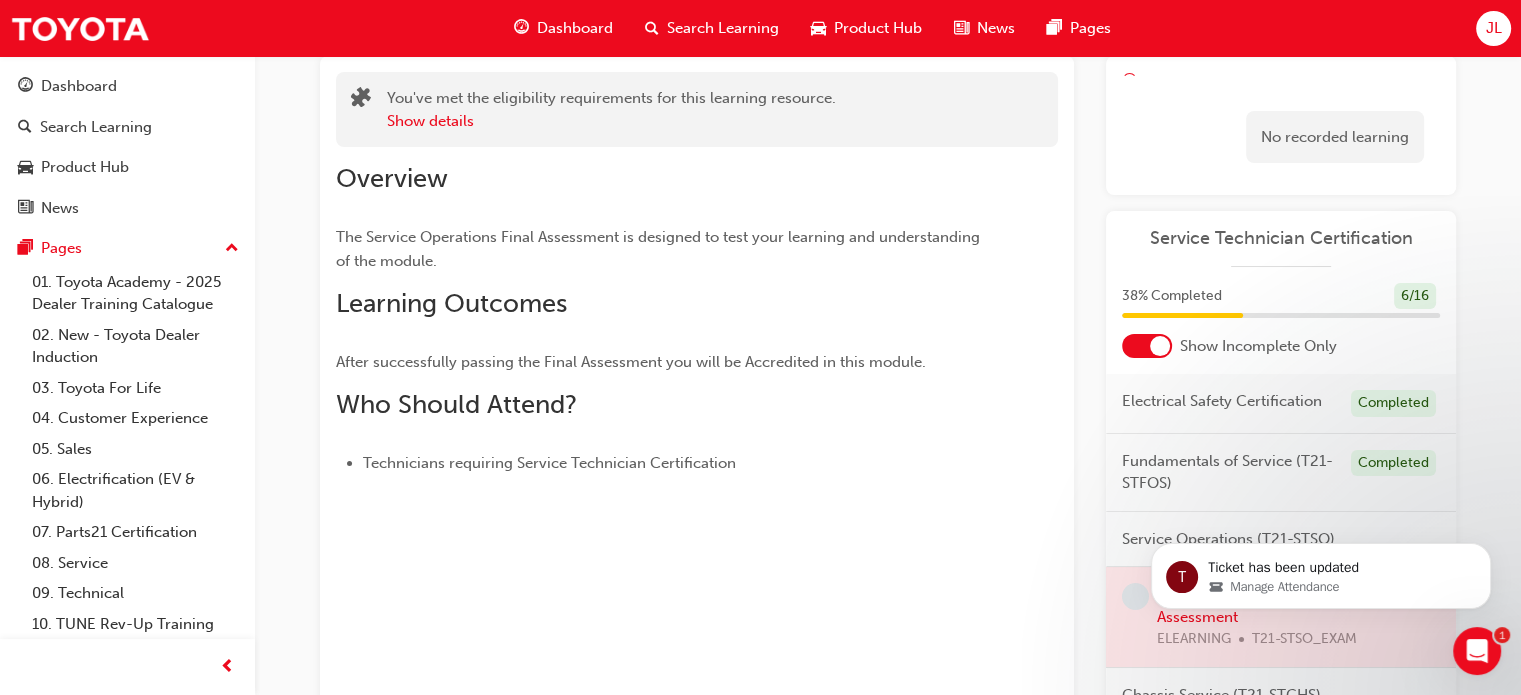 scroll, scrollTop: 0, scrollLeft: 0, axis: both 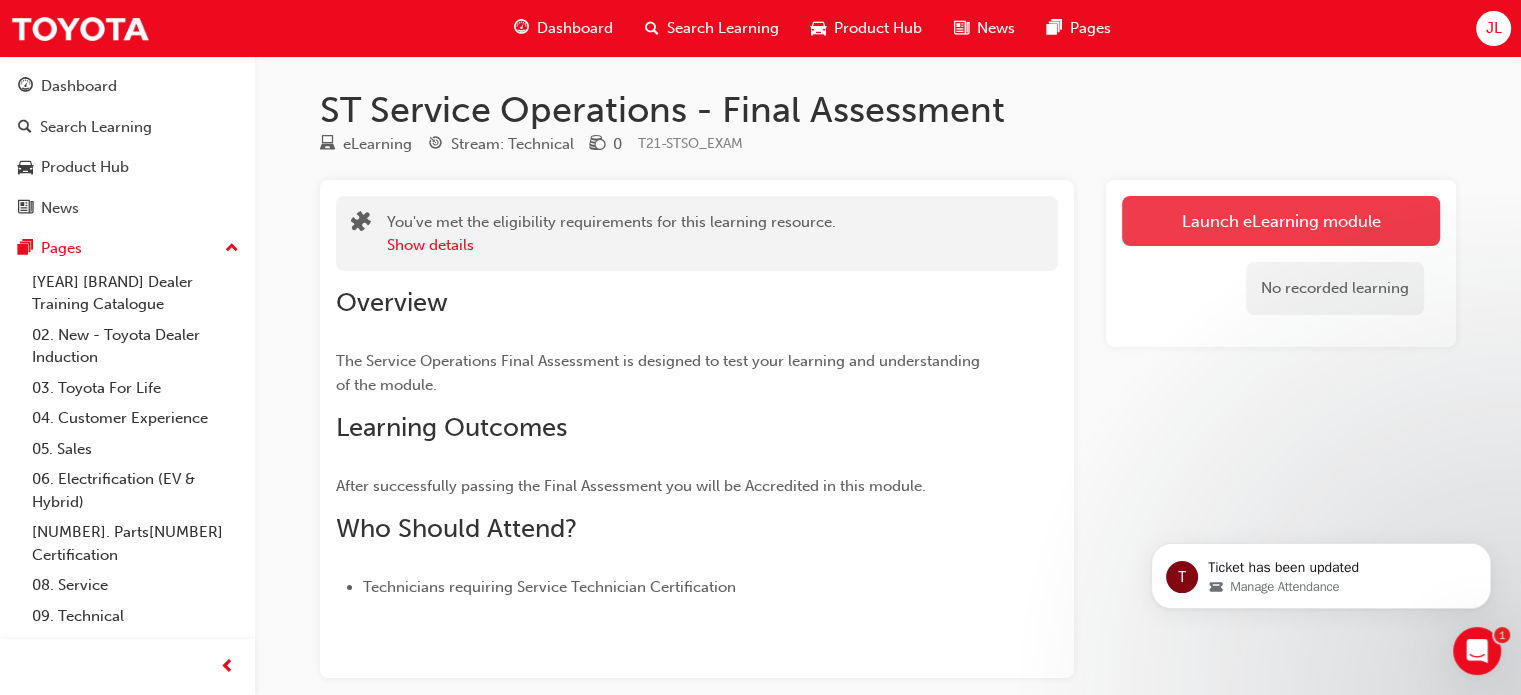 click on "Launch eLearning module" at bounding box center (1281, 221) 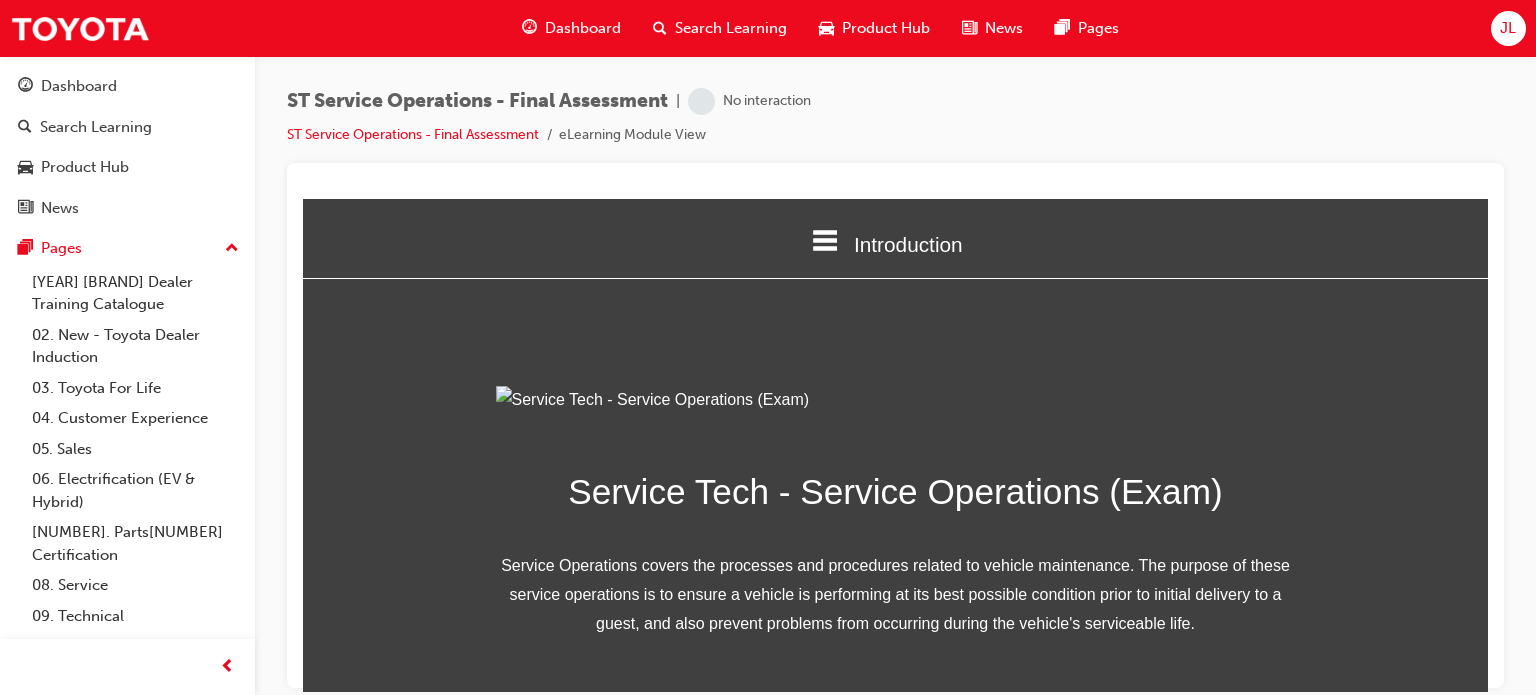 scroll, scrollTop: 286, scrollLeft: 0, axis: vertical 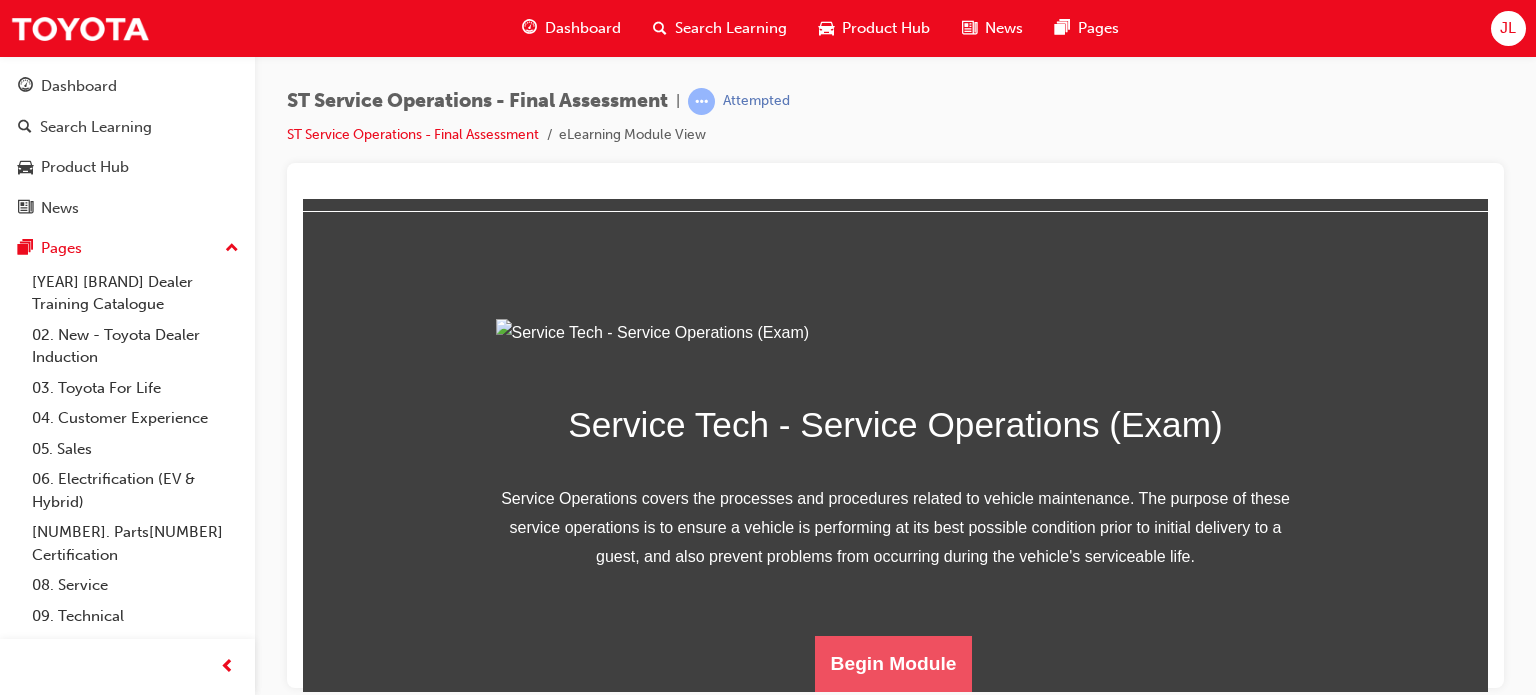 click on "Begin Module" at bounding box center [894, 663] 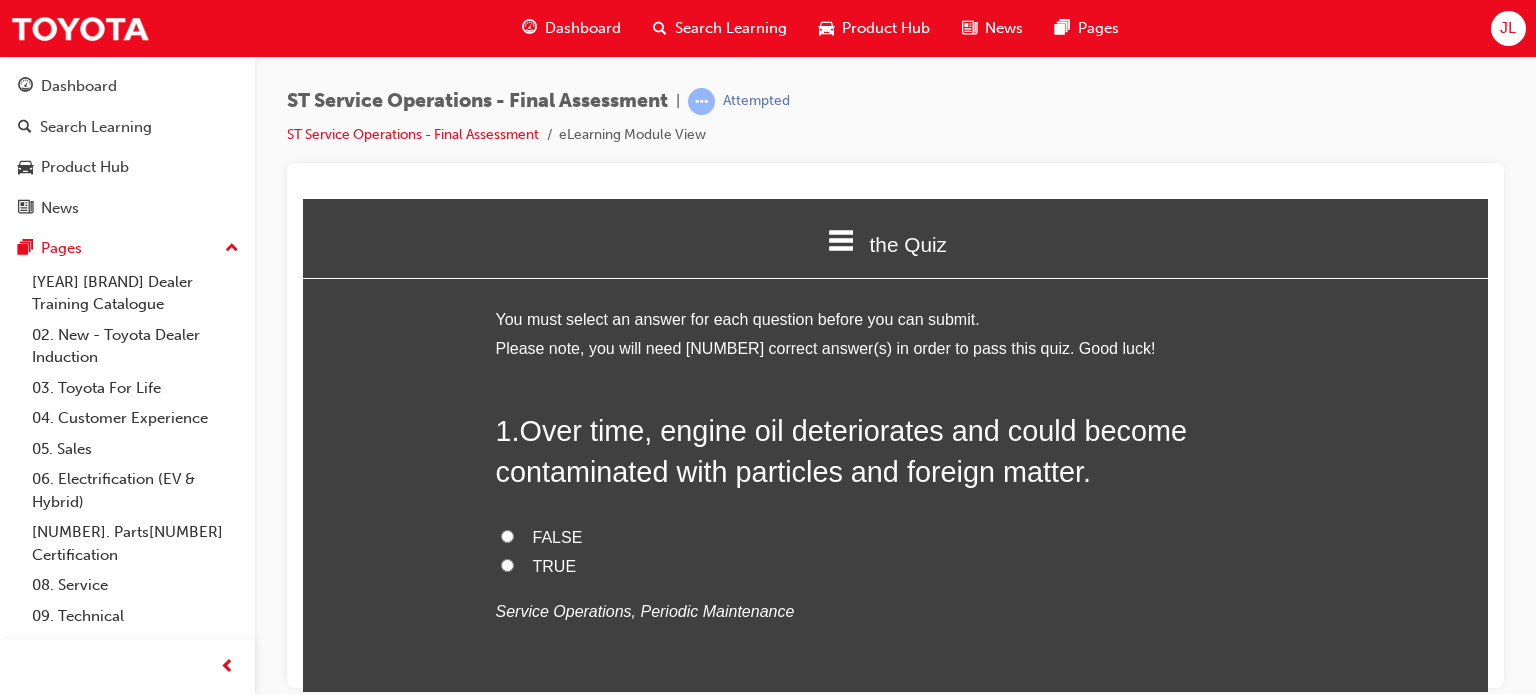 click on "1 . Over time, engine oil deteriorates and could become contaminated with particles and foreign matter." at bounding box center (896, 450) 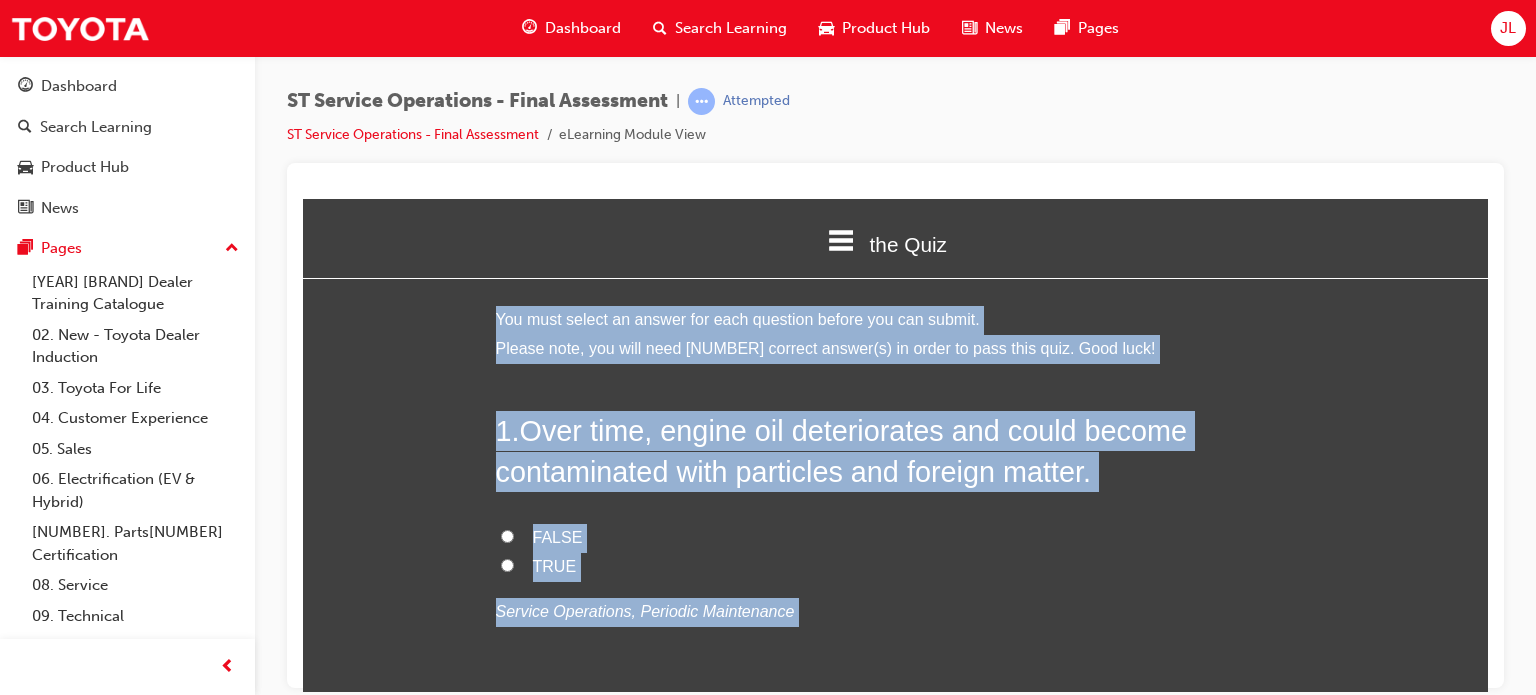 copy on "You must select an answer for each question before you can submit. Please note, you will need [NUMBER] correct answer(s) in order to pass this quiz. Good luck! 1 . Over time, engine oil deteriorates and could become contaminated with particles and foreign matter. FALSE TRUE
Service Operations, Periodic Maintenance 2 . What two things should be included during the Pre Delivery Services (PDS) final inspection in accordance with the PDS Check sheet? Checking nuts and bolts for correct tension, checking fuse installation Check wheel nut torque, Install rubber body plugs Calibrate satellite navigation current position, Download and install Toyota Link software Checking exterior and interior of vehicle, Applying service reminder
Service Operations, Pre-delivery Service 3 . Why does battery electrolyte need to be topped up during service? Batteries have a tendency to leak during operation Battery electrolyte shrinks over time The chemical reaction that occurs during charging causes evaporation Battery electrolyt..." 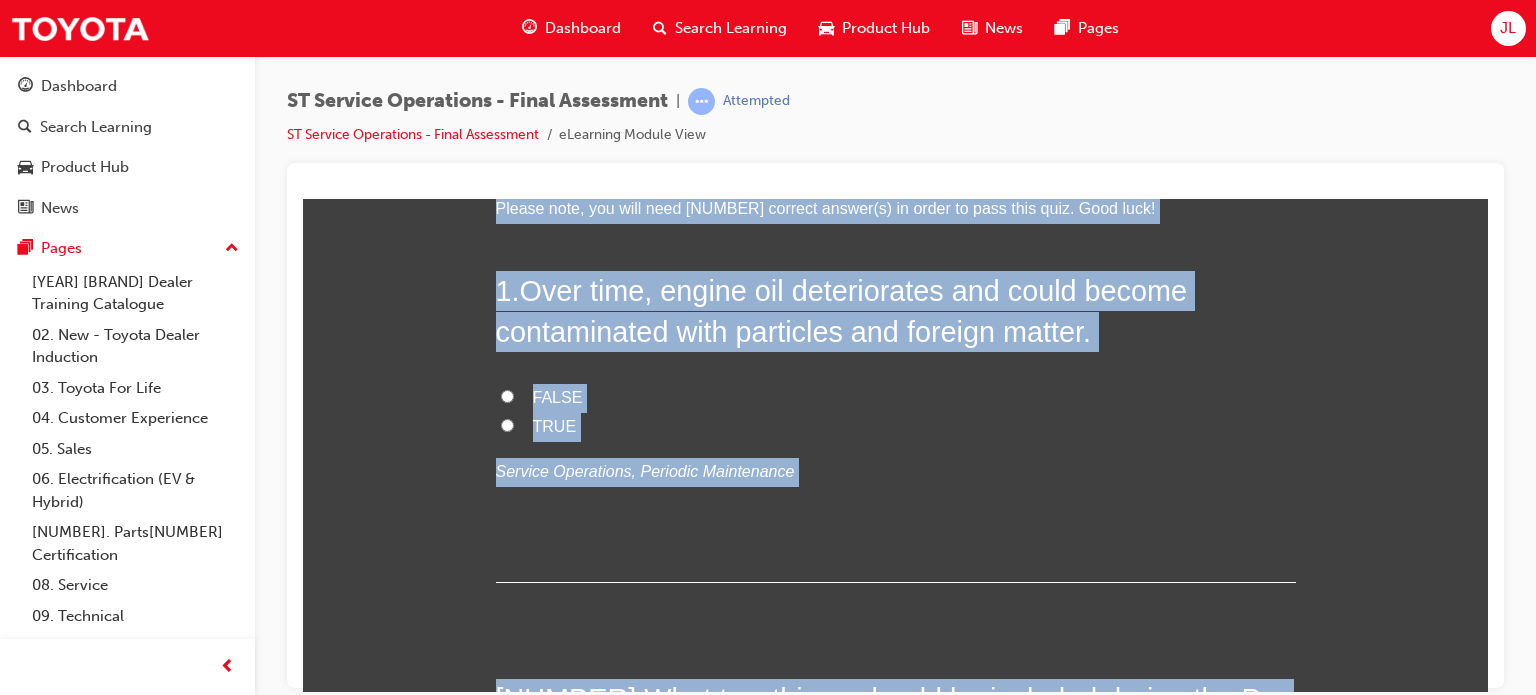 scroll, scrollTop: 0, scrollLeft: 0, axis: both 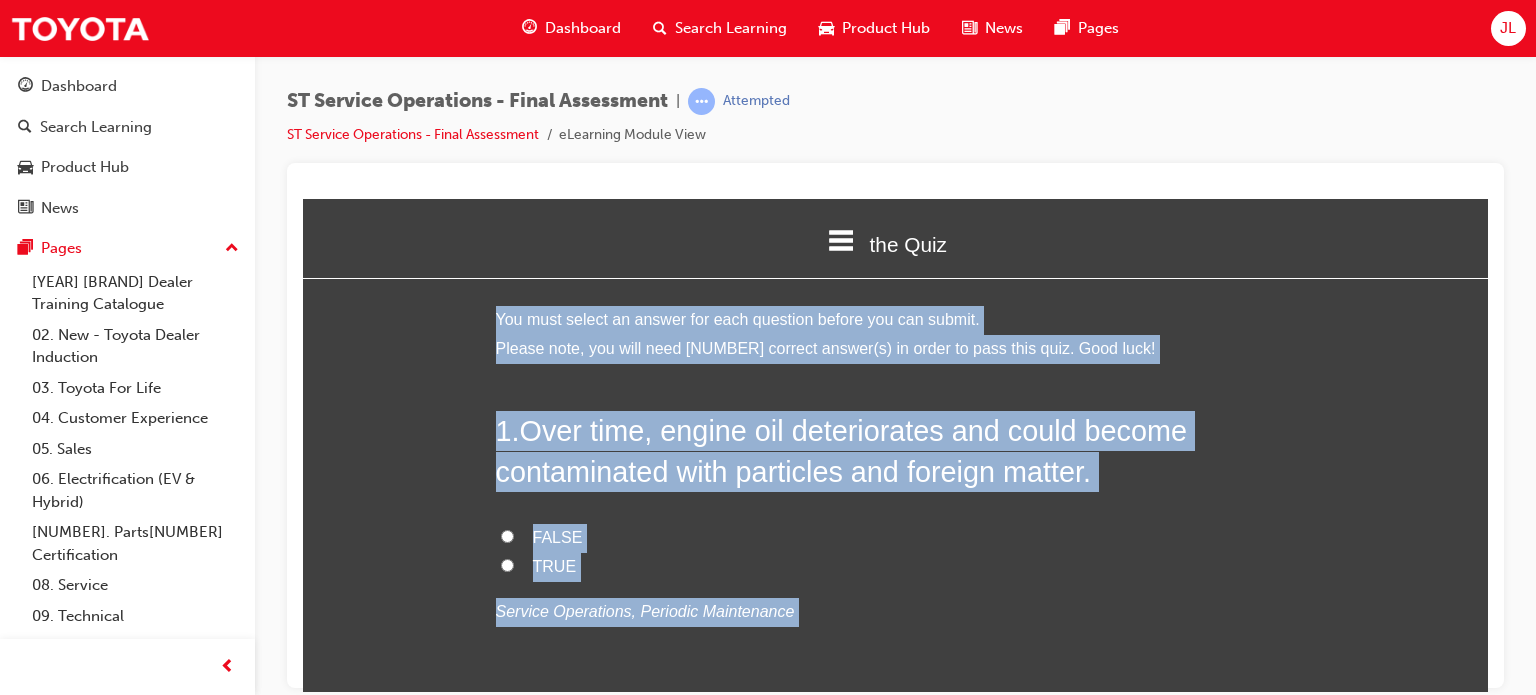 click on "You must select an answer for each question before you can submit. Please note, you will need [NUMBER] correct answer(s) in order to pass this quiz. Good luck! 1 . Over time, engine oil deteriorates and could become contaminated with particles and foreign matter. FALSE TRUE
Service Operations, Periodic Maintenance 2 . What two things should be included during the Pre Delivery Services (PDS) final inspection in accordance with the PDS Check sheet? Checking nuts and bolts for correct tension, checking fuse installation Check wheel nut torque, Install rubber body plugs Calibrate satellite navigation current position, Download and install Toyota Link software Checking exterior and interior of vehicle, Applying service reminder
Service Operations, Pre-delivery Service 3 . Why does battery electrolyte need to be topped up during service? Batteries have a tendency to leak during operation Battery electrolyte shrinks over time The chemical reaction that occurs during charging causes evaporation
4 .
5 ." at bounding box center [896, 5918] 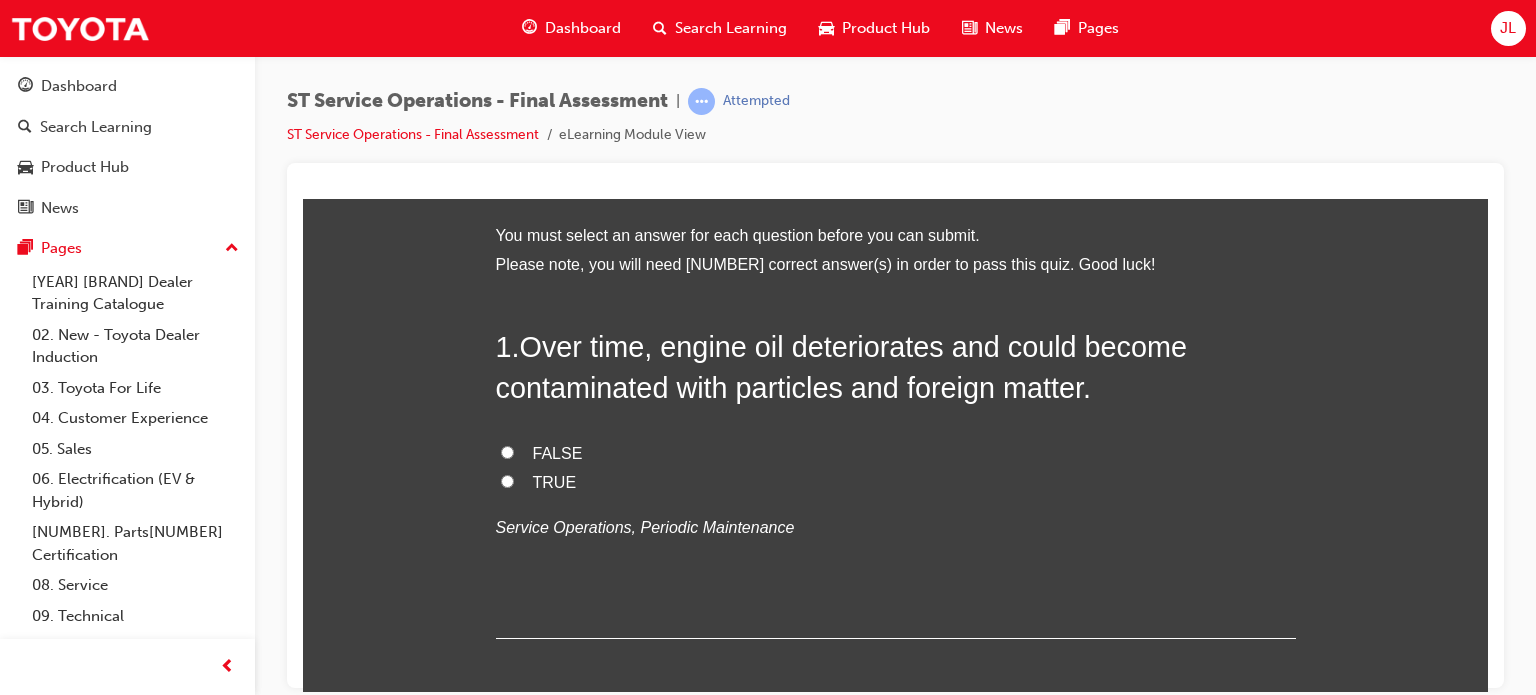 scroll, scrollTop: 84, scrollLeft: 0, axis: vertical 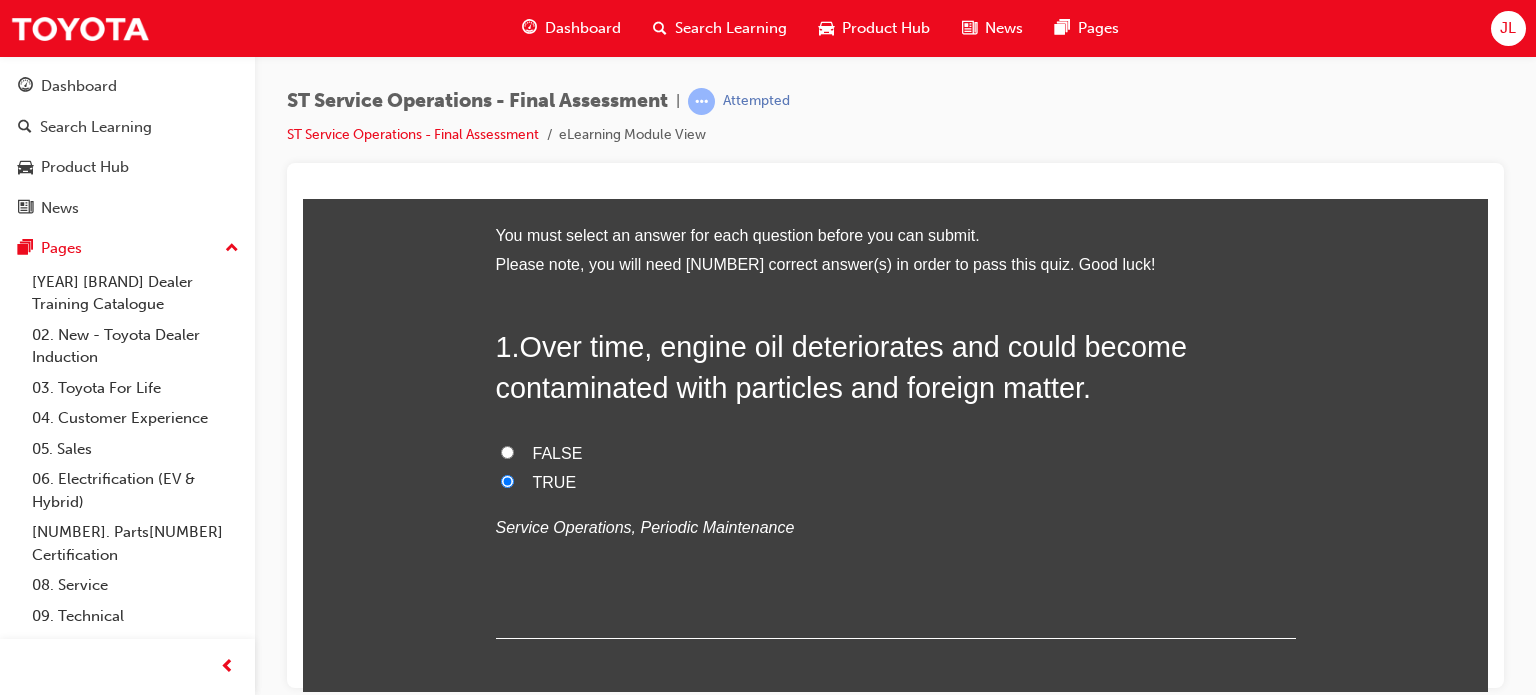 radio on "true" 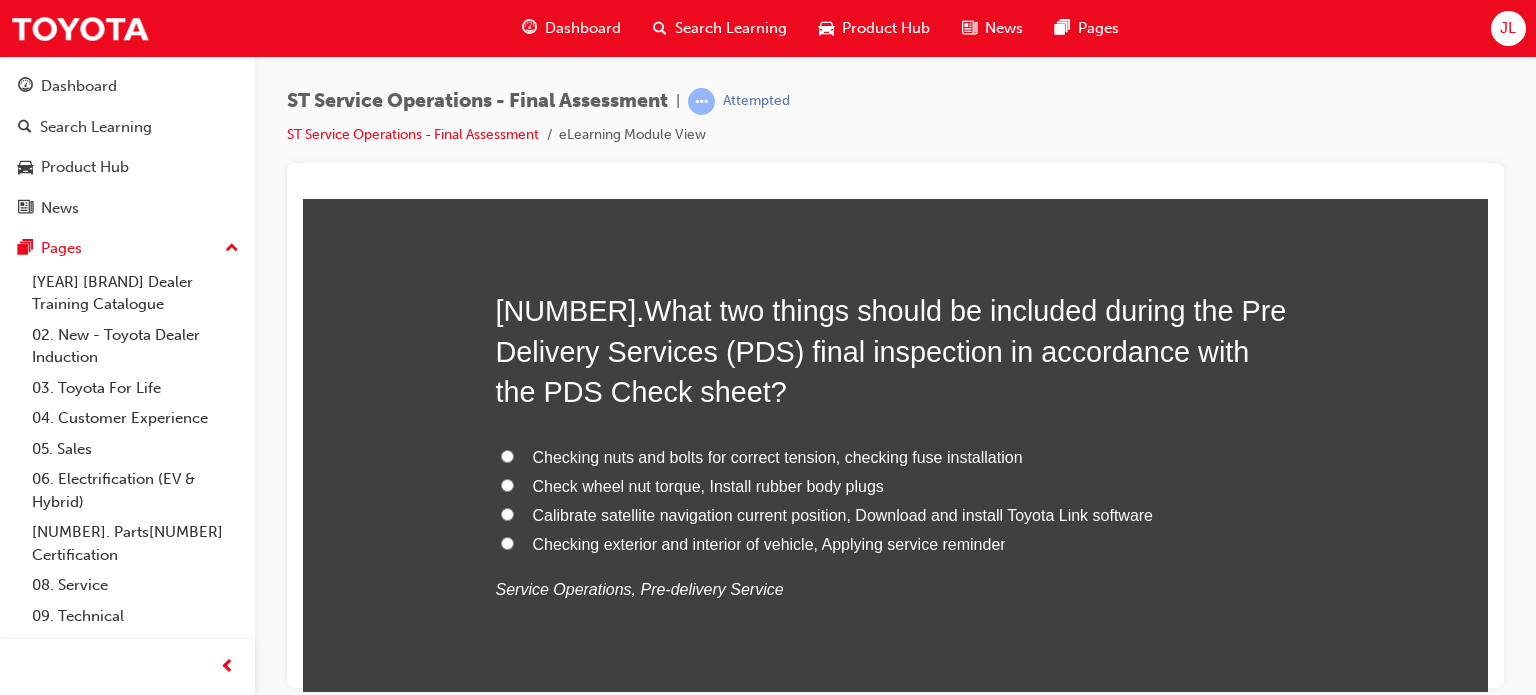 scroll, scrollTop: 530, scrollLeft: 0, axis: vertical 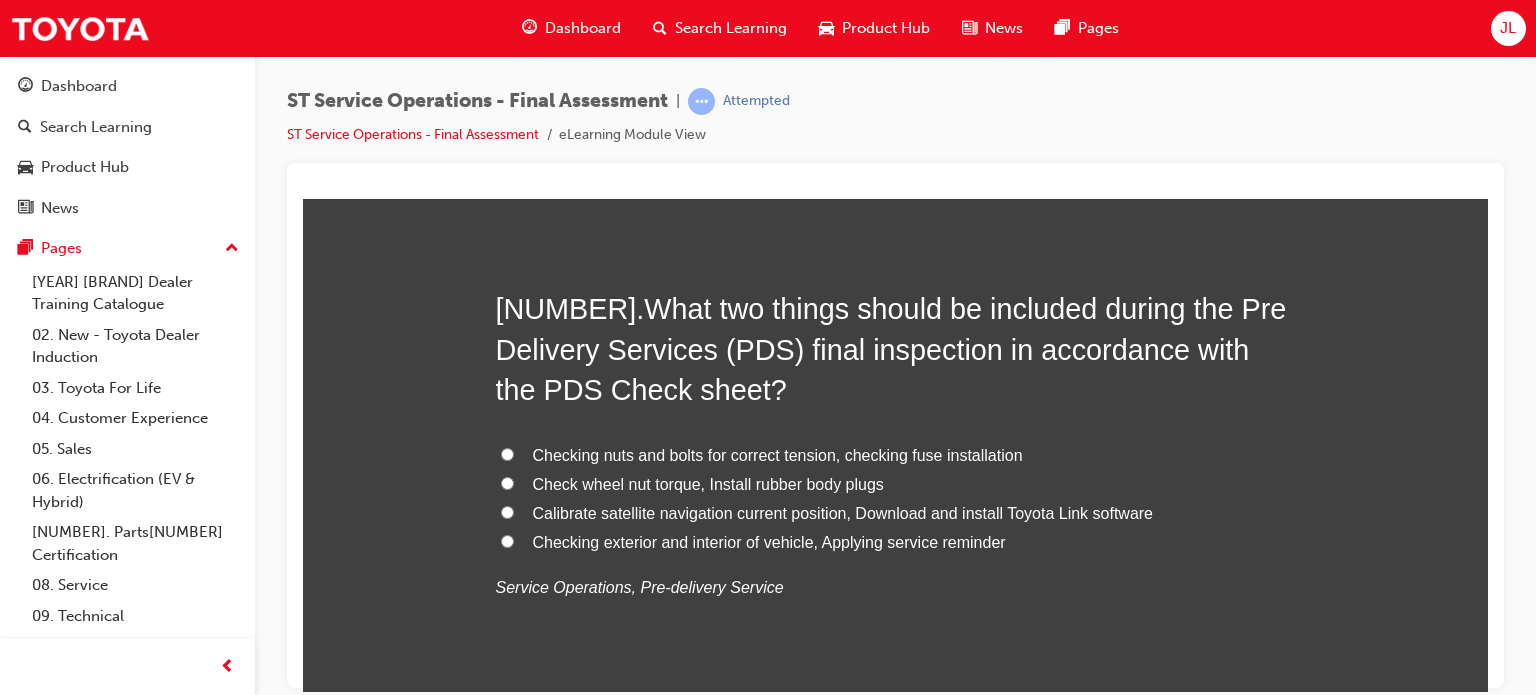 click on "Checking nuts and bolts for correct tension, checking fuse installation" at bounding box center (778, 454) 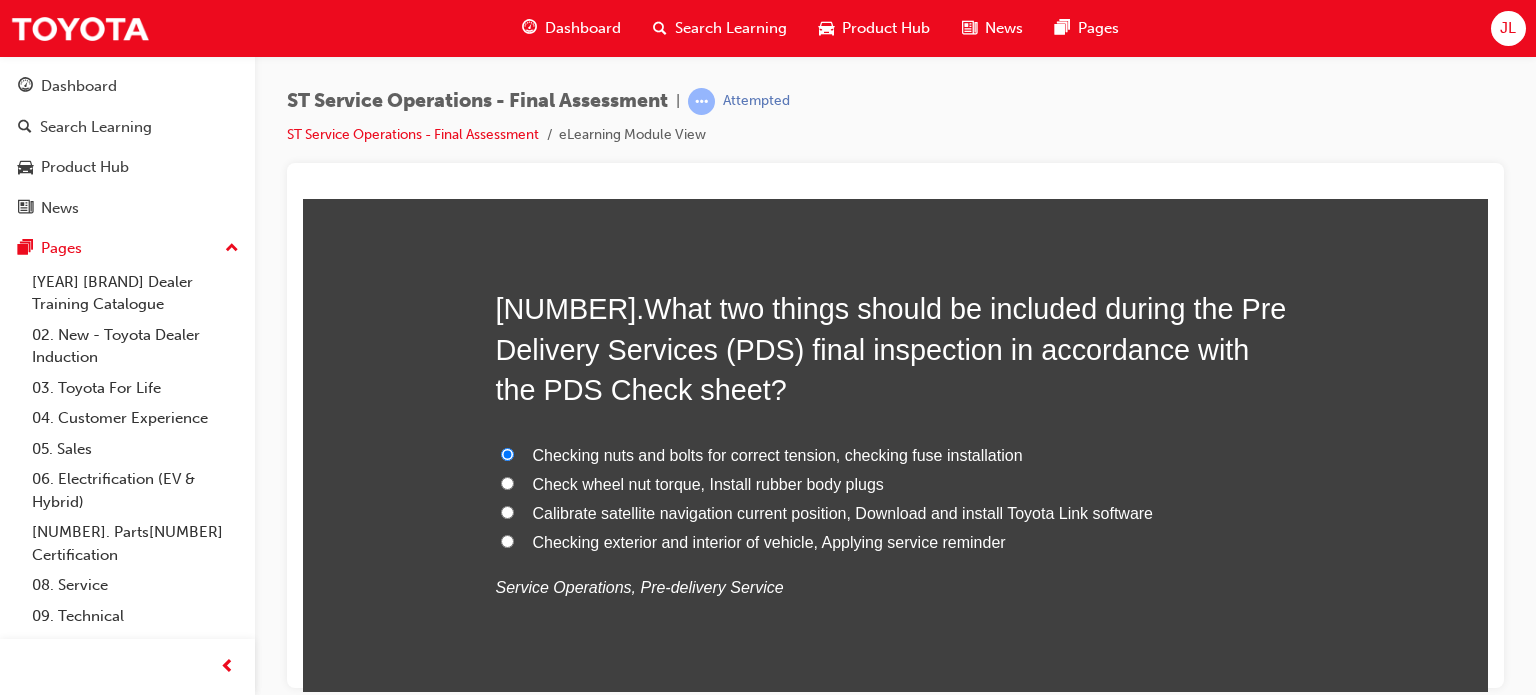 radio on "true" 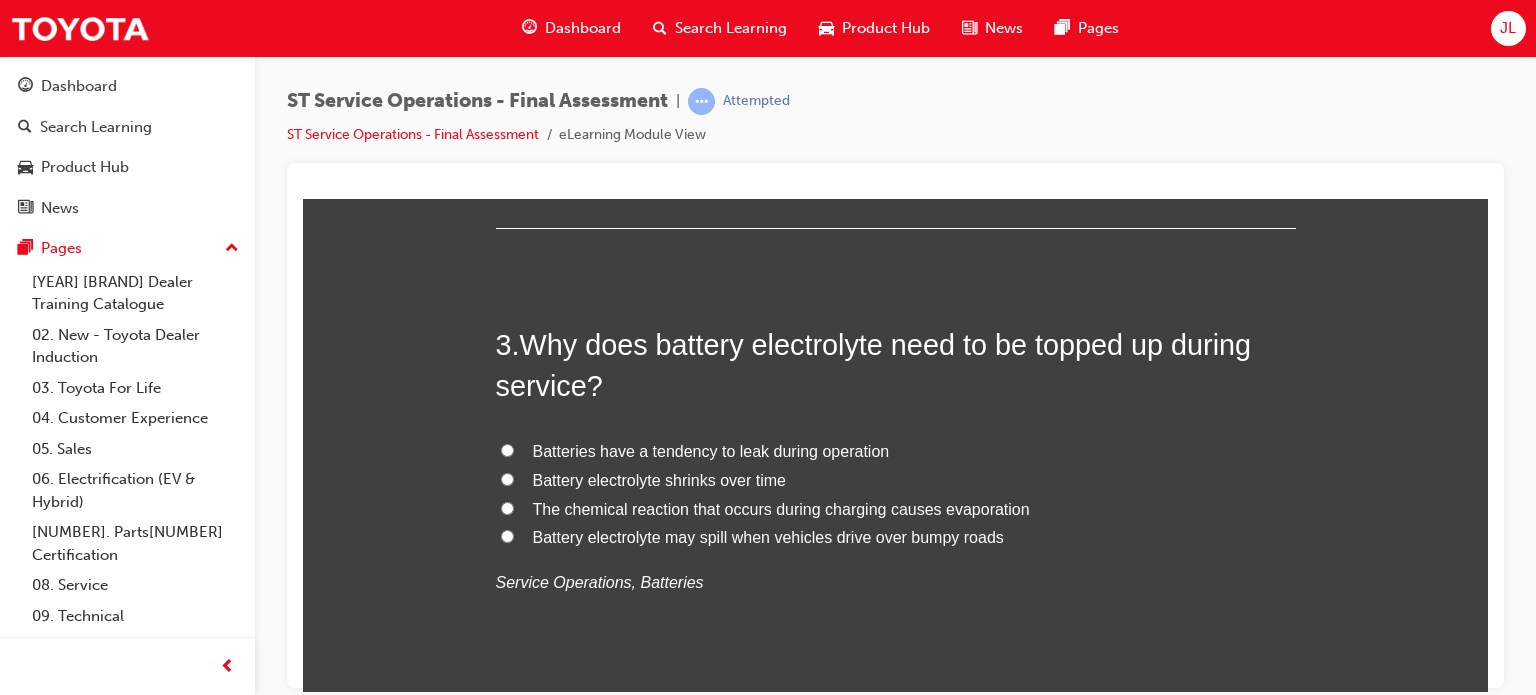 scroll, scrollTop: 1004, scrollLeft: 0, axis: vertical 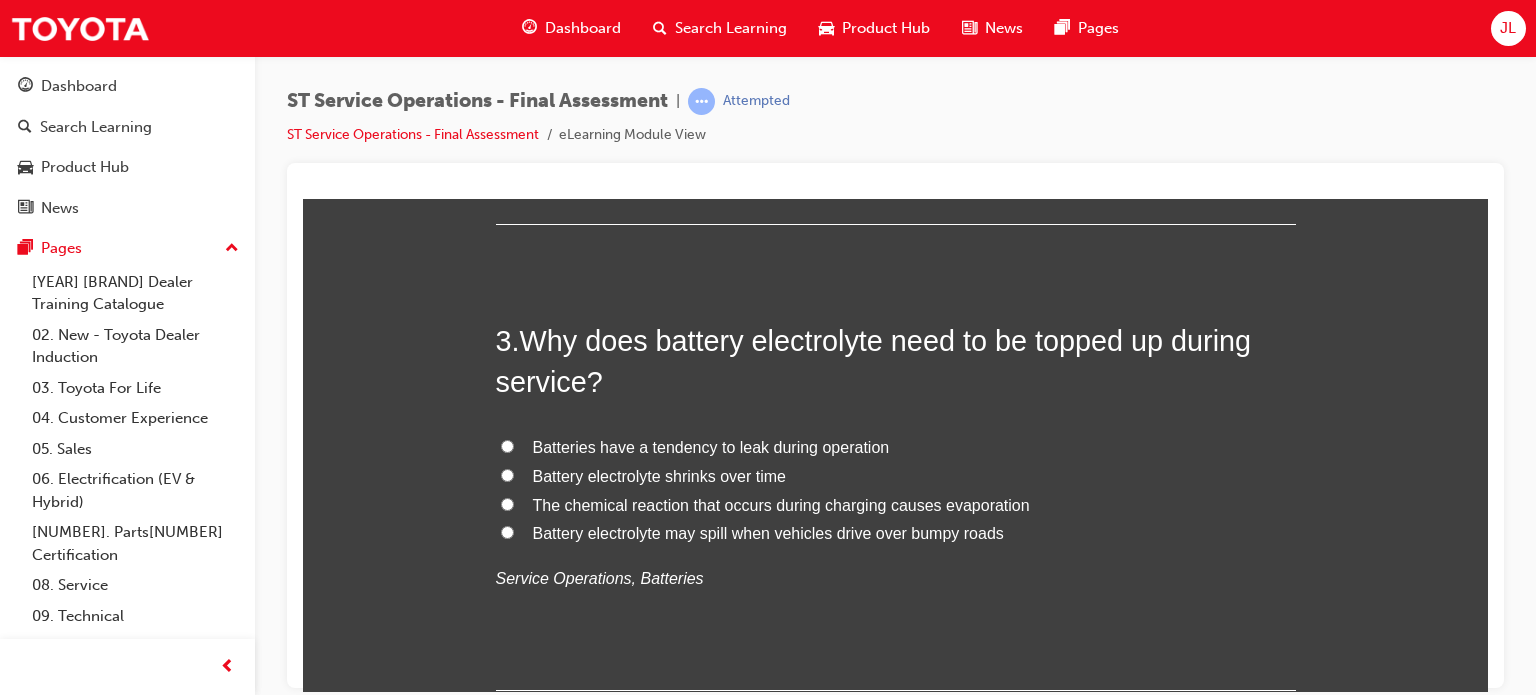 click on "The chemical reaction that occurs during charging causes evaporation" at bounding box center (896, 505) 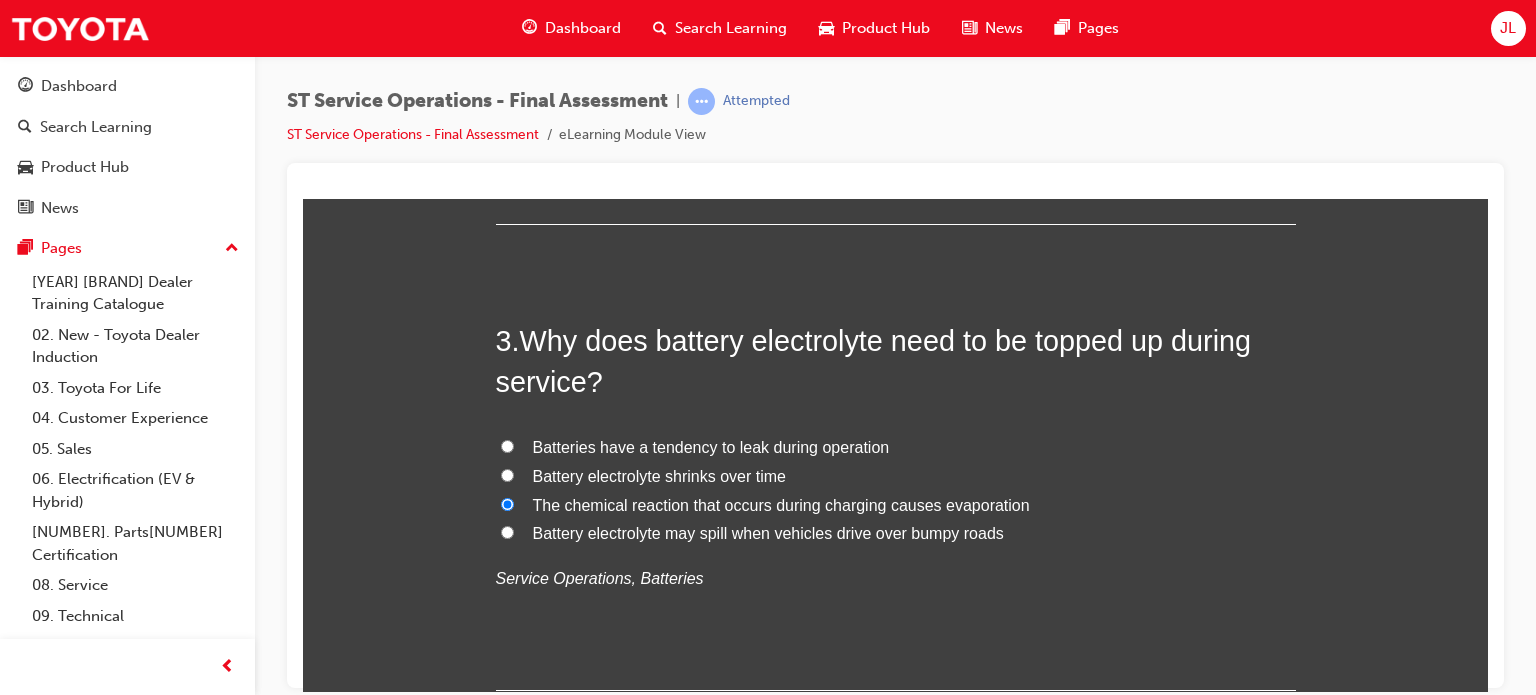 radio on "true" 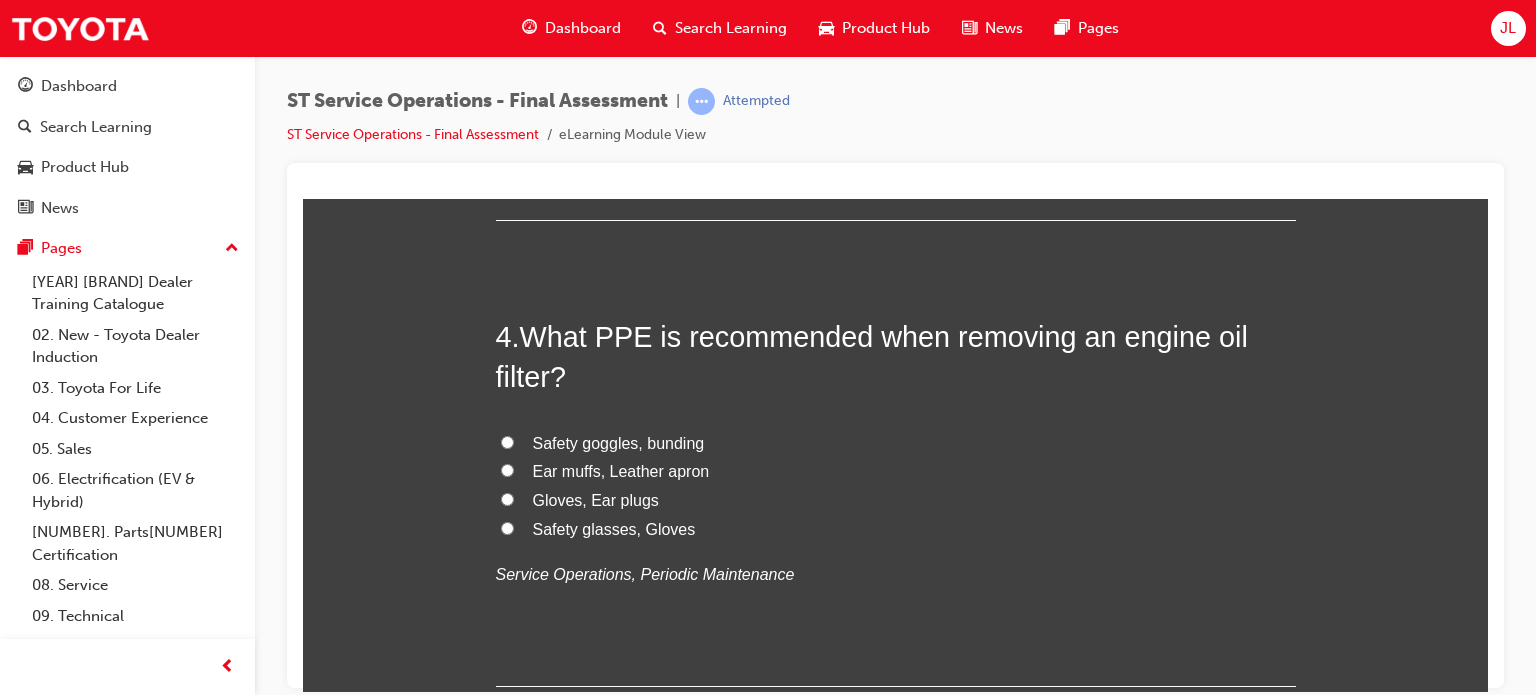 scroll, scrollTop: 1475, scrollLeft: 0, axis: vertical 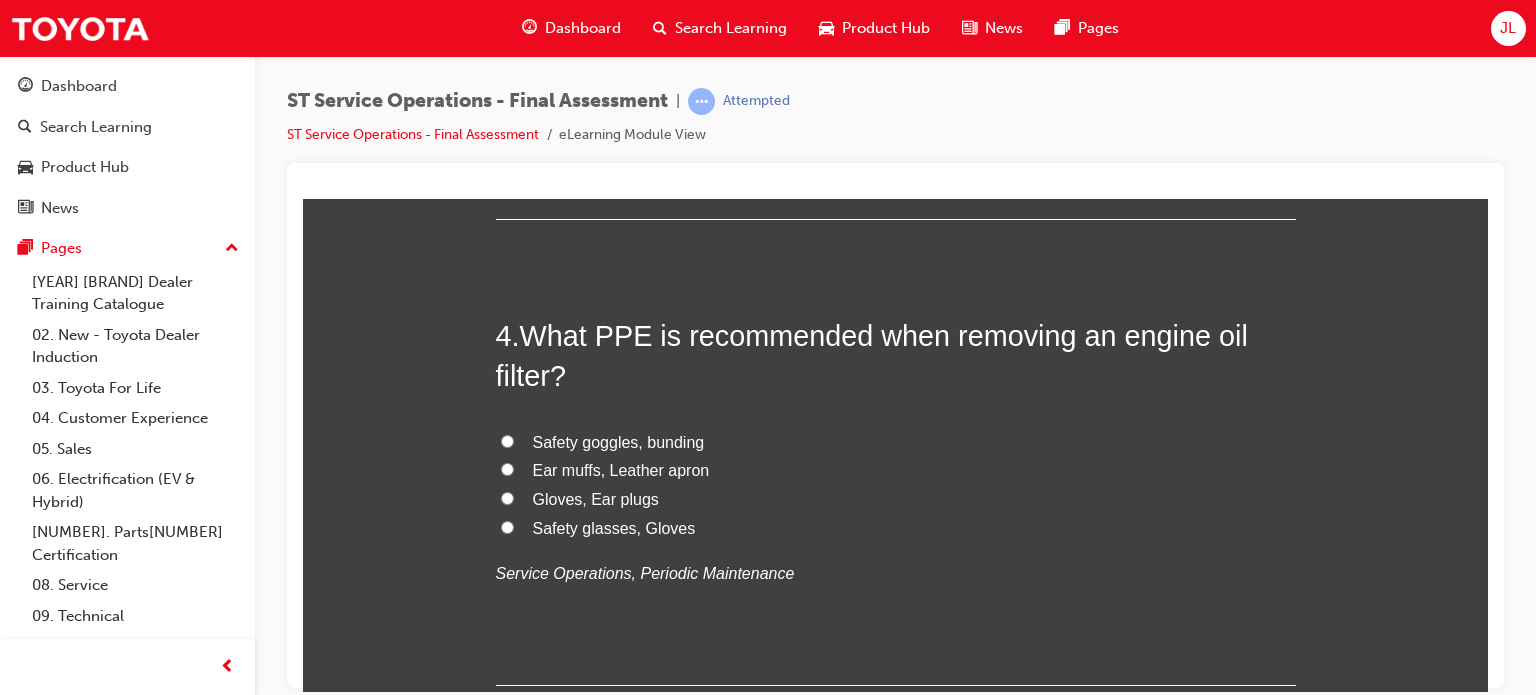 click on "Safety glasses, Gloves" at bounding box center (614, 527) 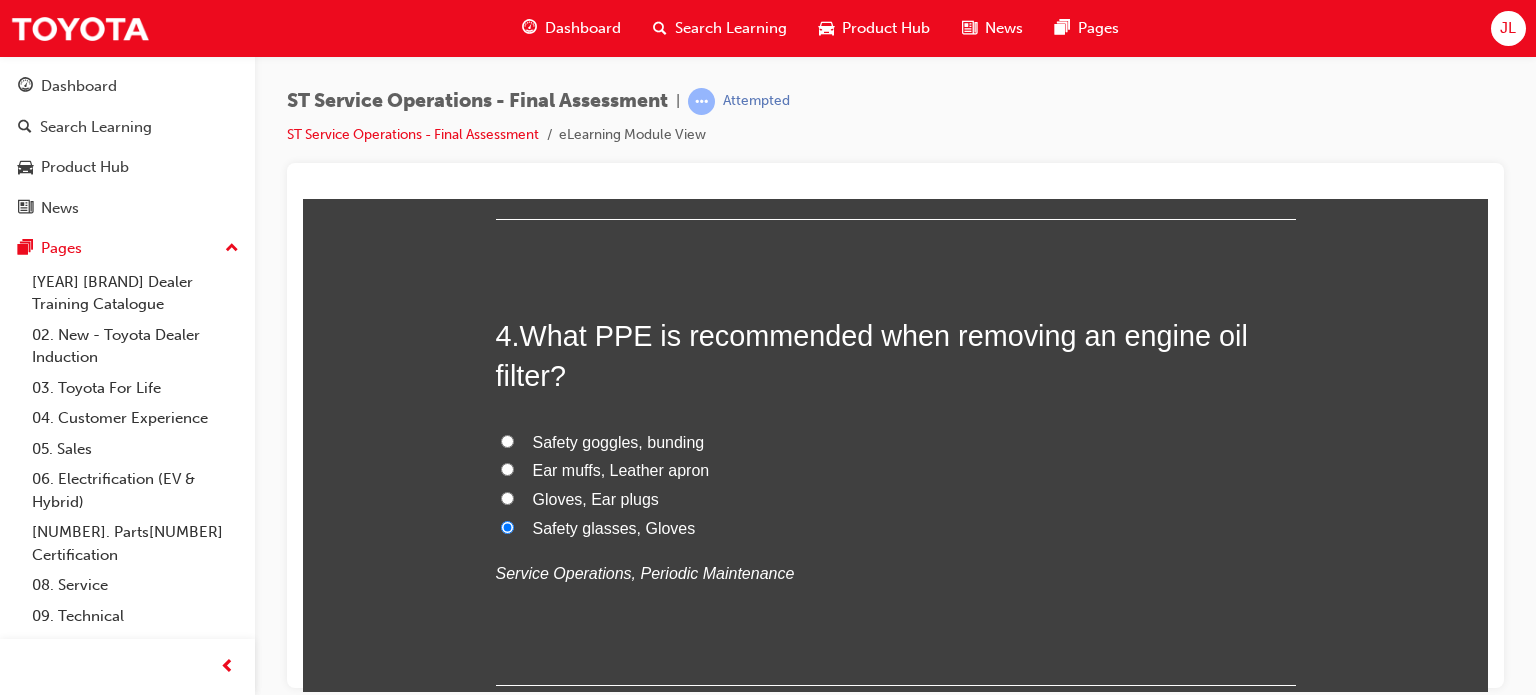 radio on "true" 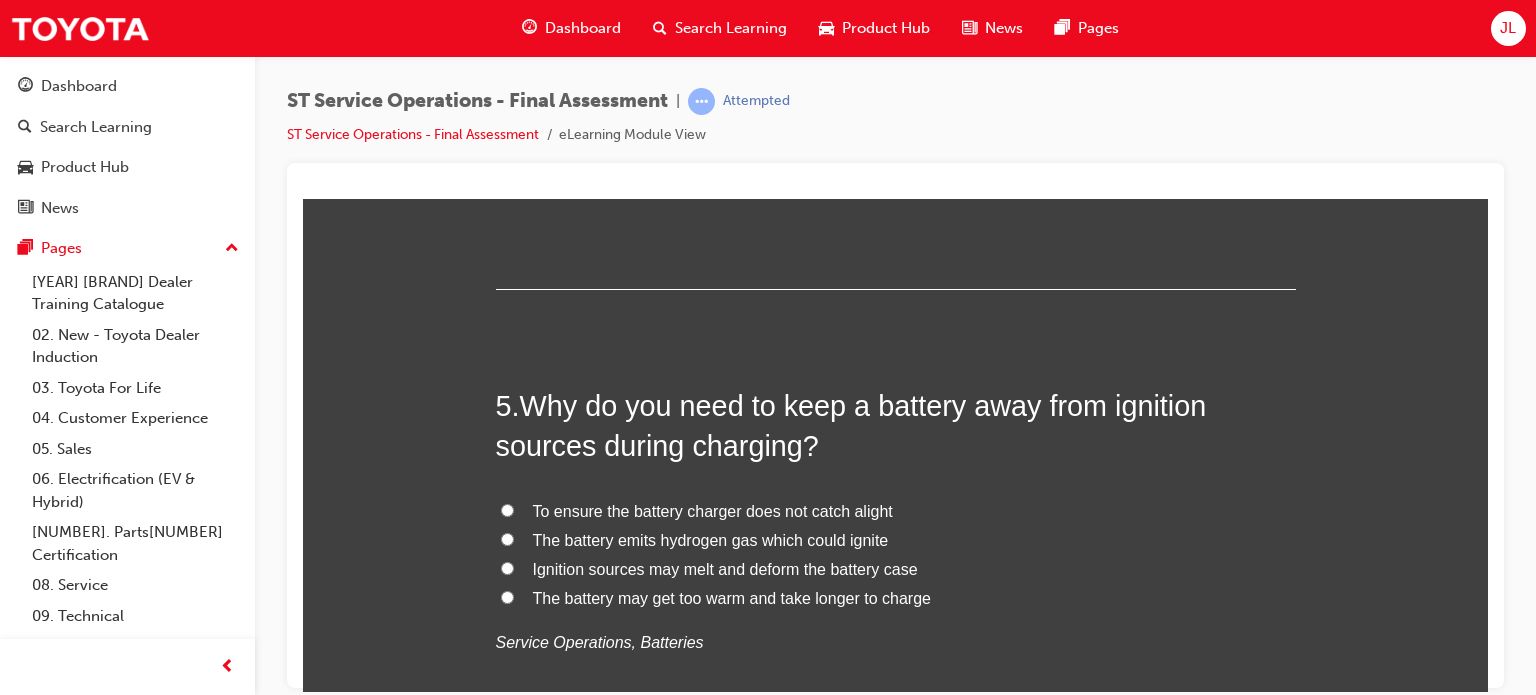 scroll, scrollTop: 1872, scrollLeft: 0, axis: vertical 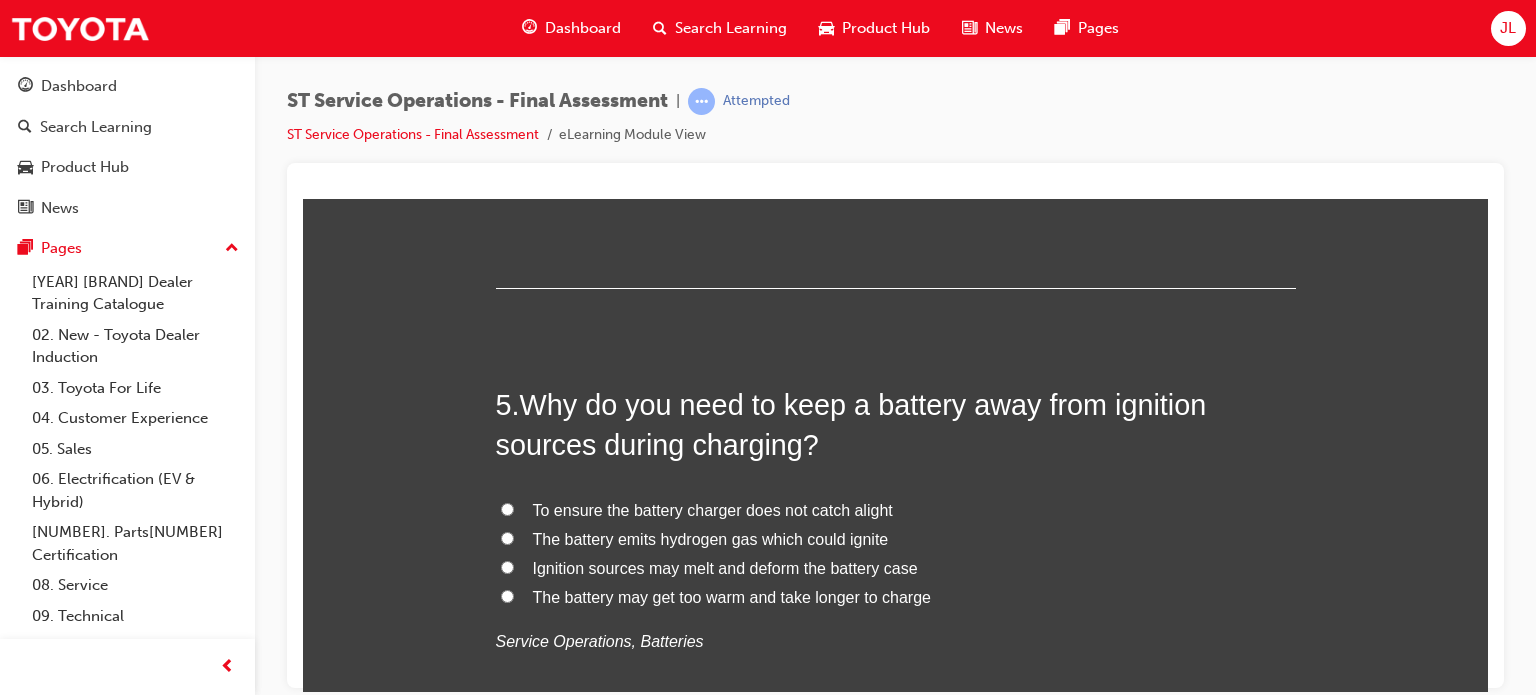click on "The battery emits hydrogen gas which could ignite" at bounding box center (507, 537) 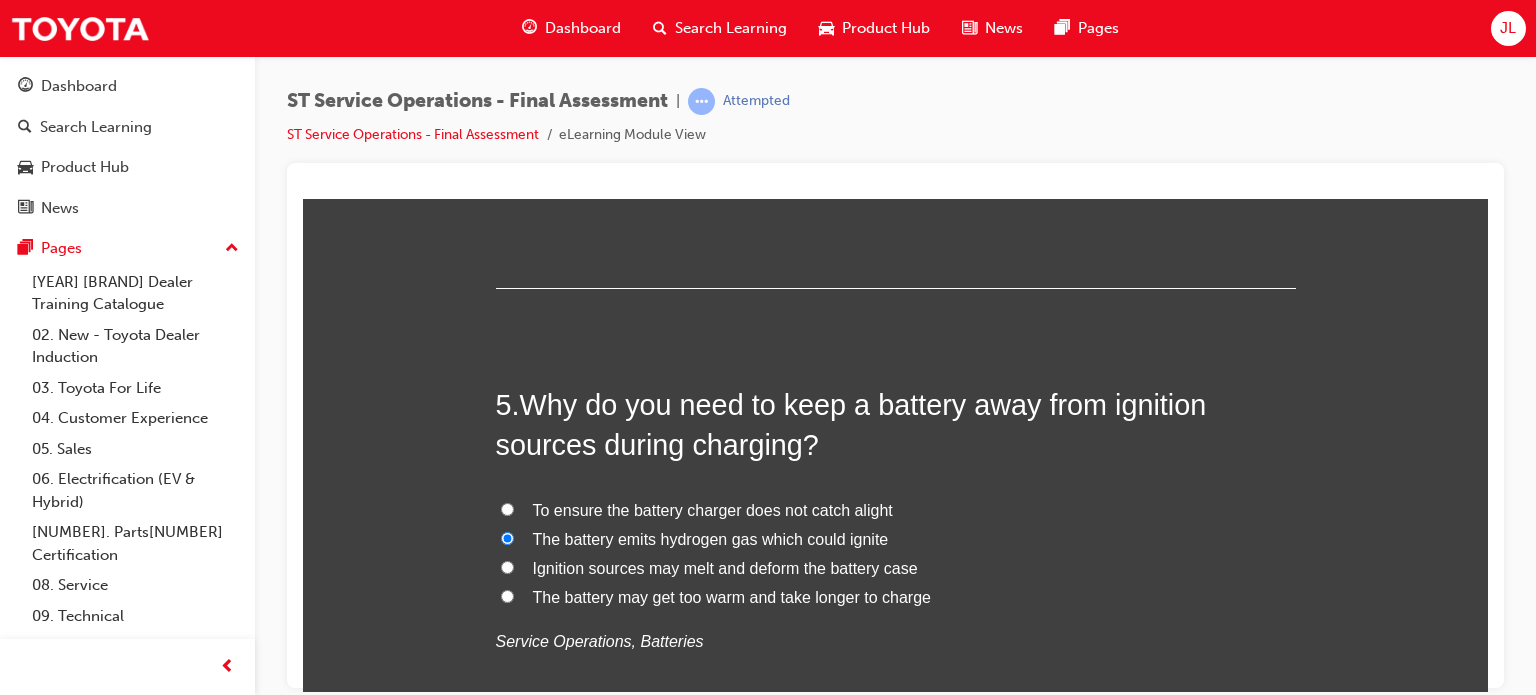 radio on "true" 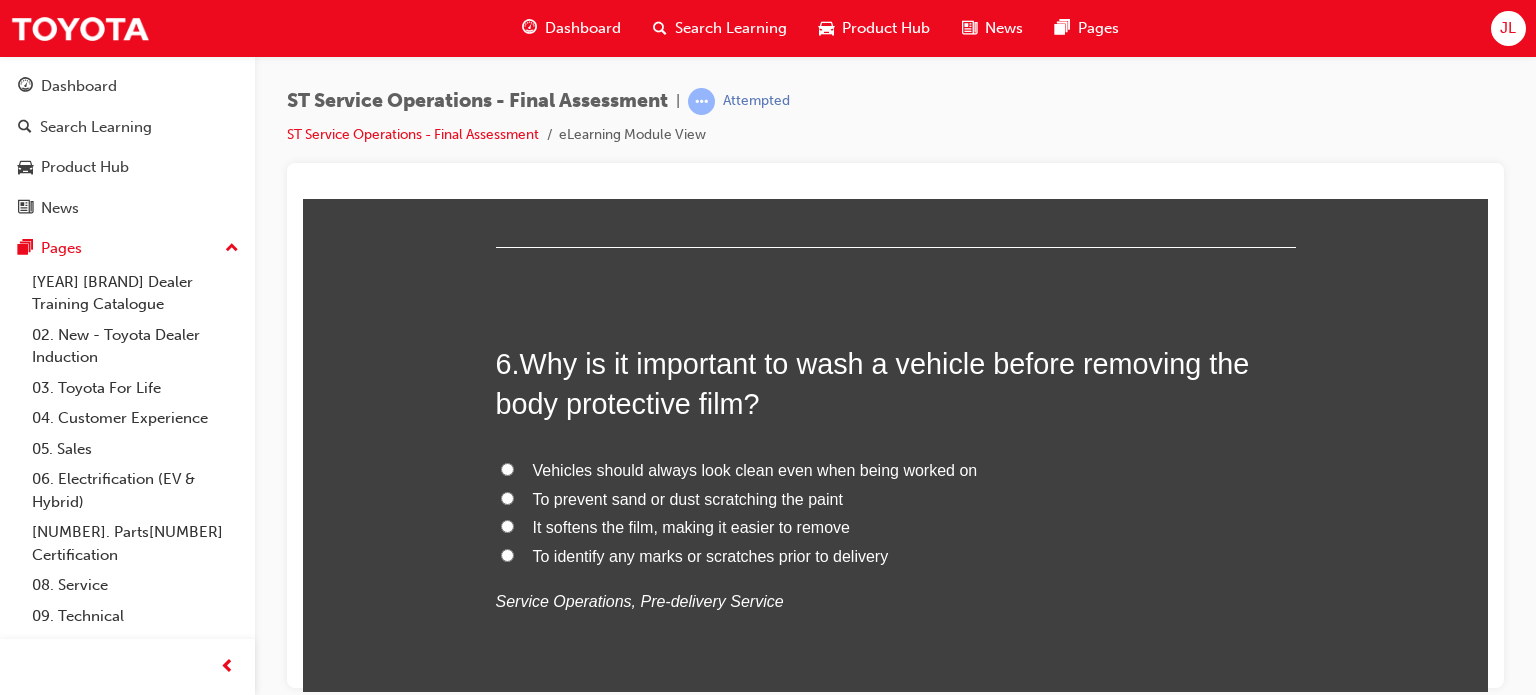 scroll, scrollTop: 2390, scrollLeft: 0, axis: vertical 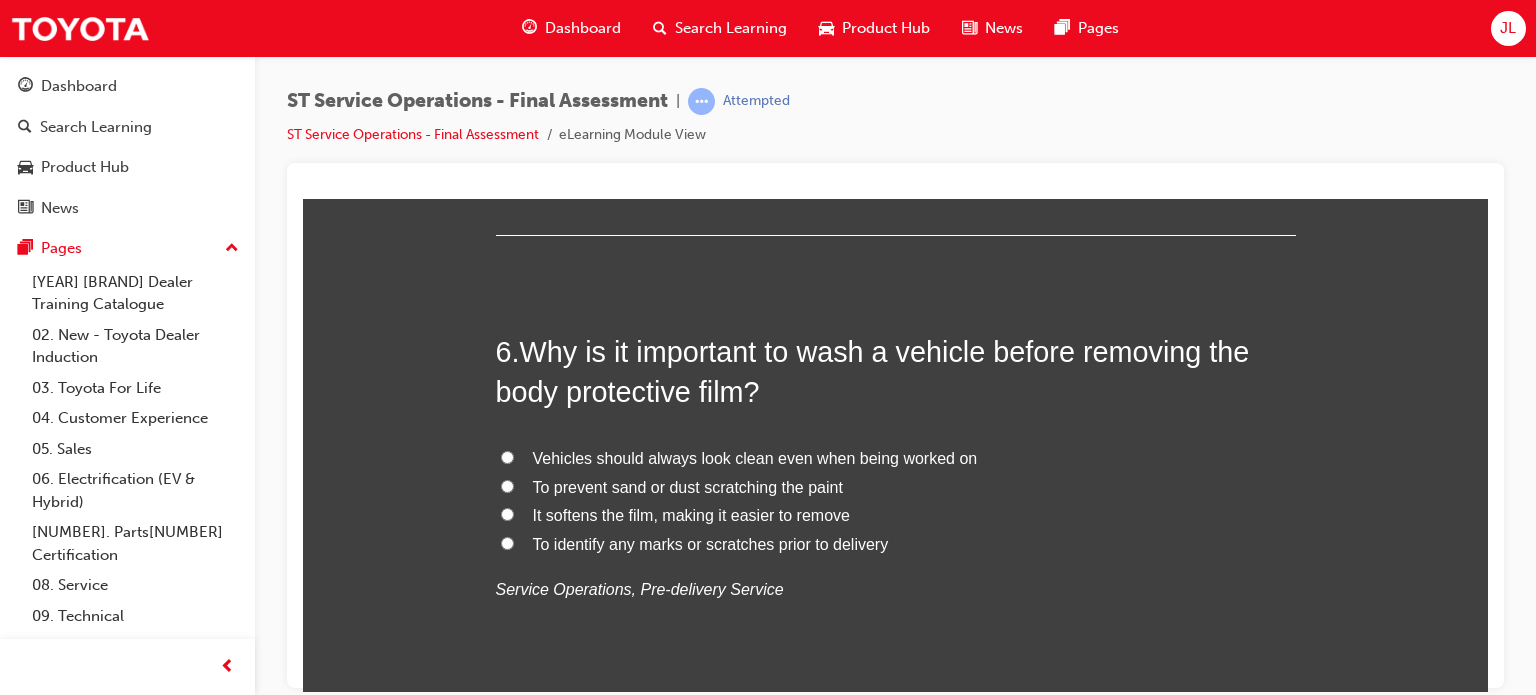 click on "To prevent sand or dust scratching the paint" at bounding box center [688, 486] 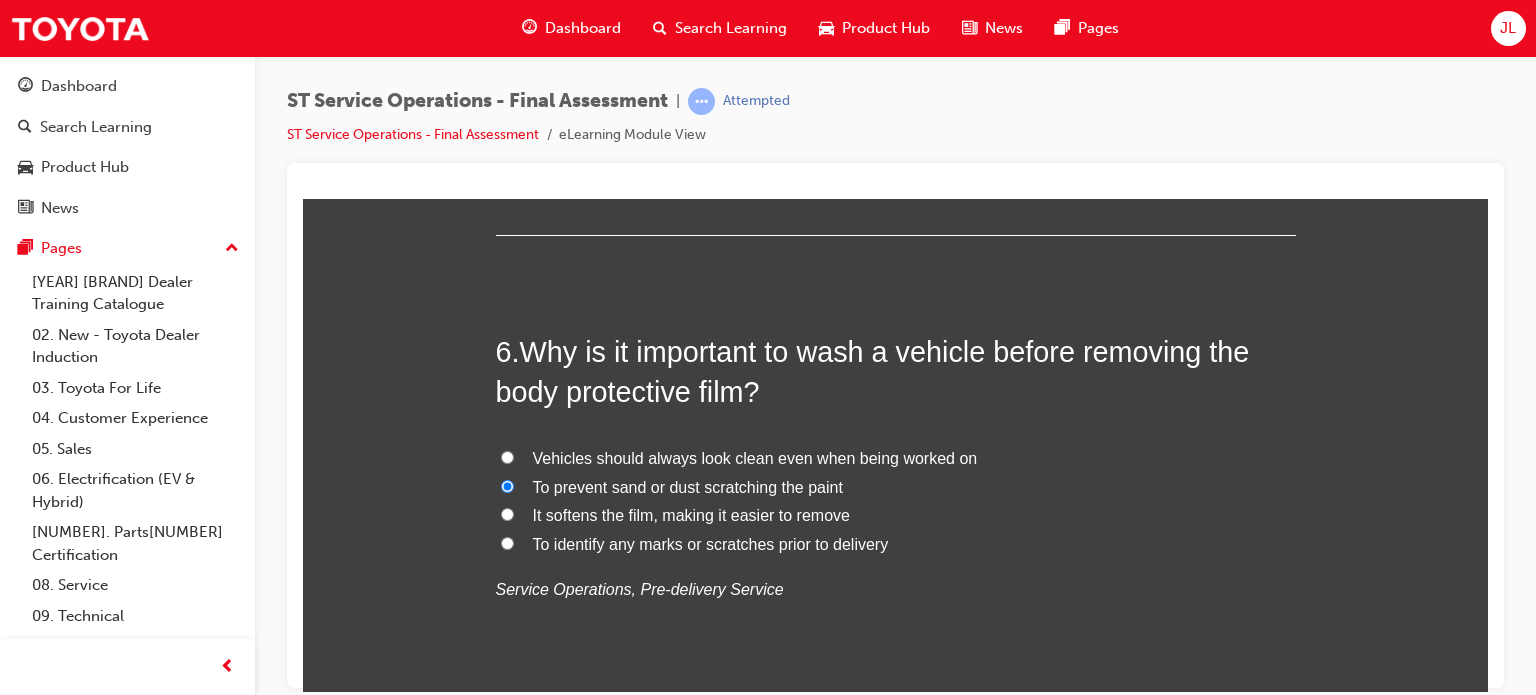 radio on "true" 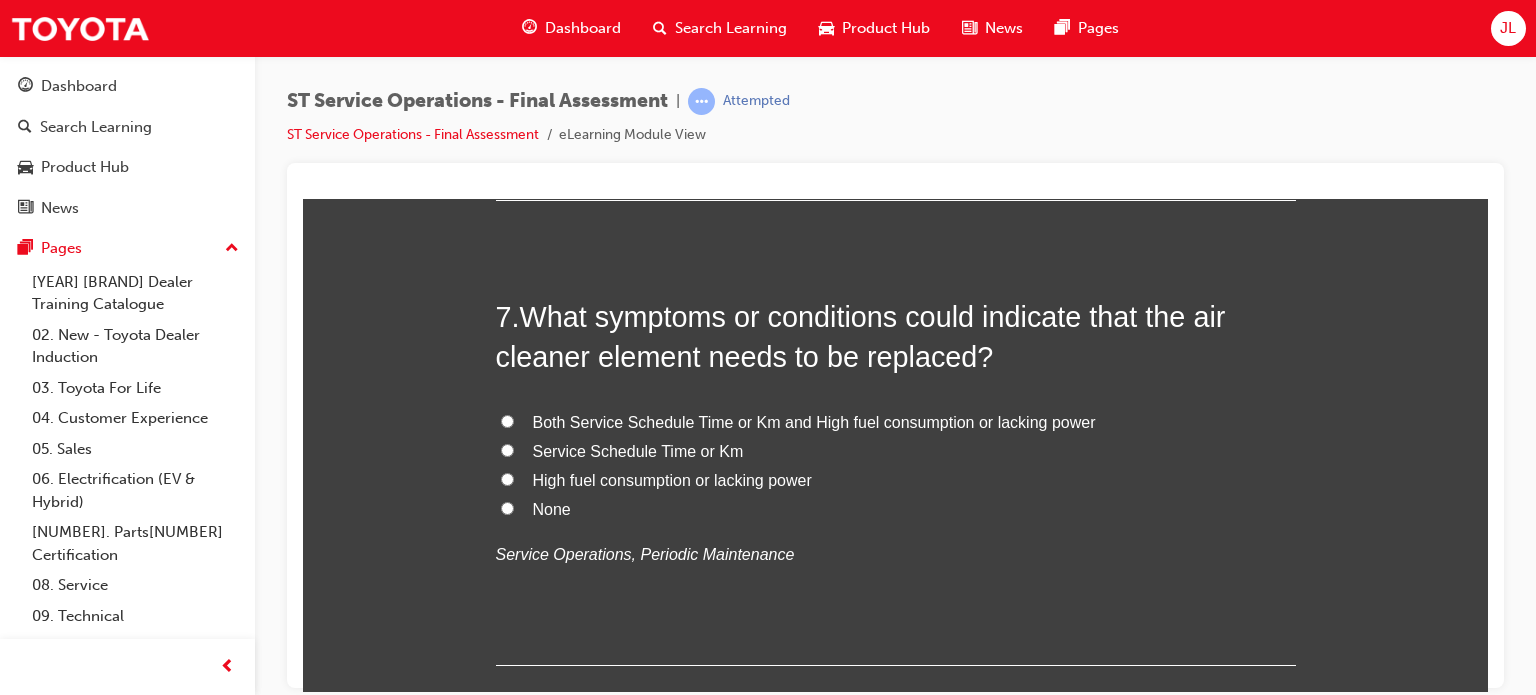 scroll, scrollTop: 2894, scrollLeft: 0, axis: vertical 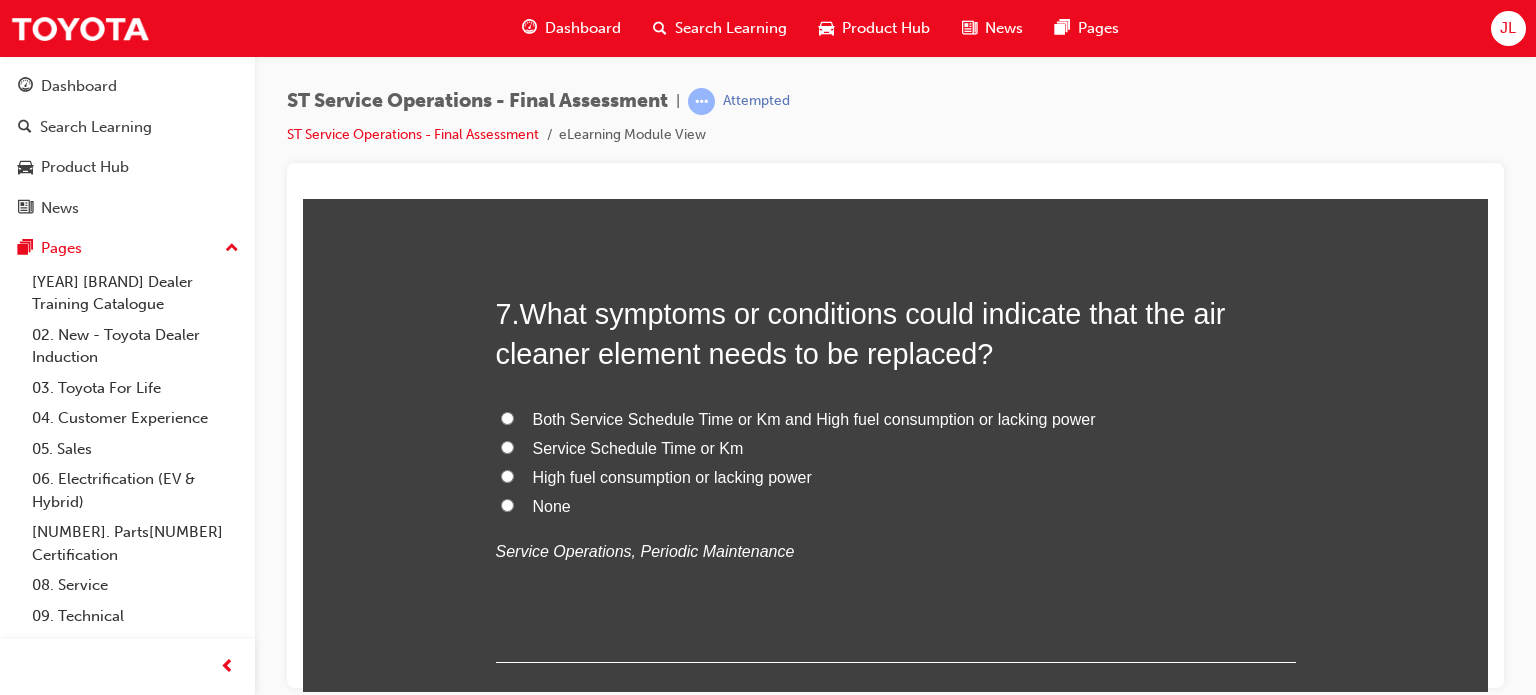 click on "Both Service Schedule Time or Km and High fuel consumption or lacking power" at bounding box center [507, 417] 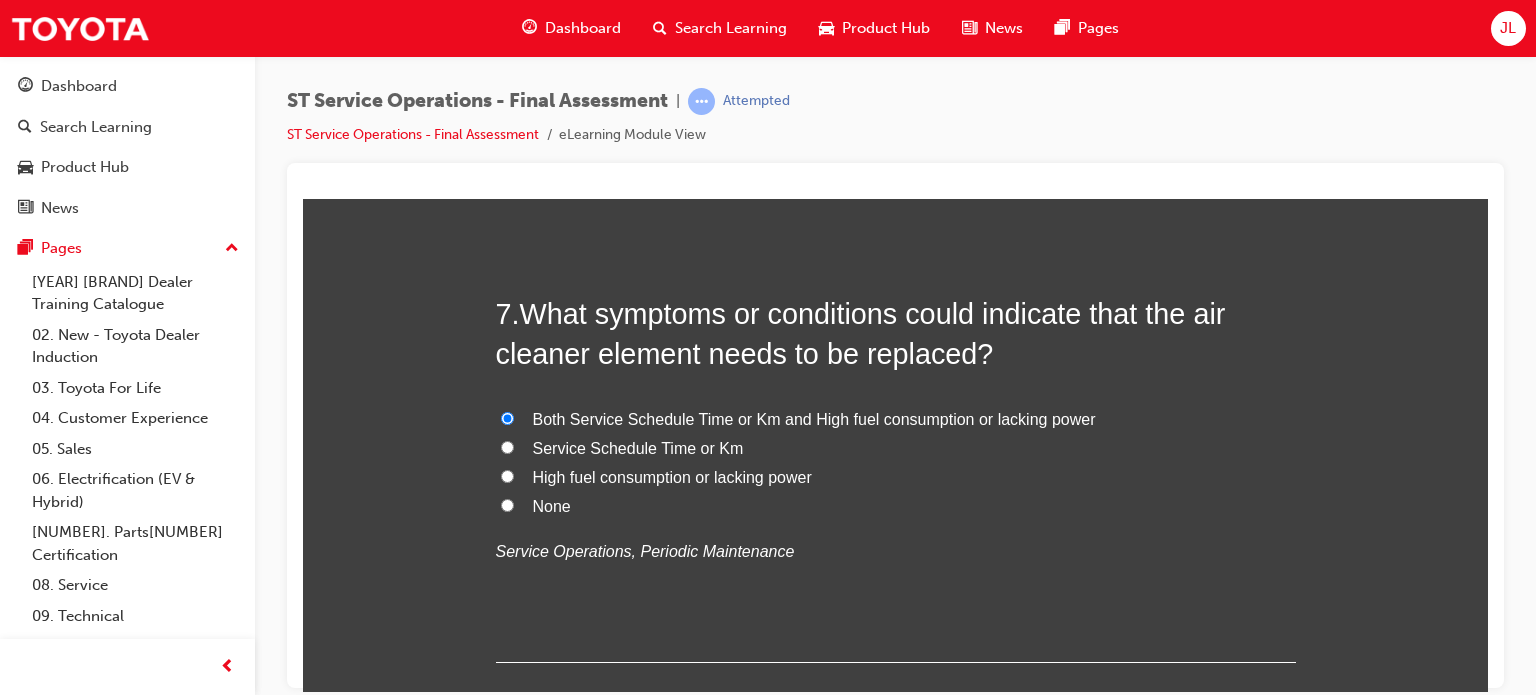 radio on "true" 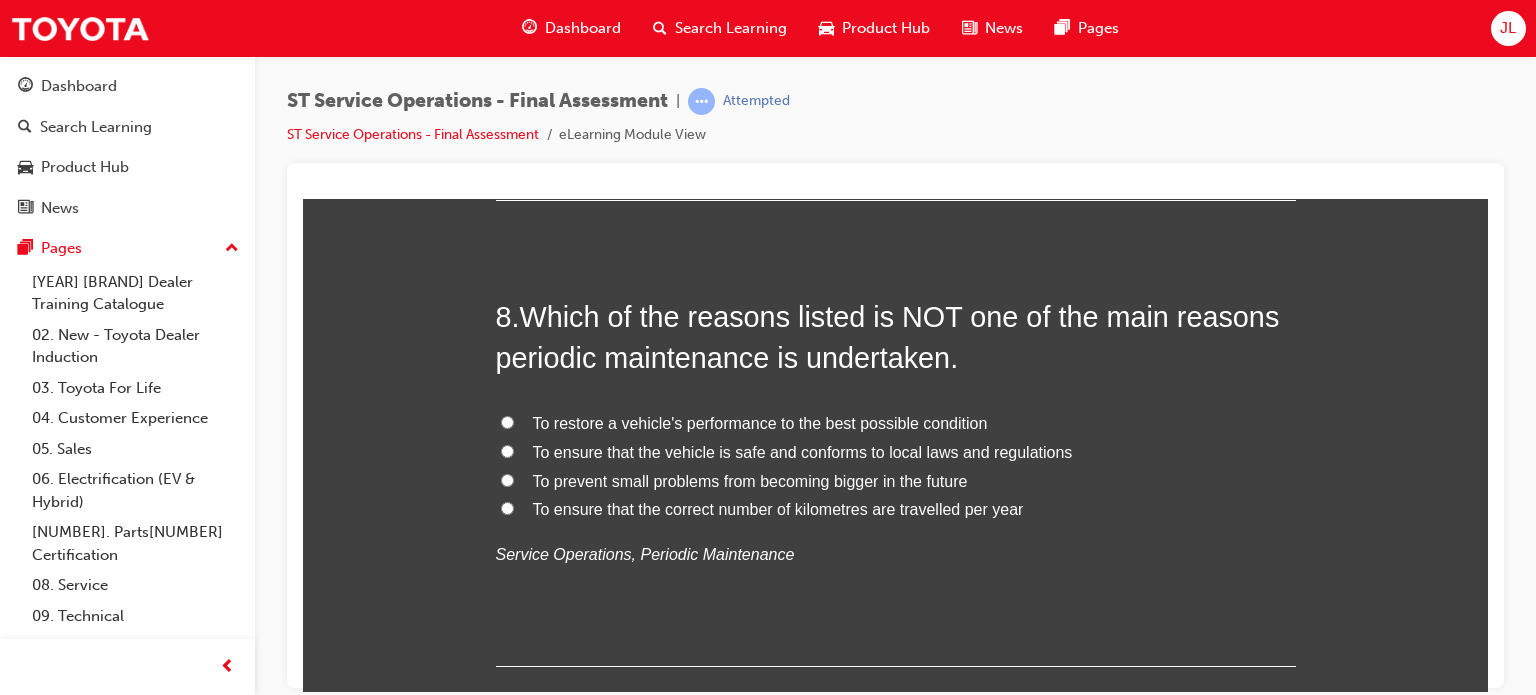 scroll, scrollTop: 3358, scrollLeft: 0, axis: vertical 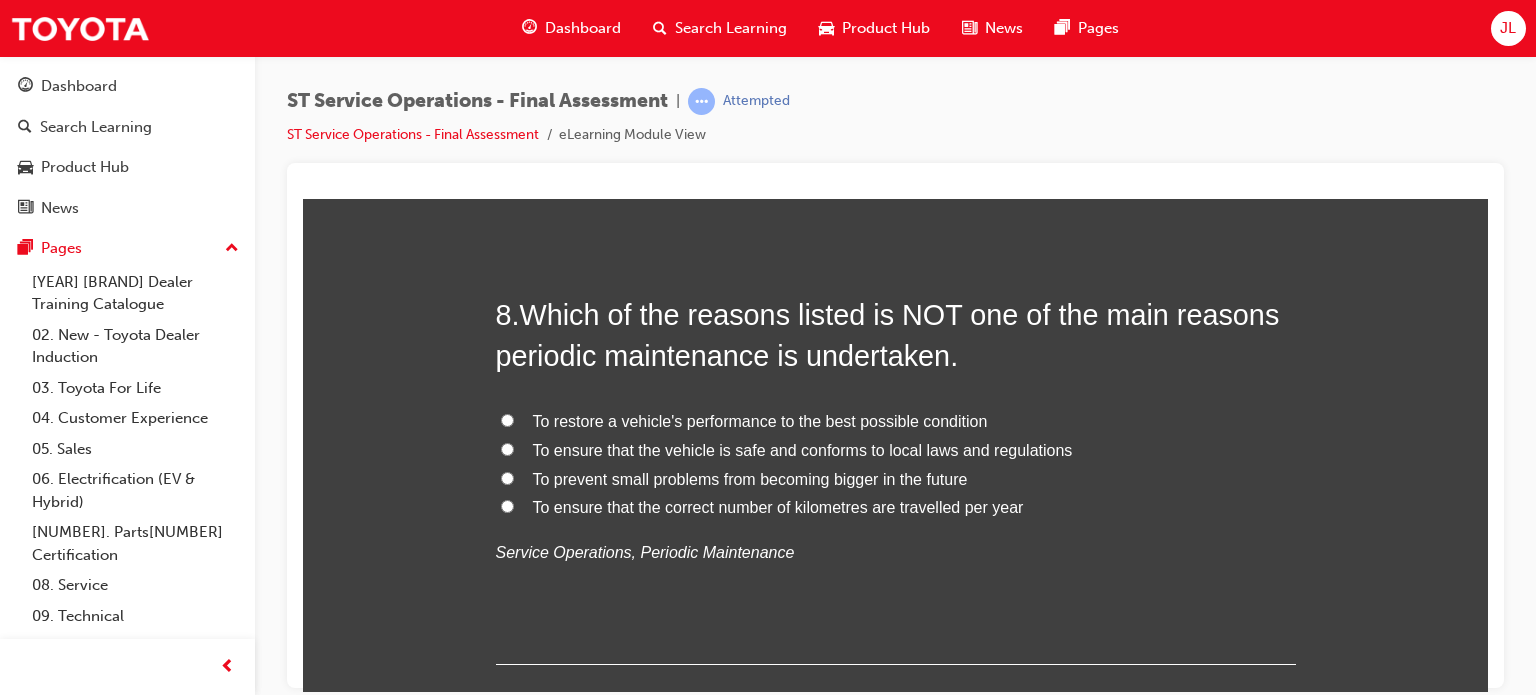 click on "To ensure that the correct number of kilometres are travelled per year" at bounding box center (778, 506) 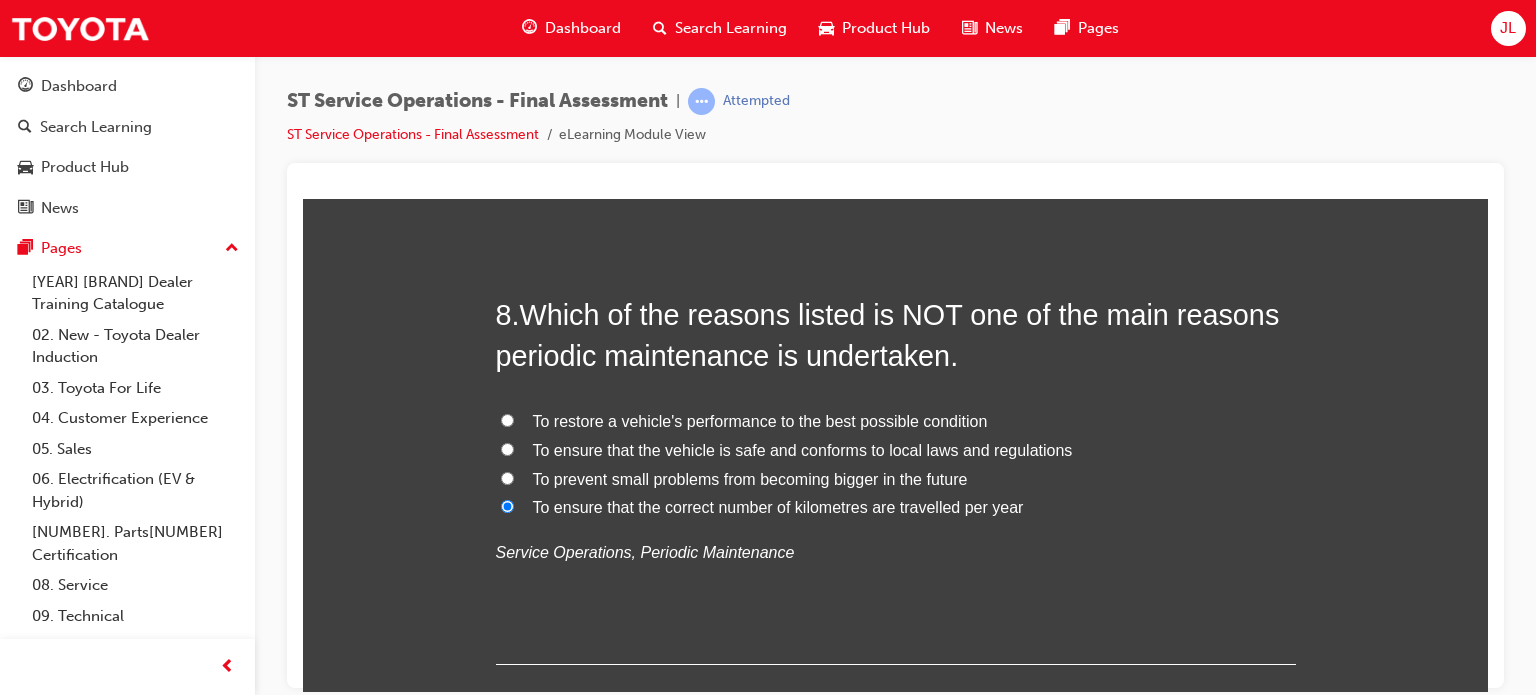 radio on "true" 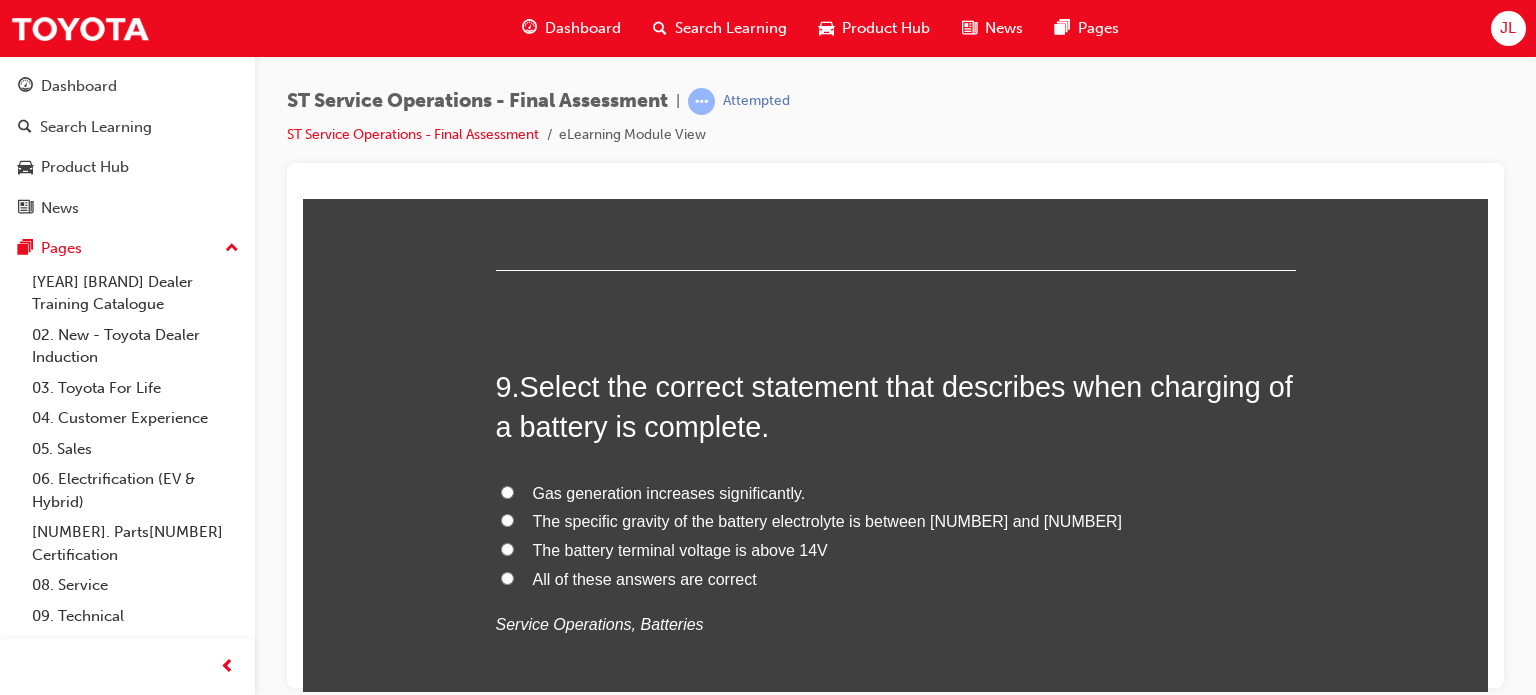 scroll, scrollTop: 3754, scrollLeft: 0, axis: vertical 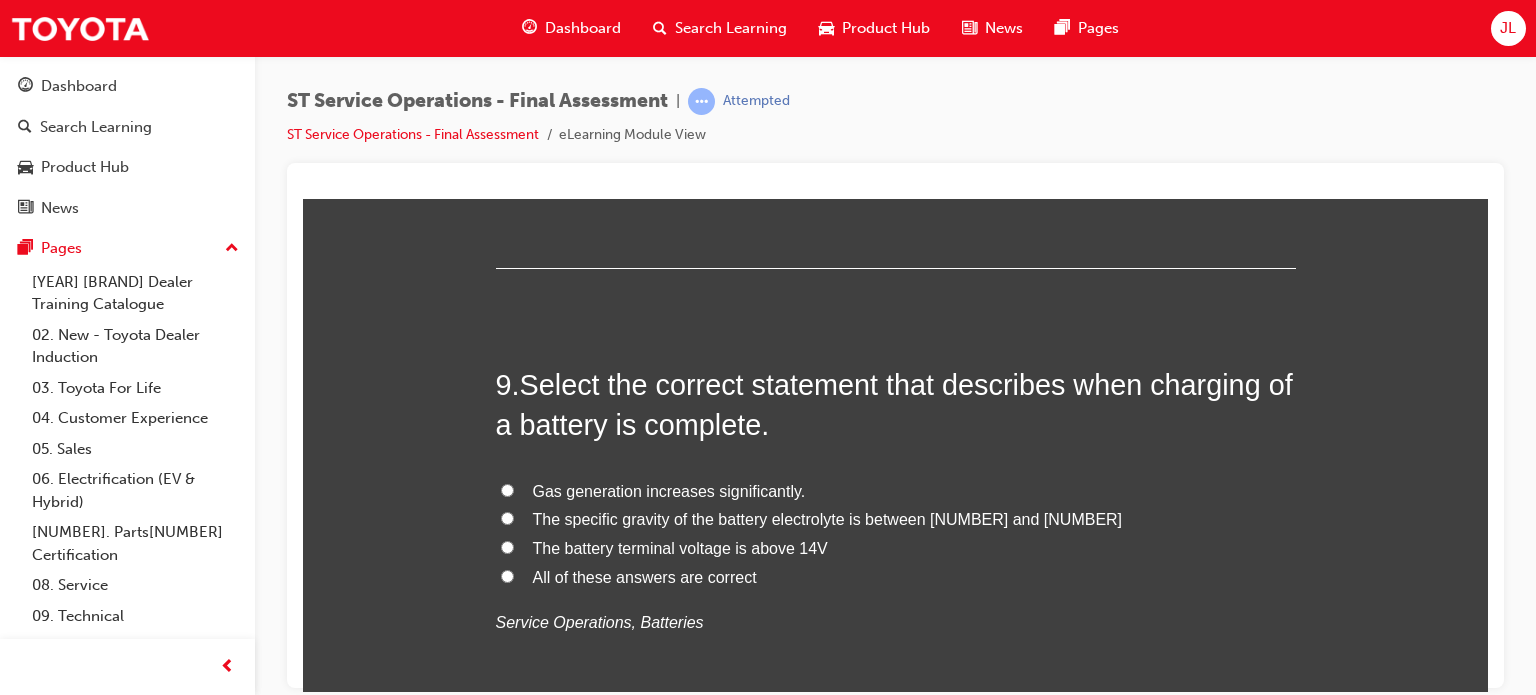 click on "All of these answers are correct" at bounding box center (645, 576) 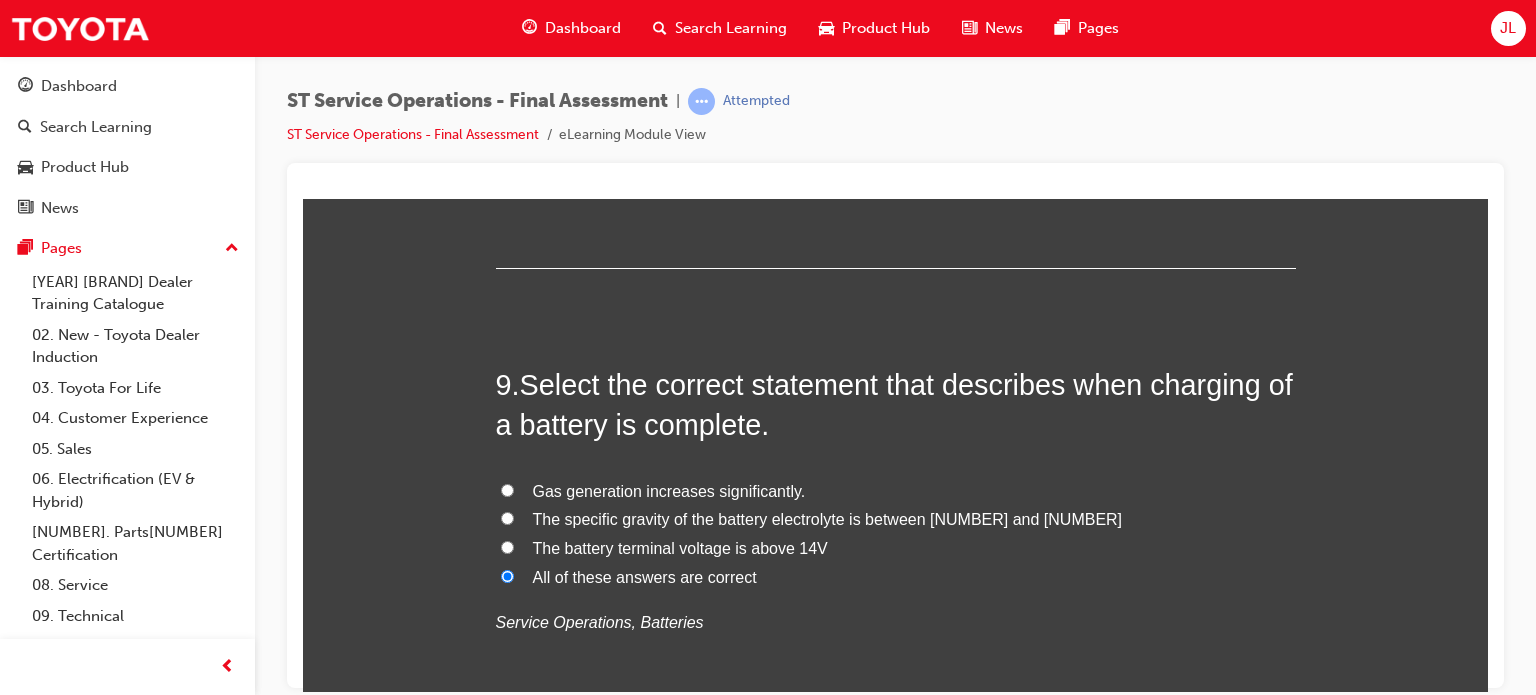 radio on "true" 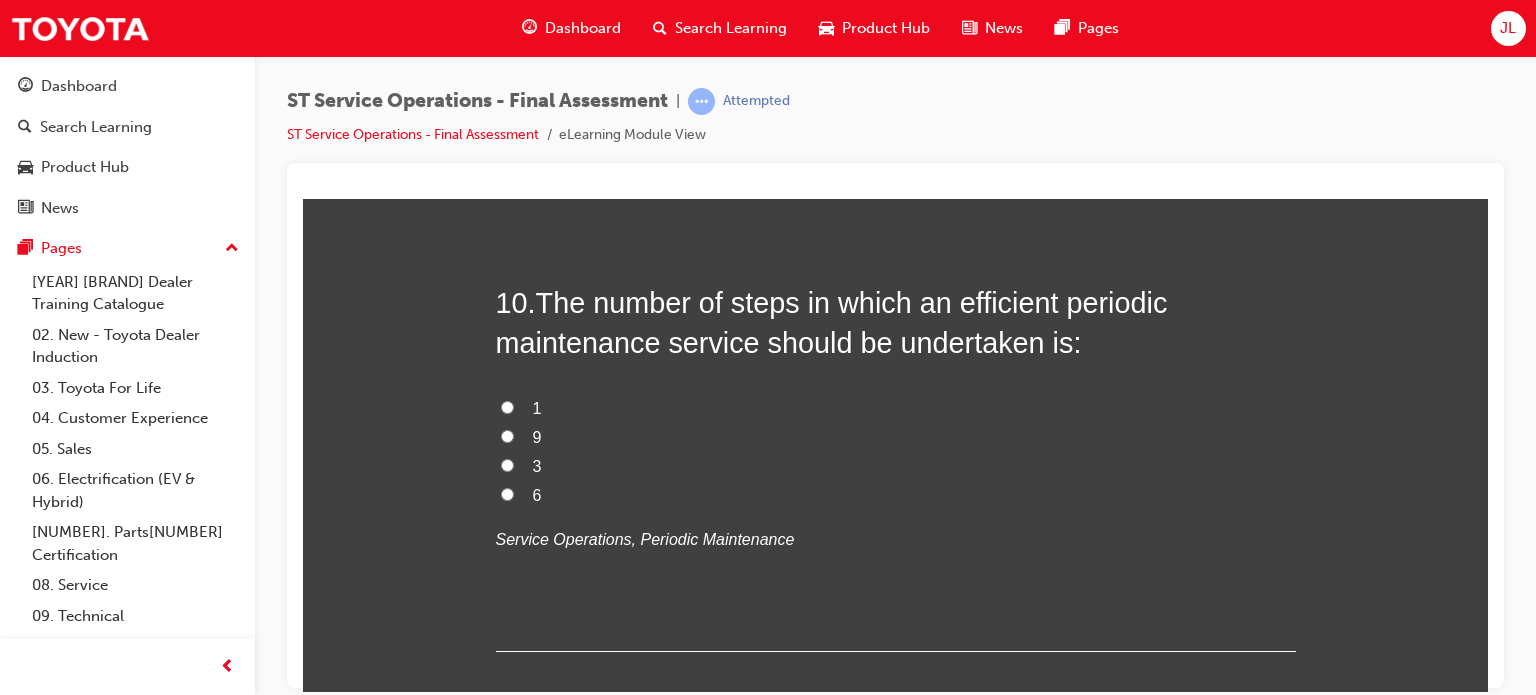 scroll, scrollTop: 4304, scrollLeft: 0, axis: vertical 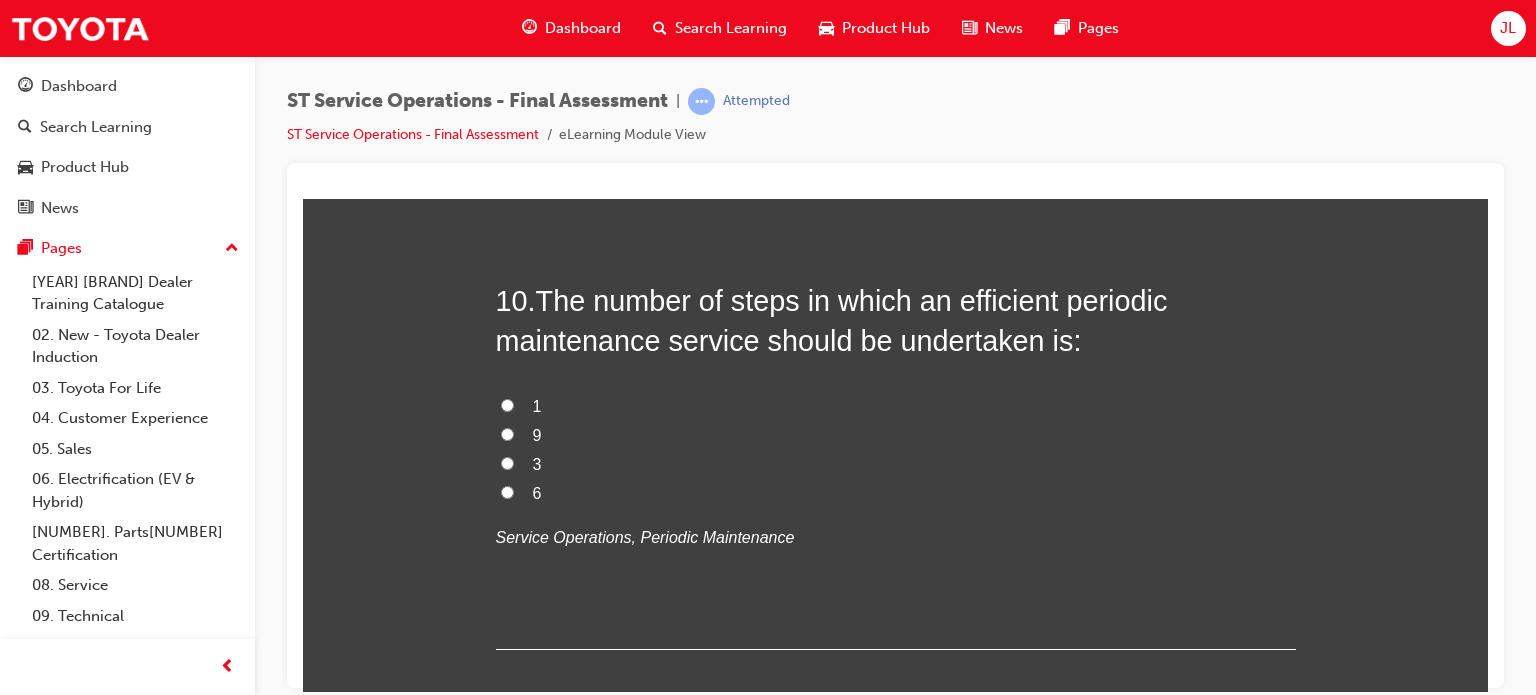 click on "6" at bounding box center [507, 491] 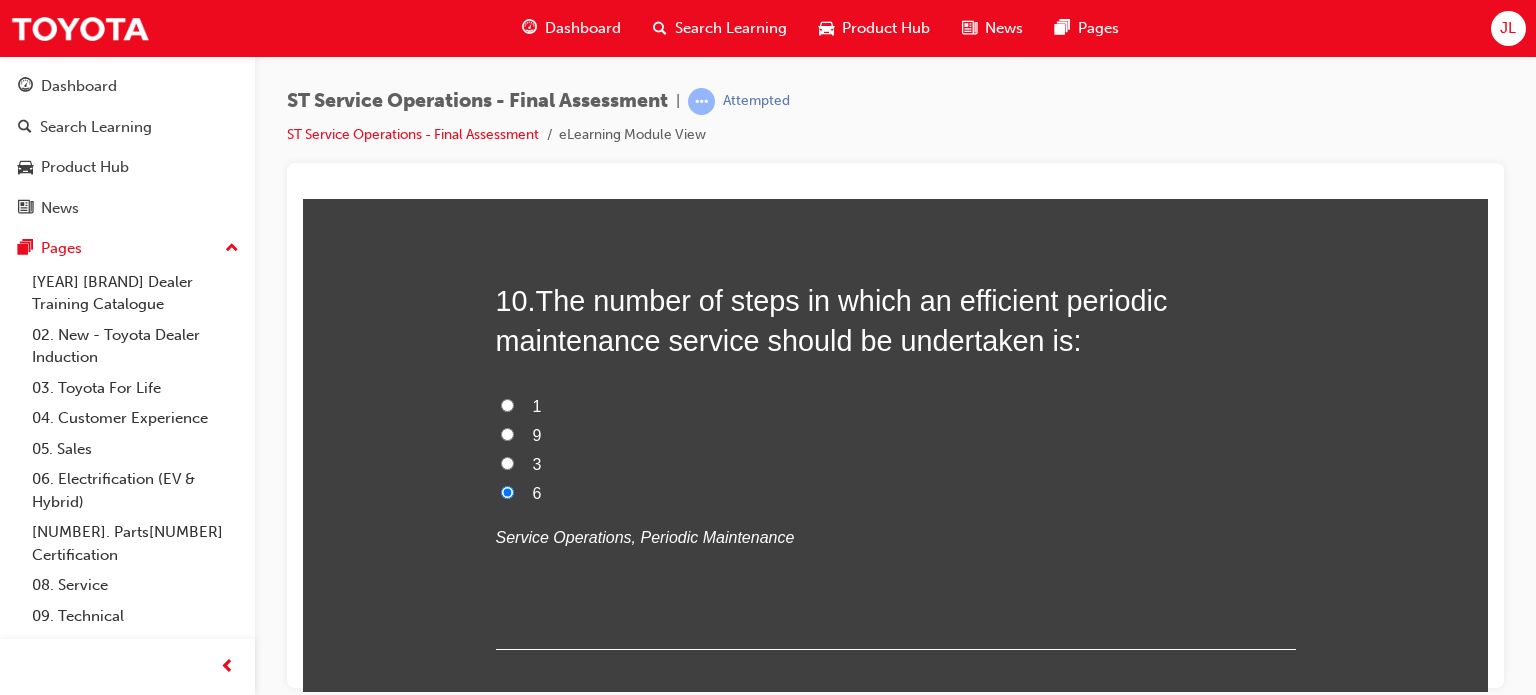 radio on "true" 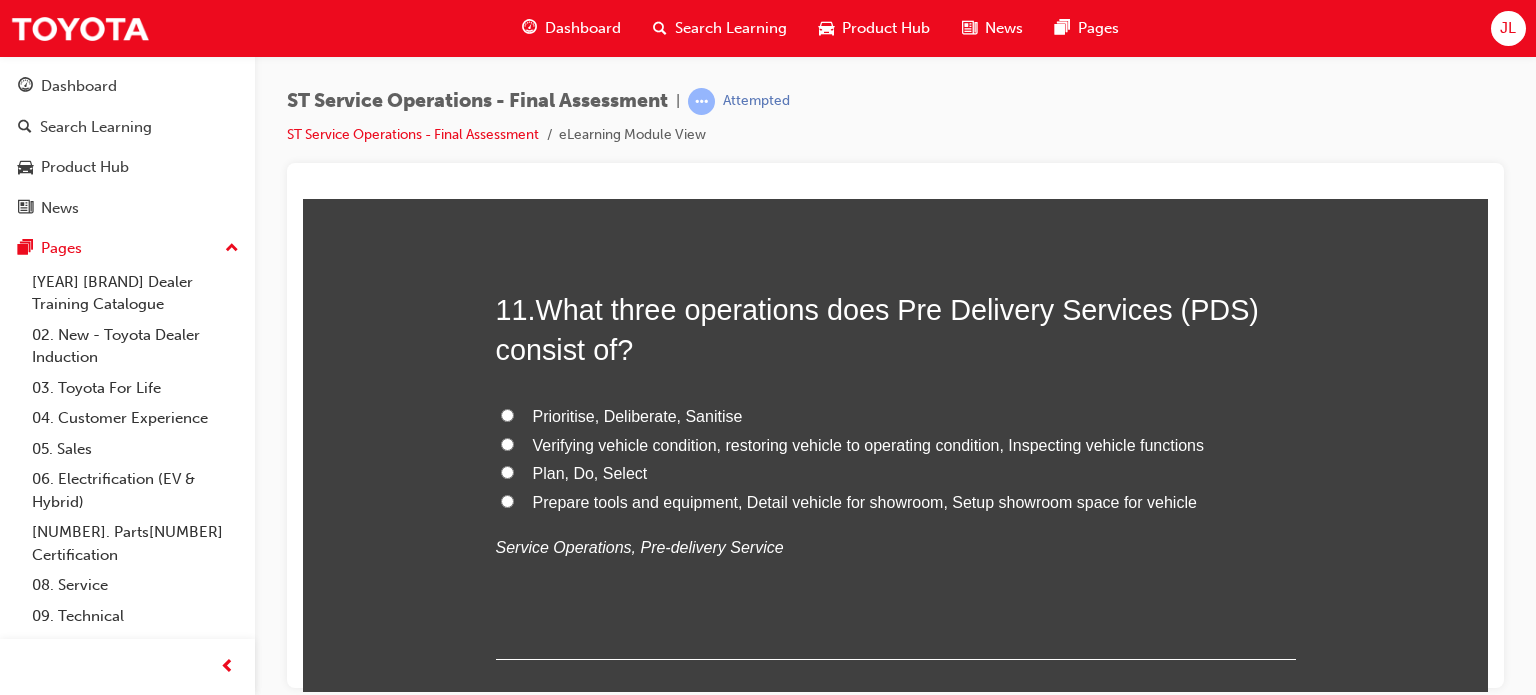scroll, scrollTop: 4760, scrollLeft: 0, axis: vertical 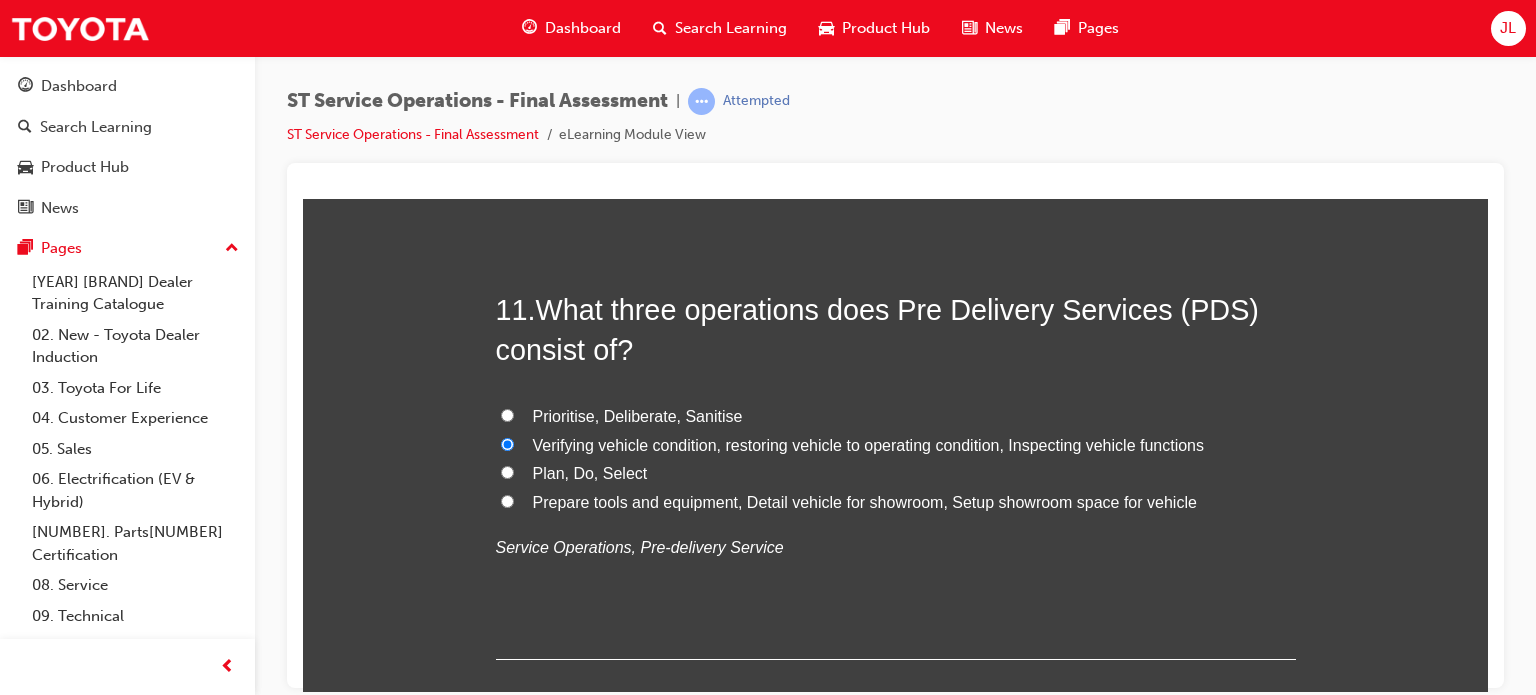 radio on "true" 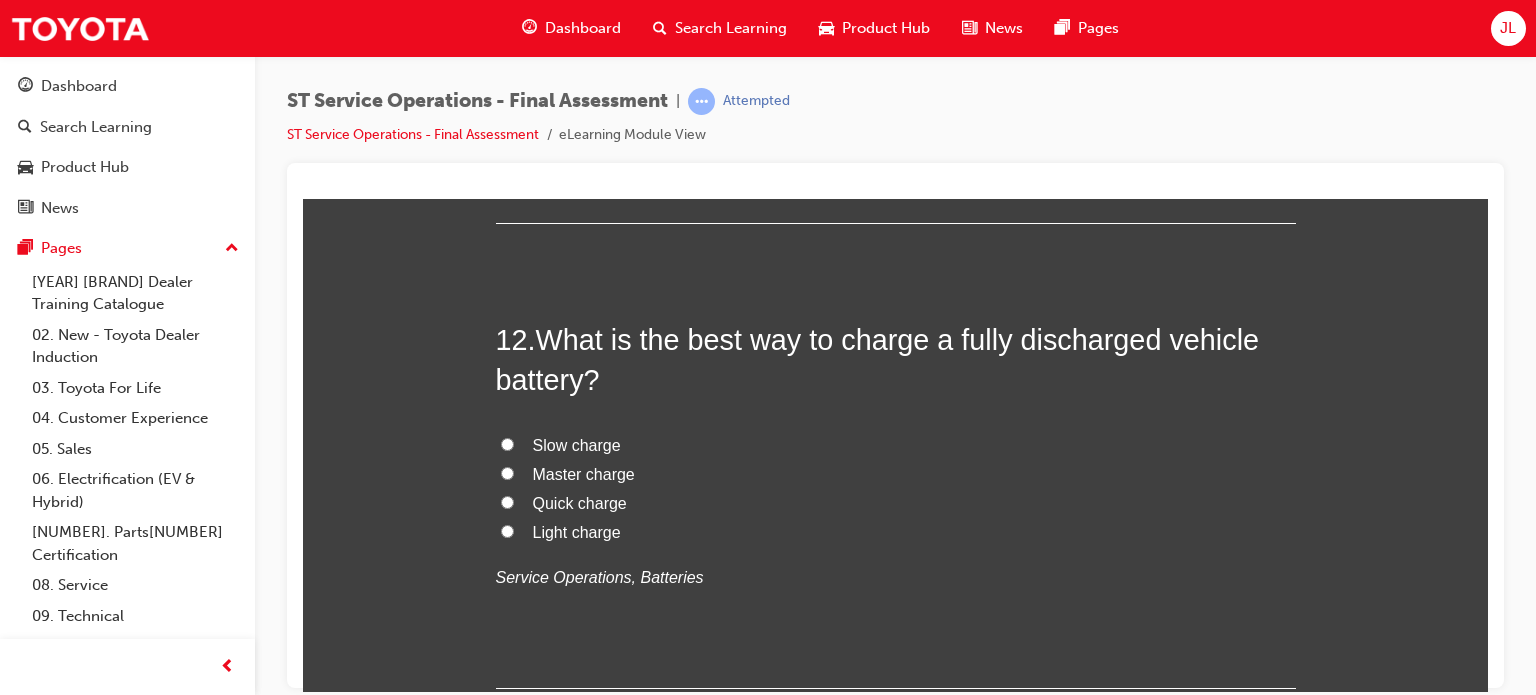 scroll, scrollTop: 5196, scrollLeft: 0, axis: vertical 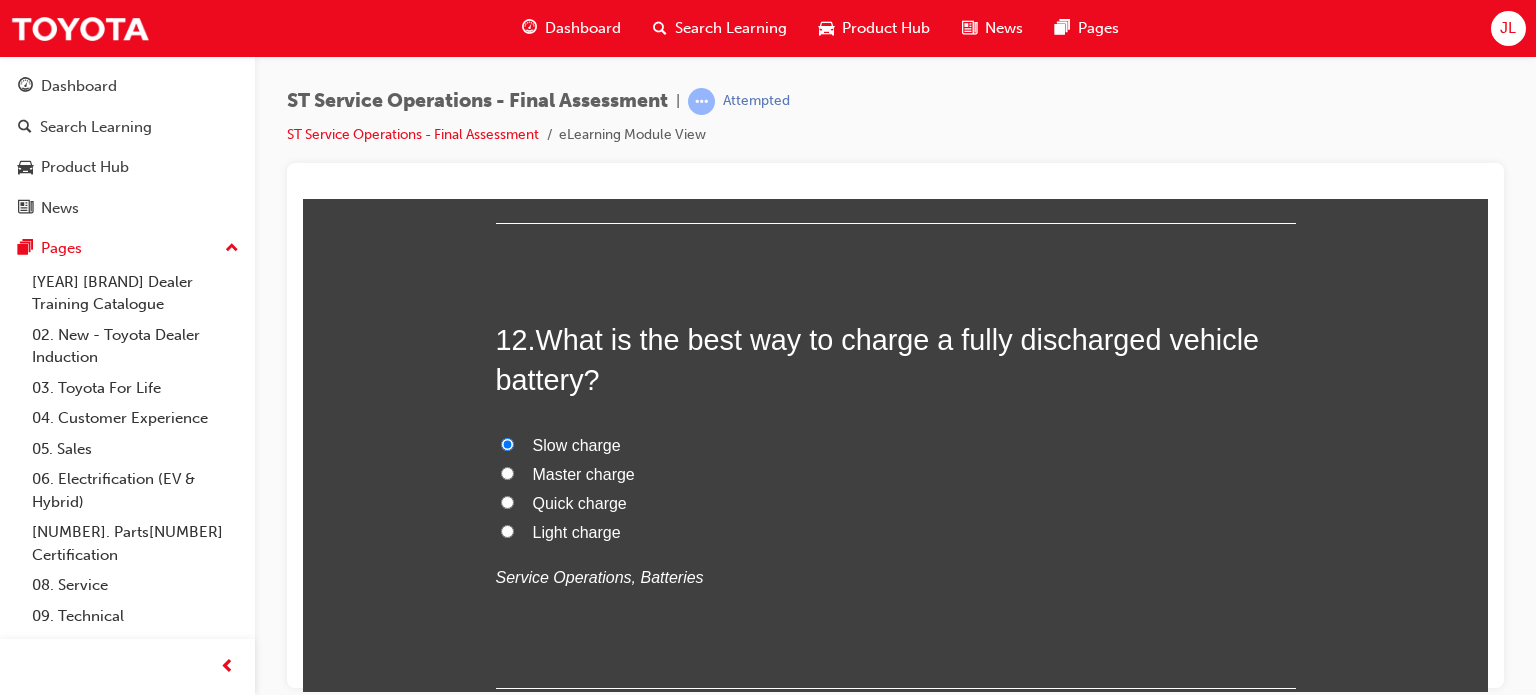 radio on "true" 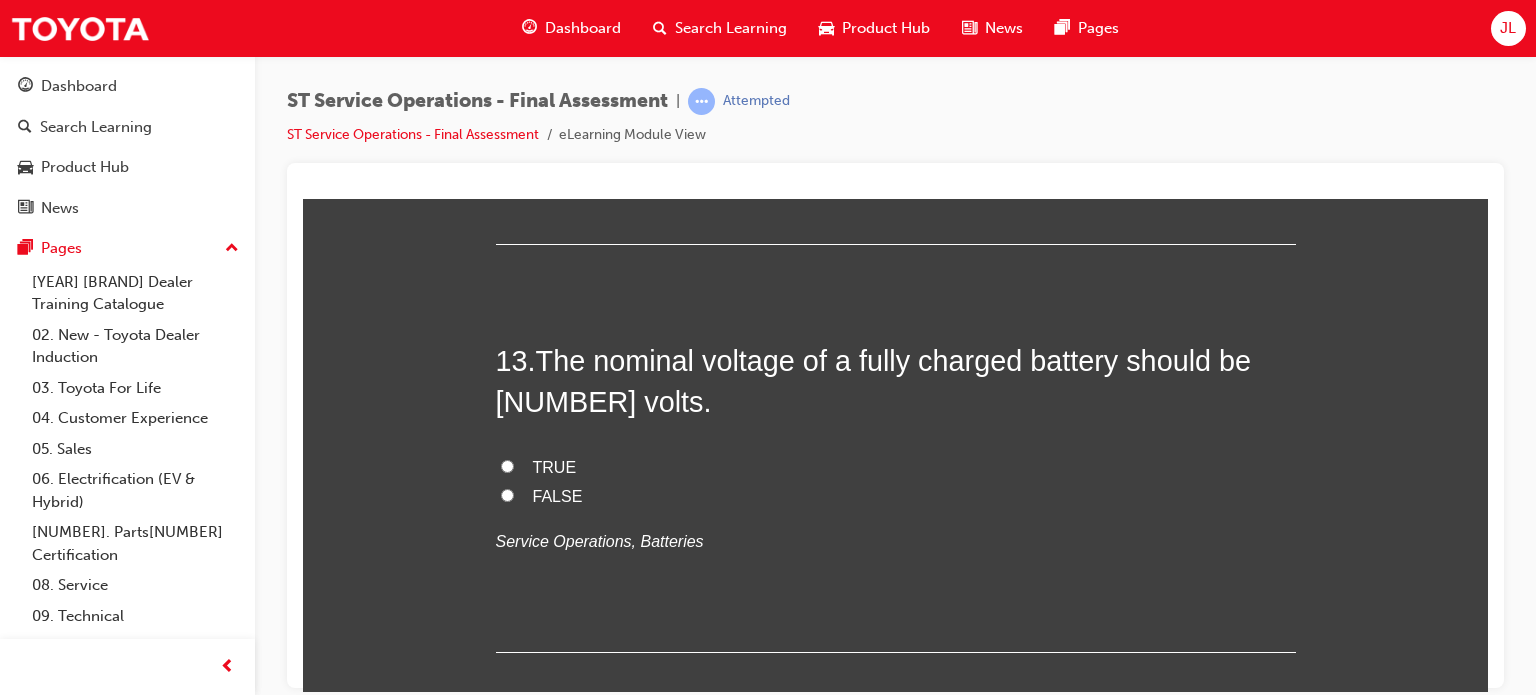 scroll, scrollTop: 5640, scrollLeft: 0, axis: vertical 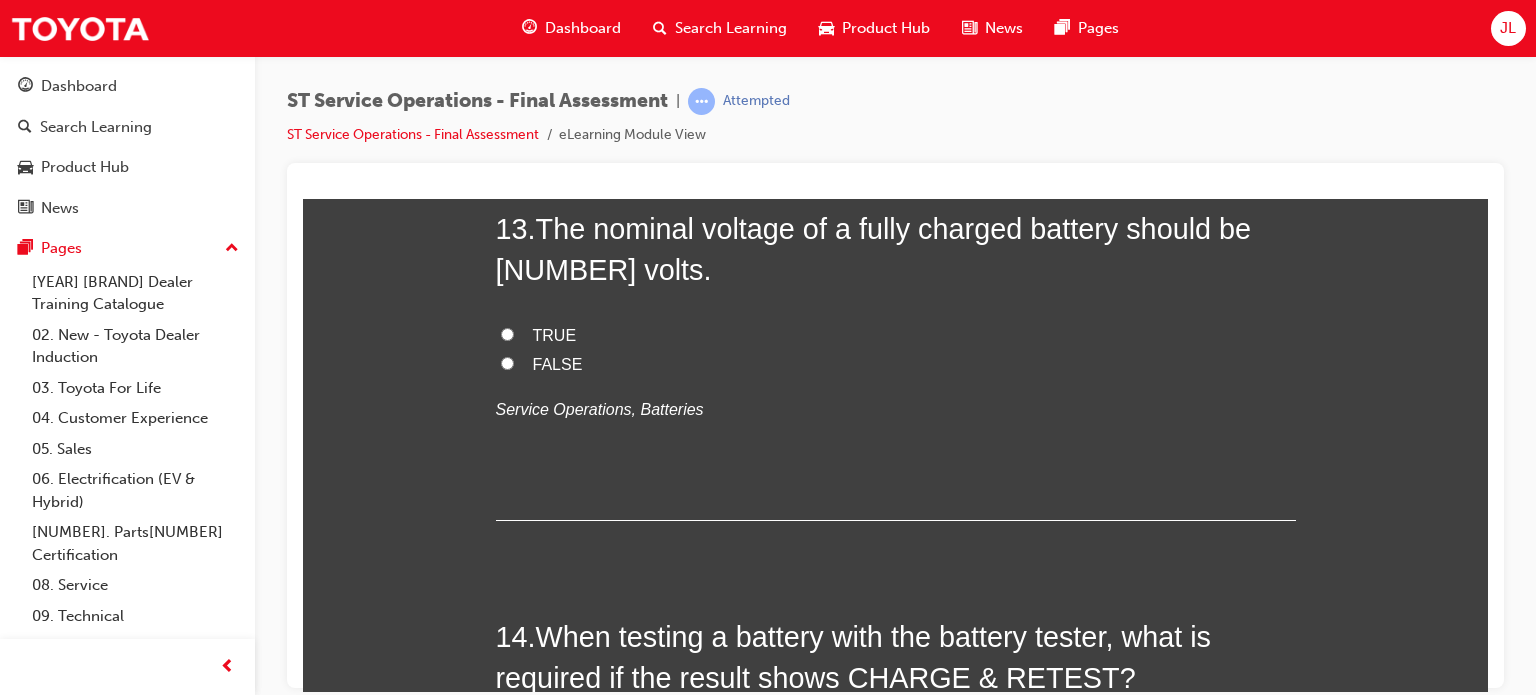 click on "FALSE" at bounding box center (896, 364) 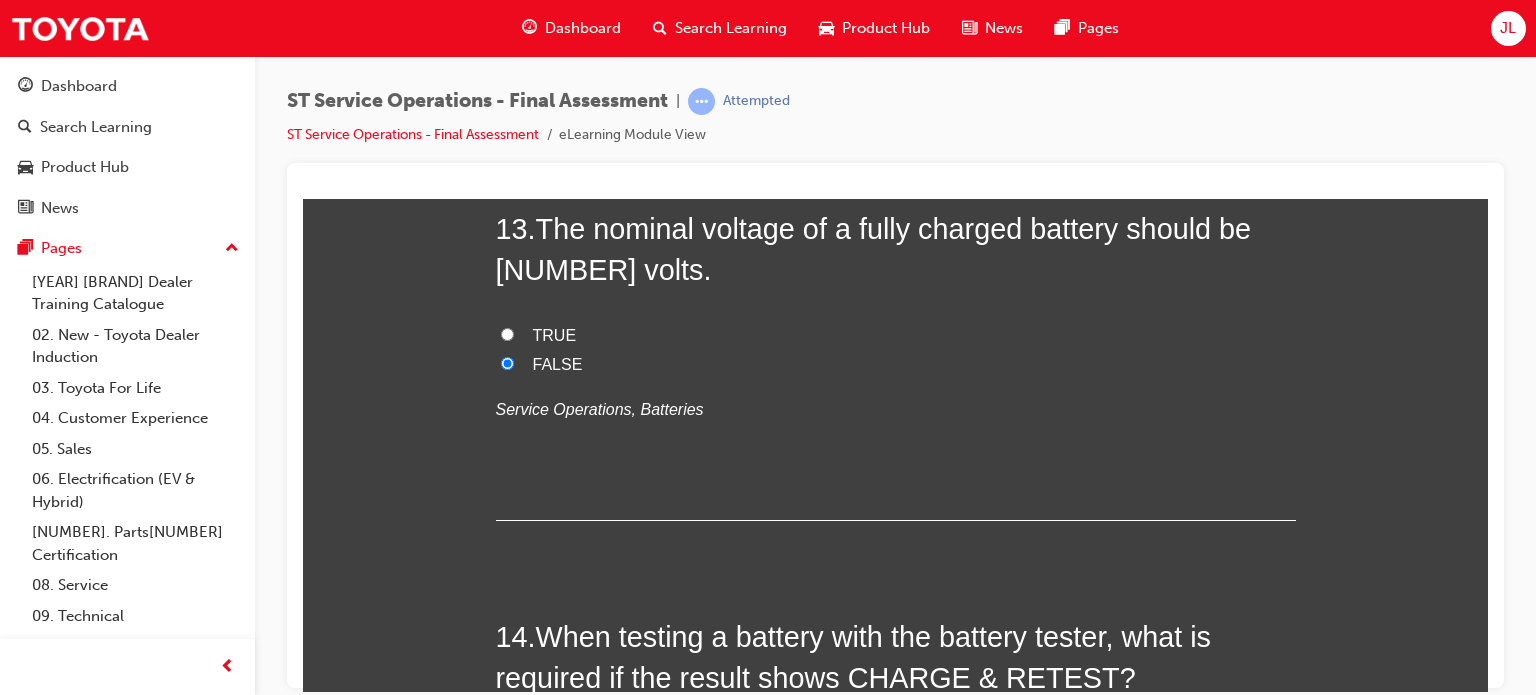 radio on "true" 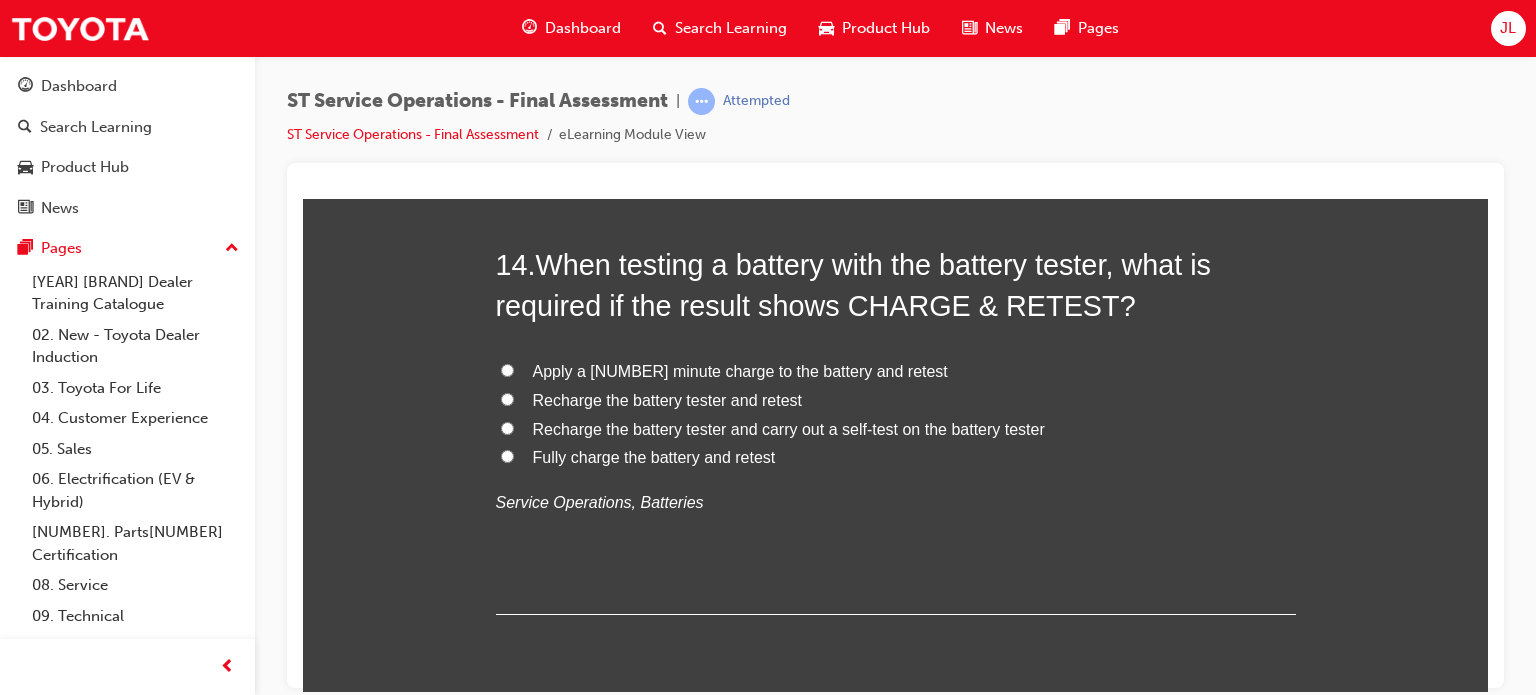 scroll, scrollTop: 6144, scrollLeft: 0, axis: vertical 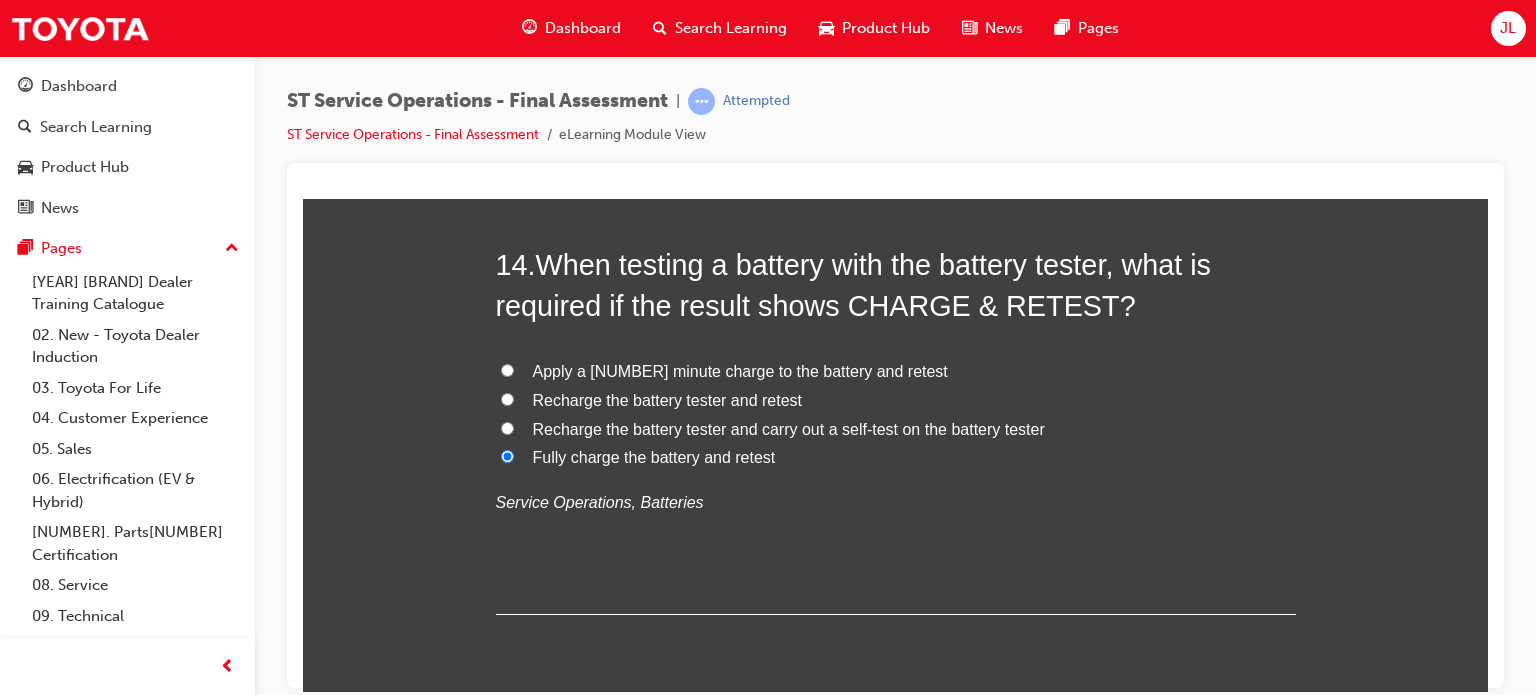 radio on "true" 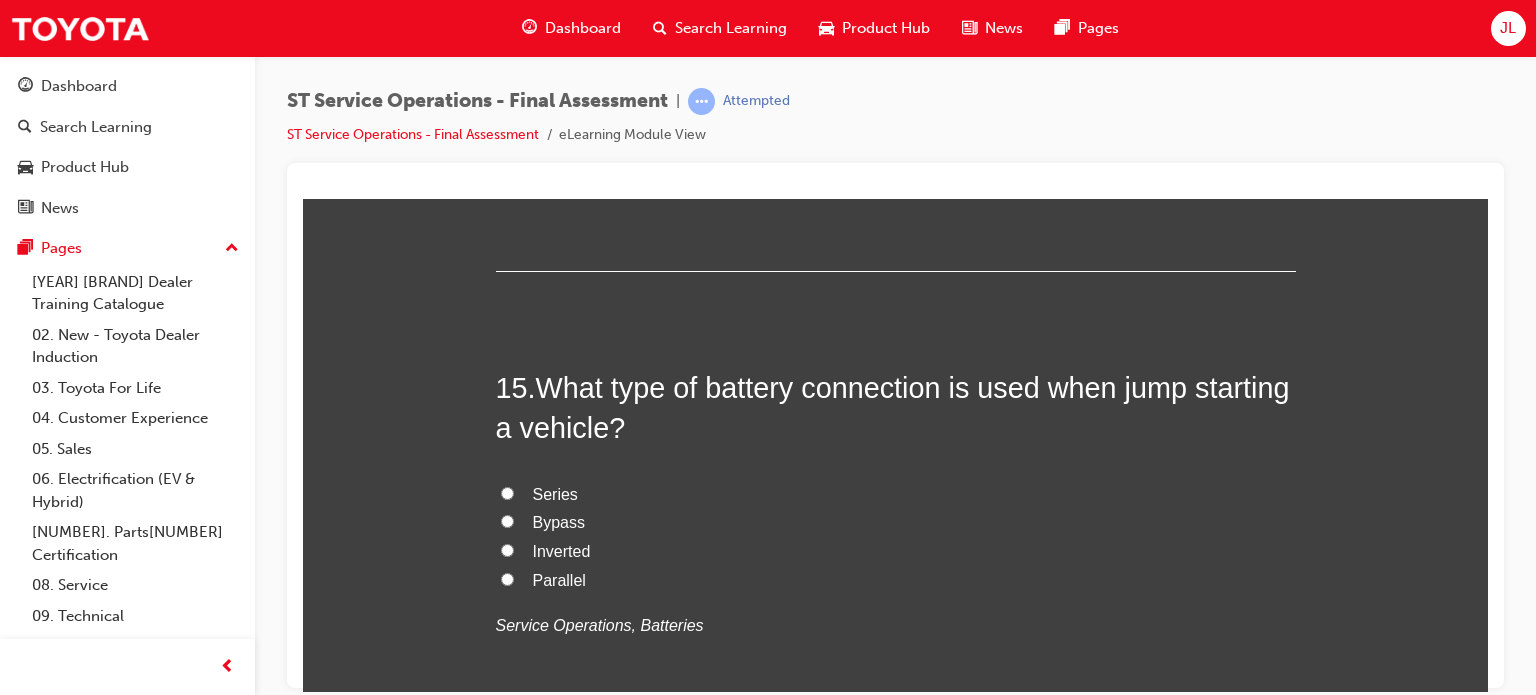 scroll, scrollTop: 6508, scrollLeft: 0, axis: vertical 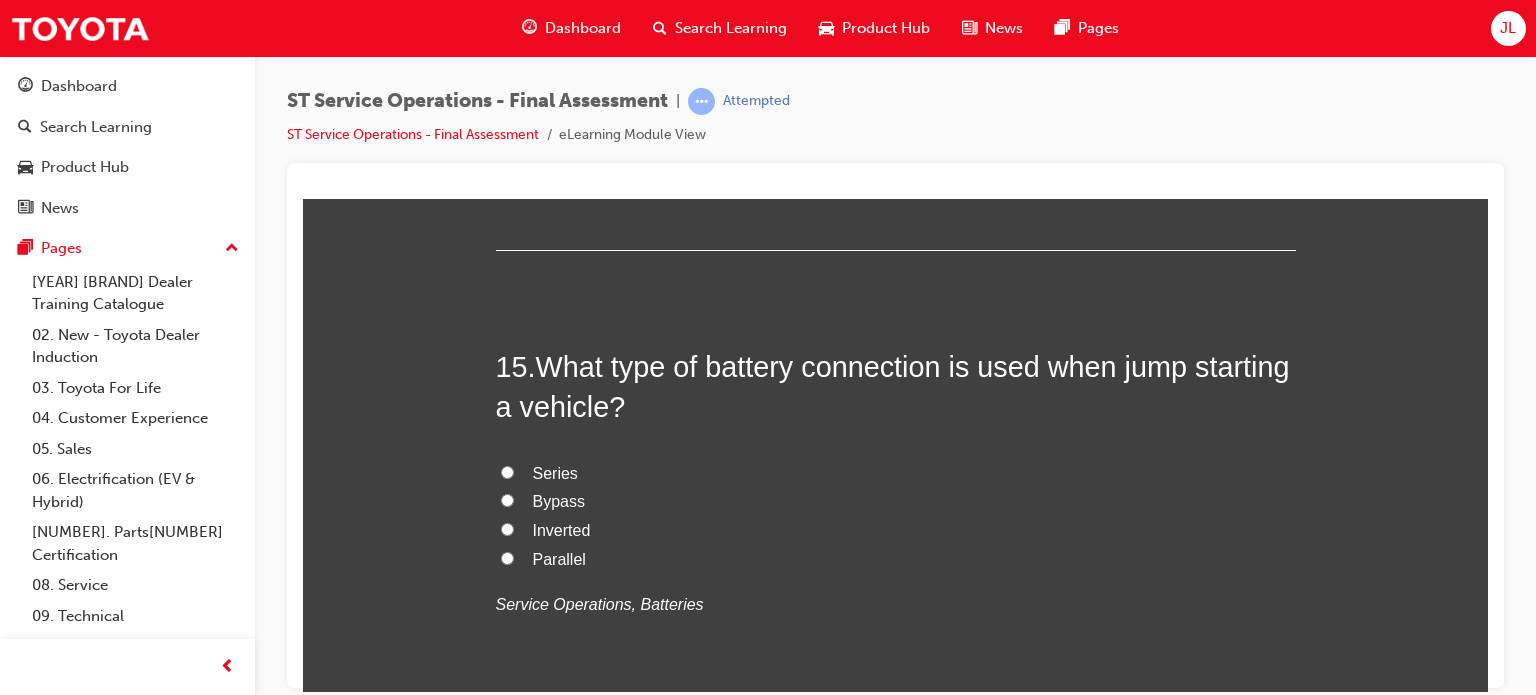 click on "Parallel" at bounding box center (559, 558) 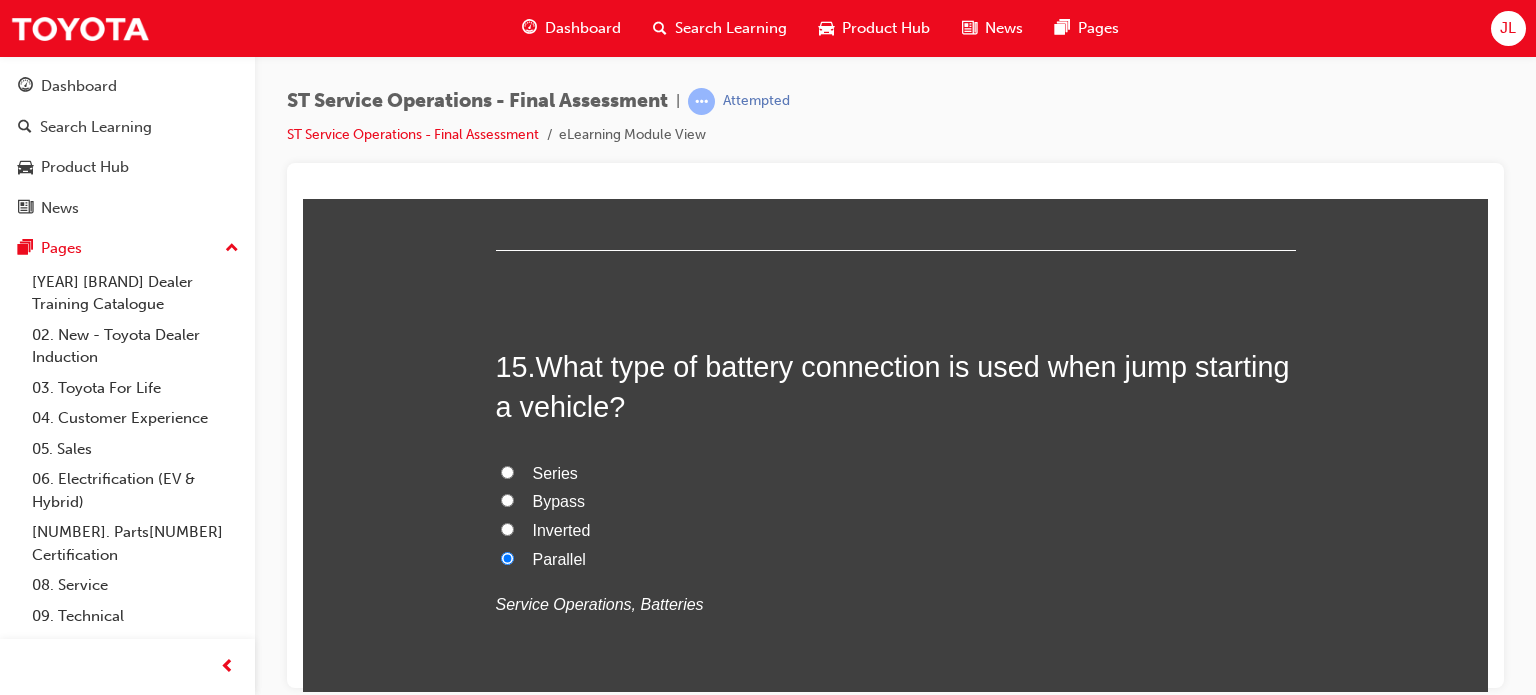 radio on "true" 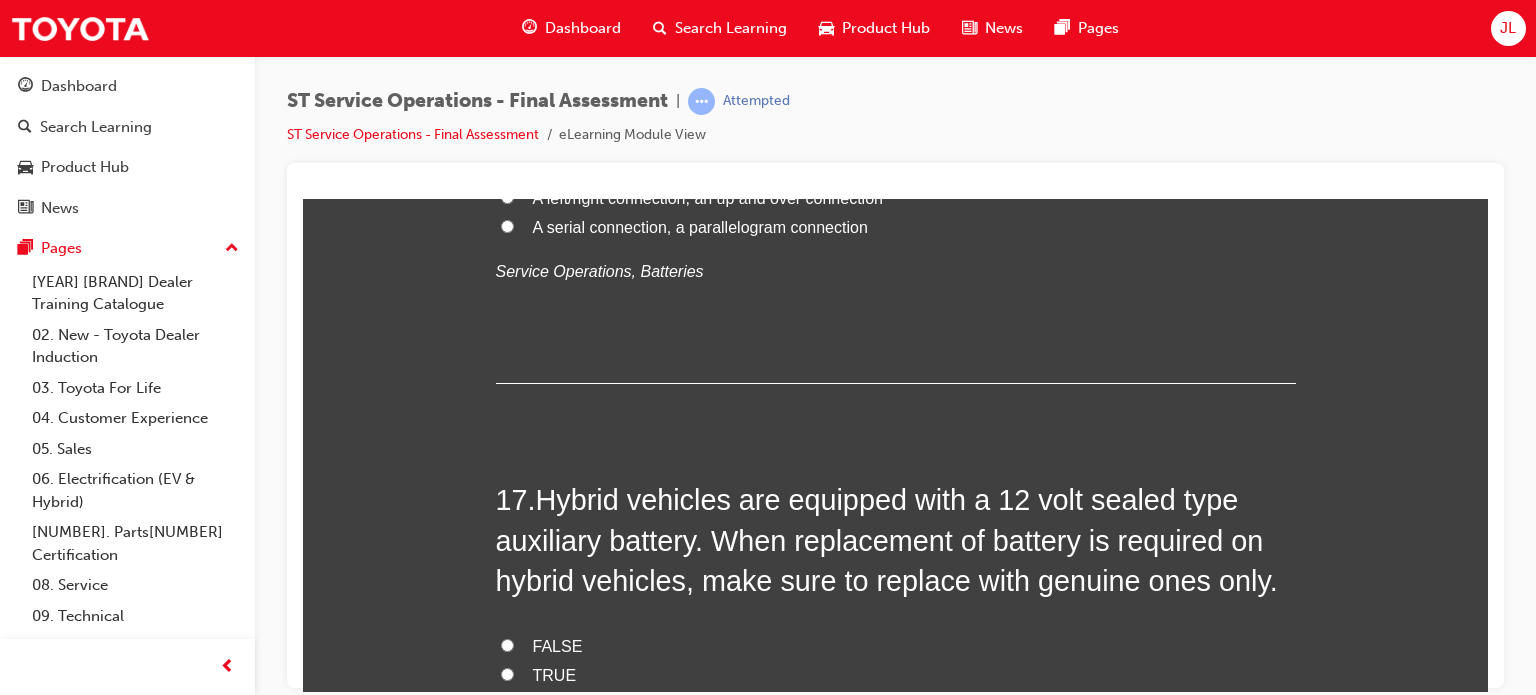 scroll, scrollTop: 7328, scrollLeft: 0, axis: vertical 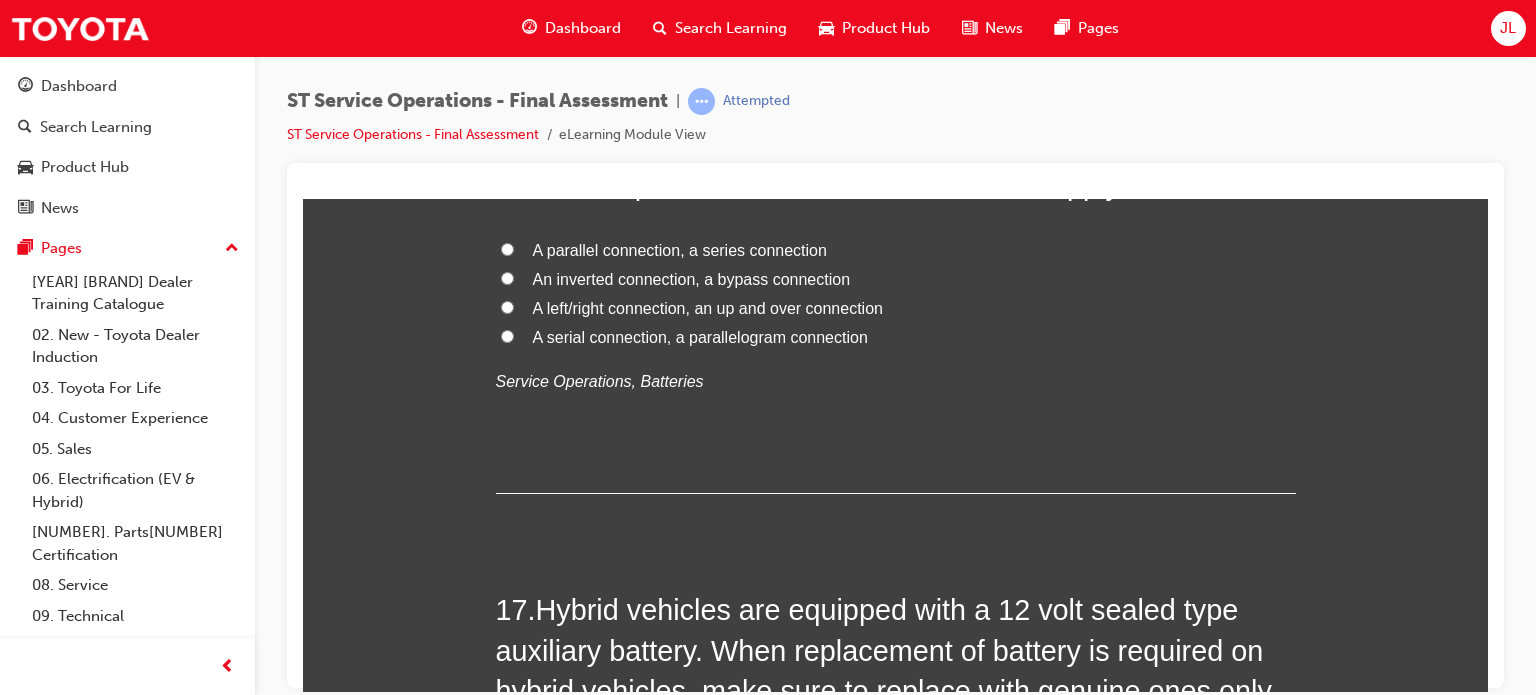 click on "A parallel connection, a series connection" at bounding box center (896, 250) 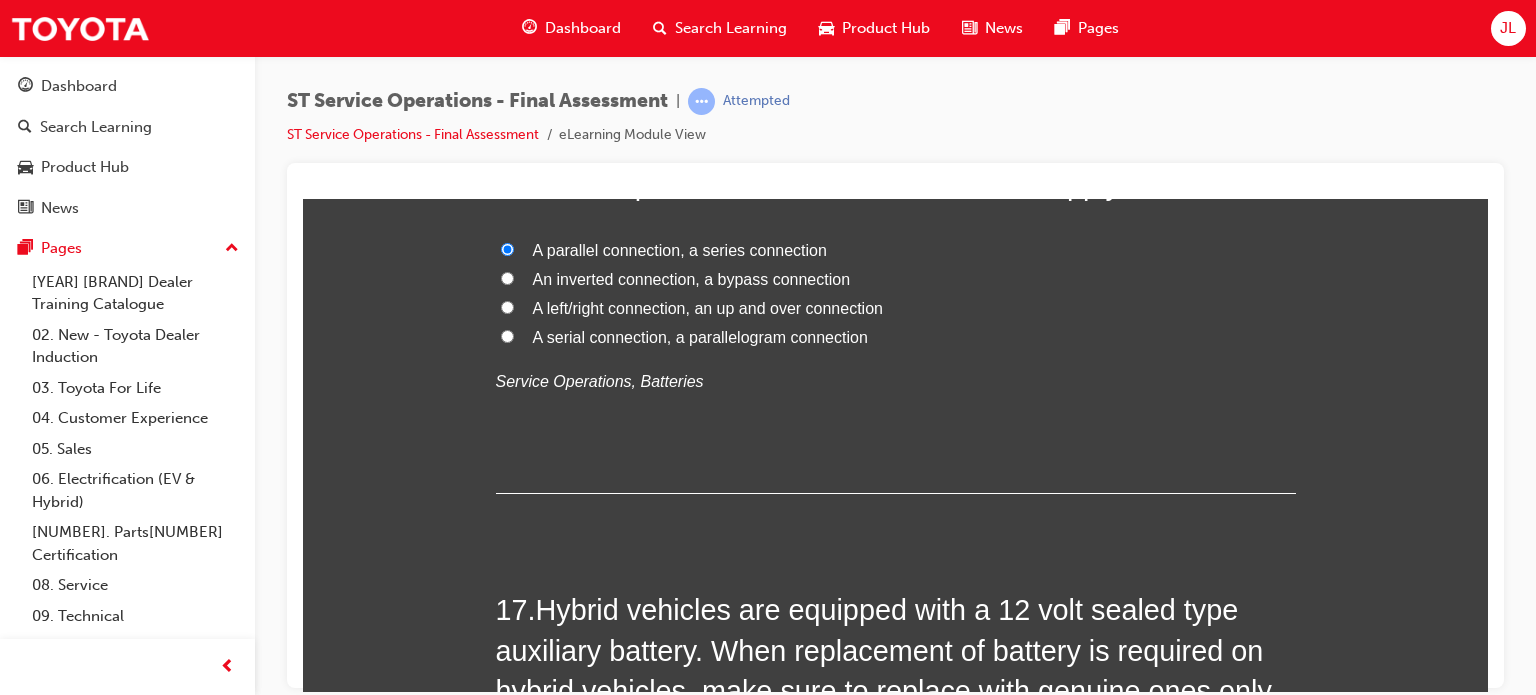 radio on "true" 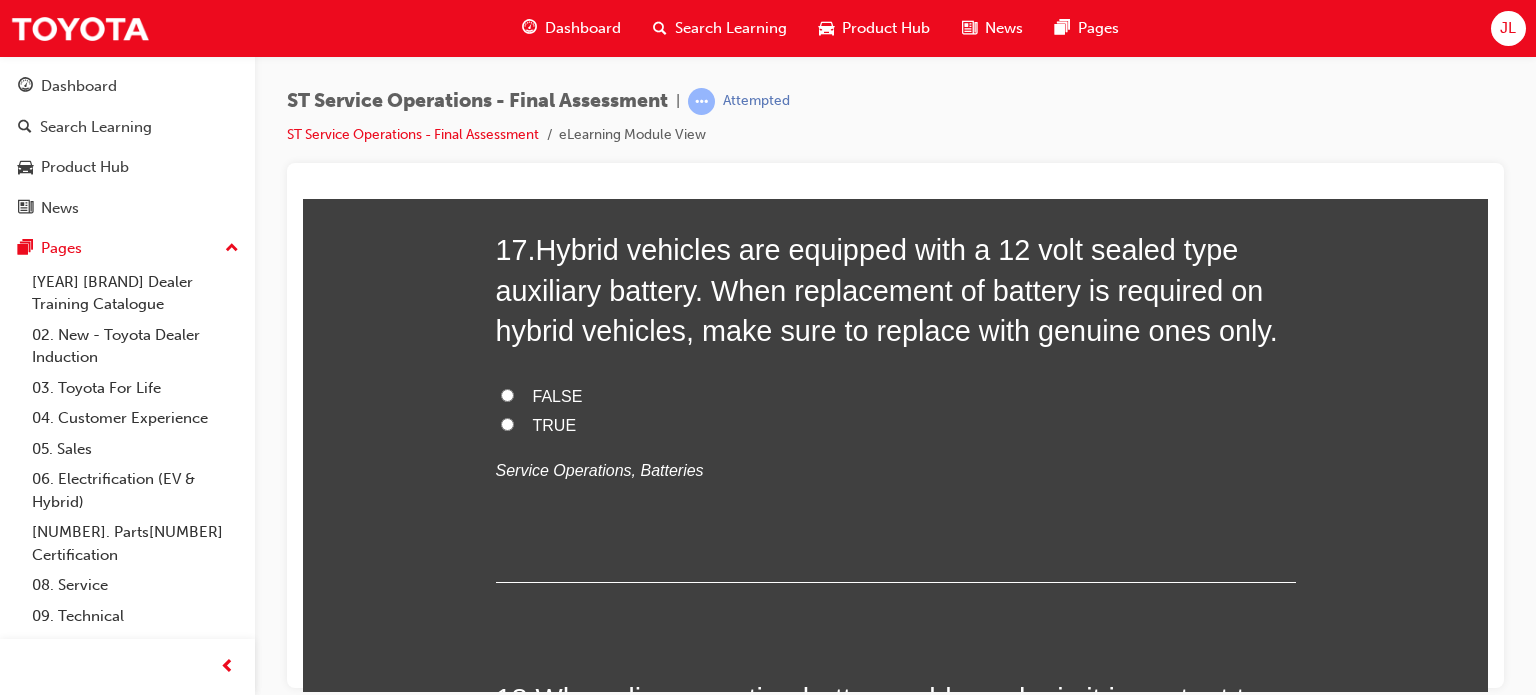 scroll, scrollTop: 7560, scrollLeft: 0, axis: vertical 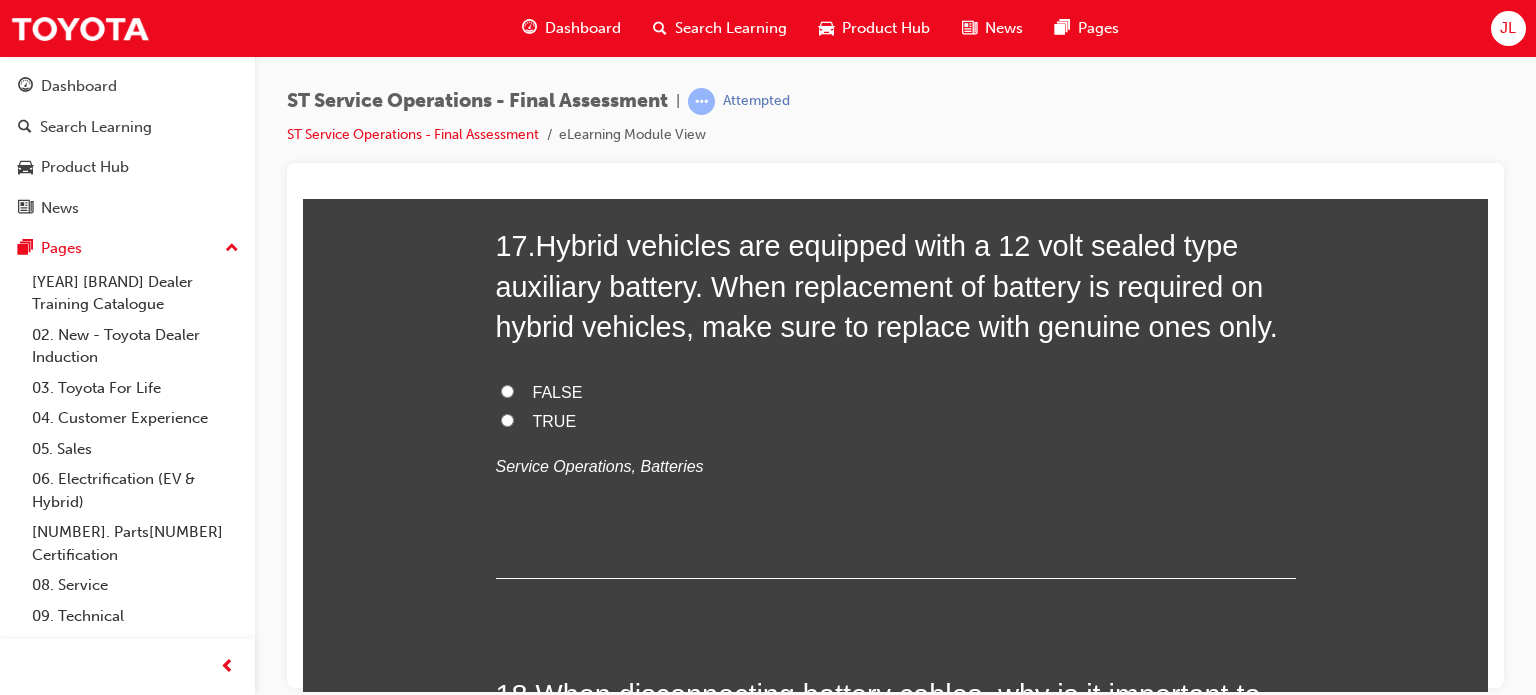 click on "TRUE" at bounding box center [555, 420] 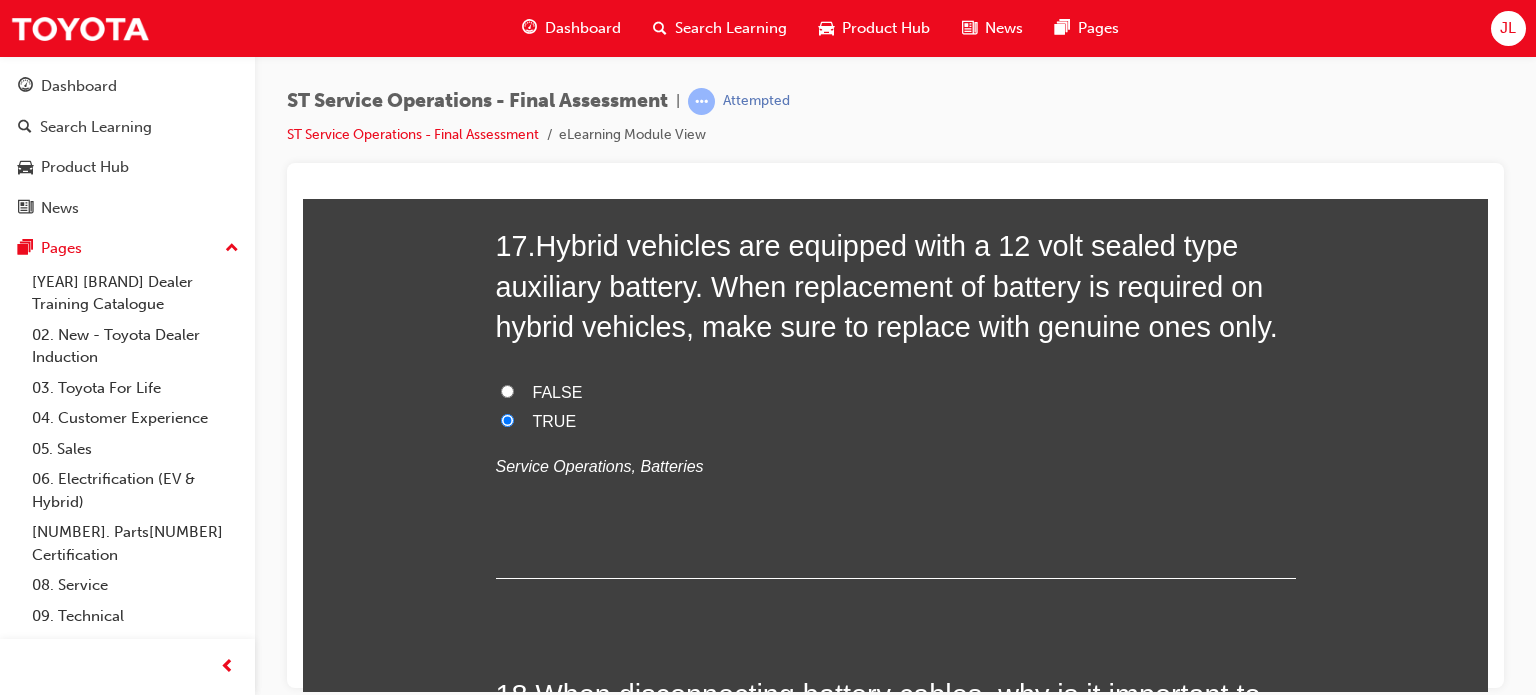 radio on "true" 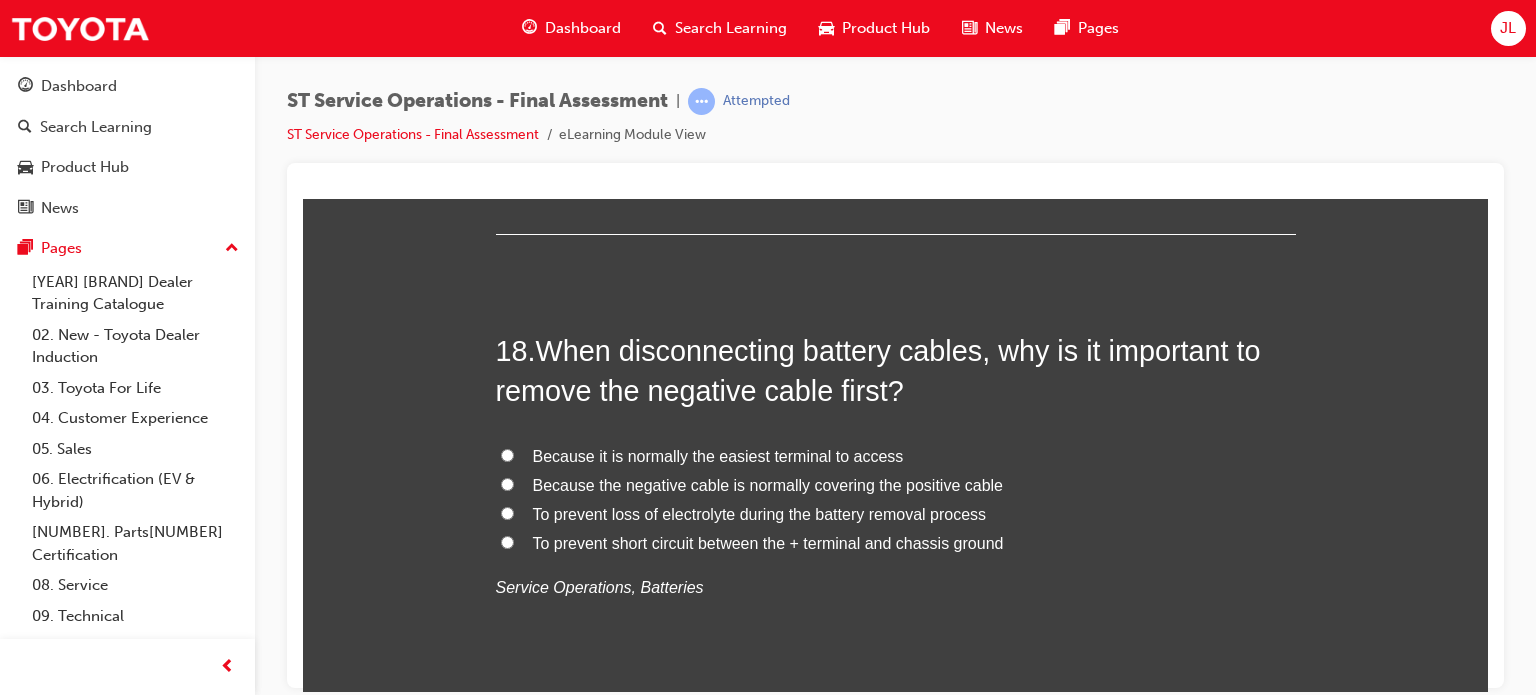 scroll, scrollTop: 7920, scrollLeft: 0, axis: vertical 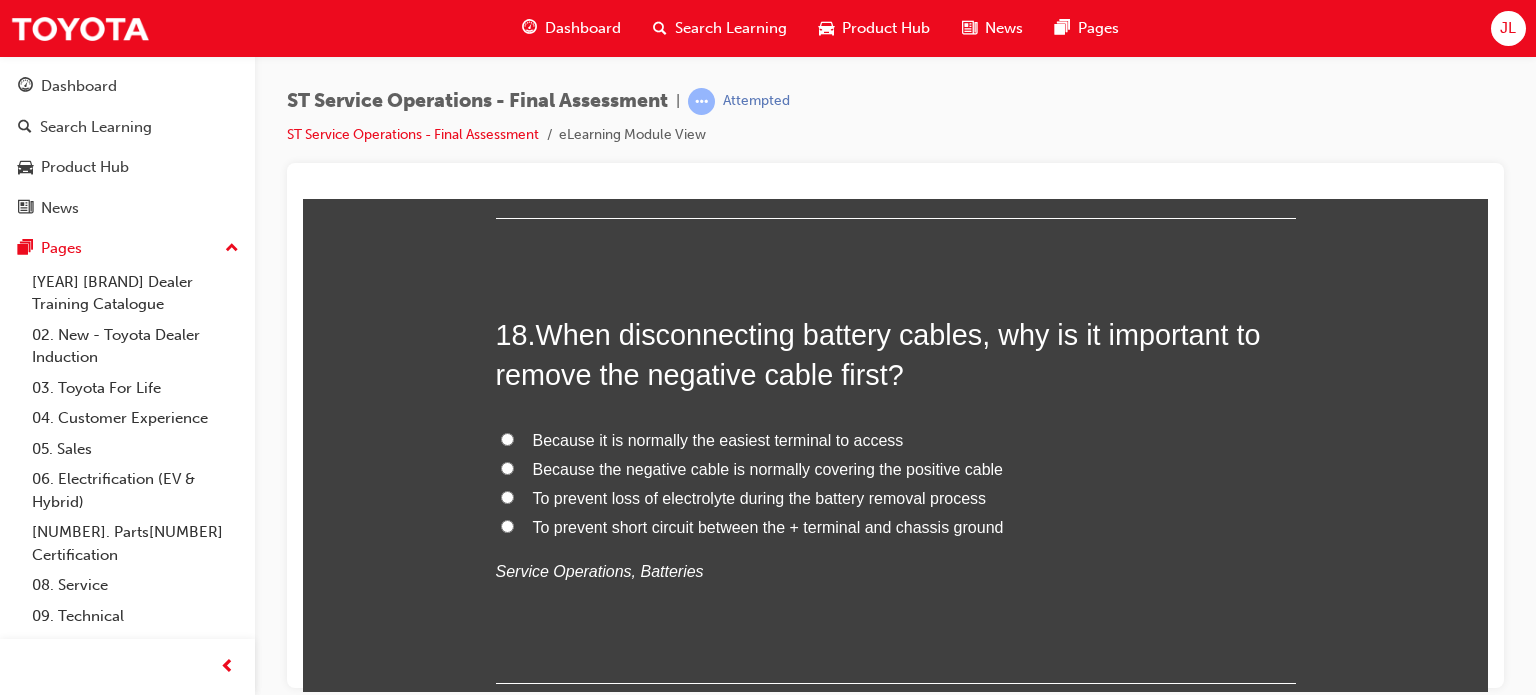 click on "To prevent short circuit between the + terminal and chassis ground" at bounding box center [768, 526] 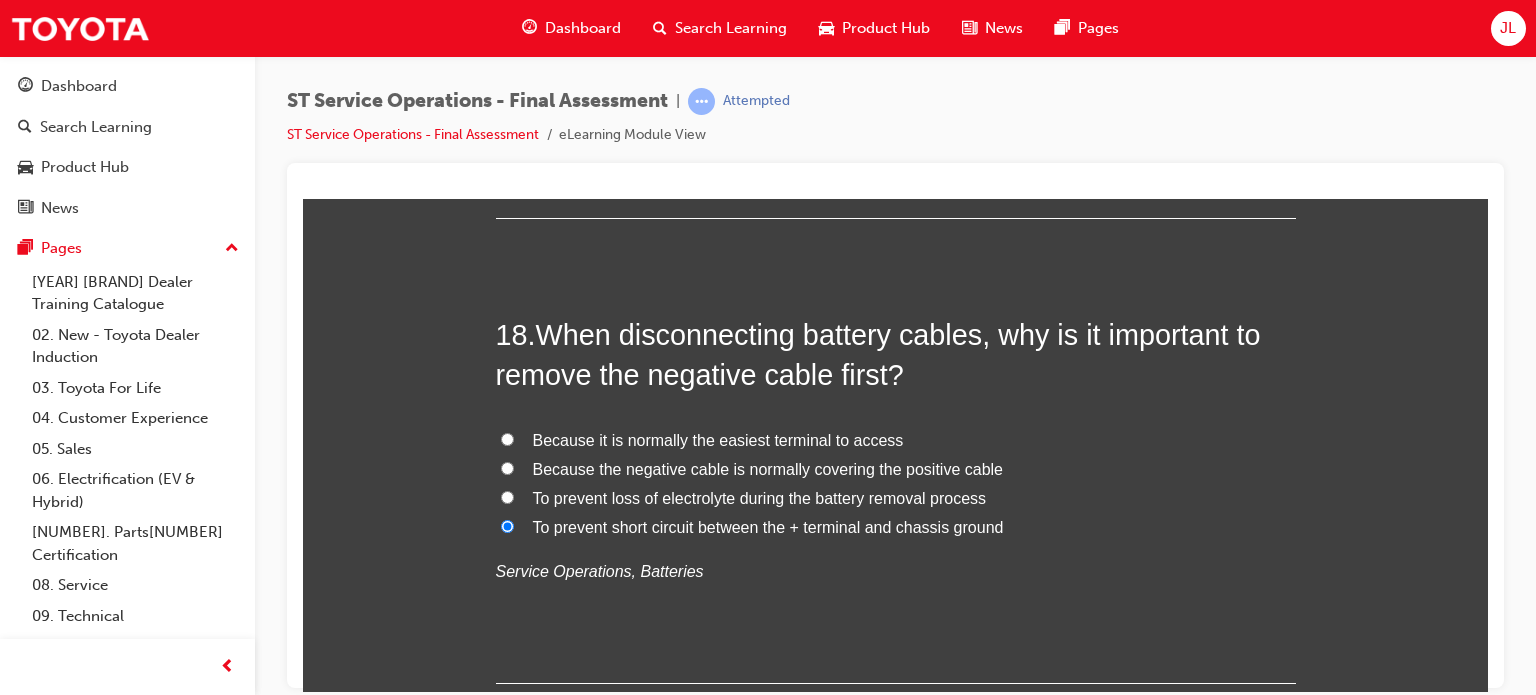 radio on "true" 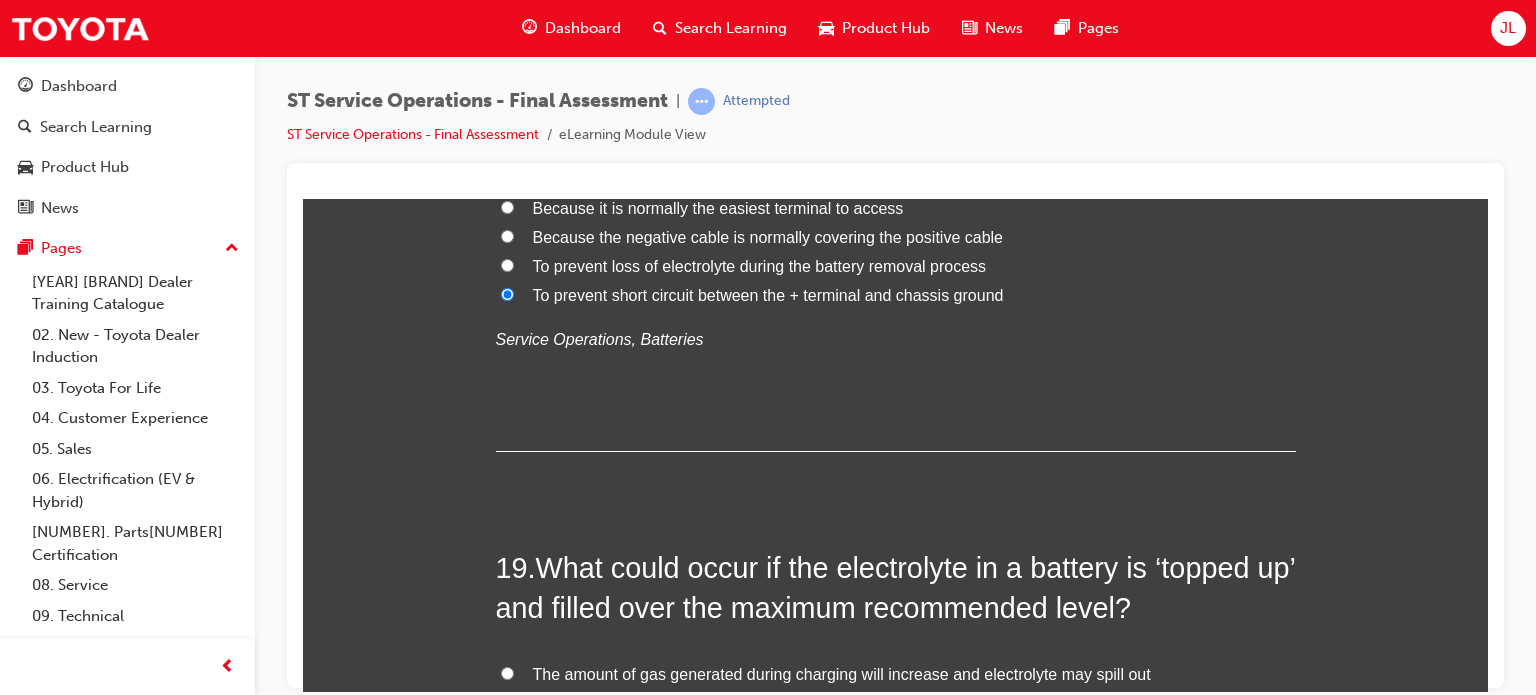 scroll, scrollTop: 8152, scrollLeft: 0, axis: vertical 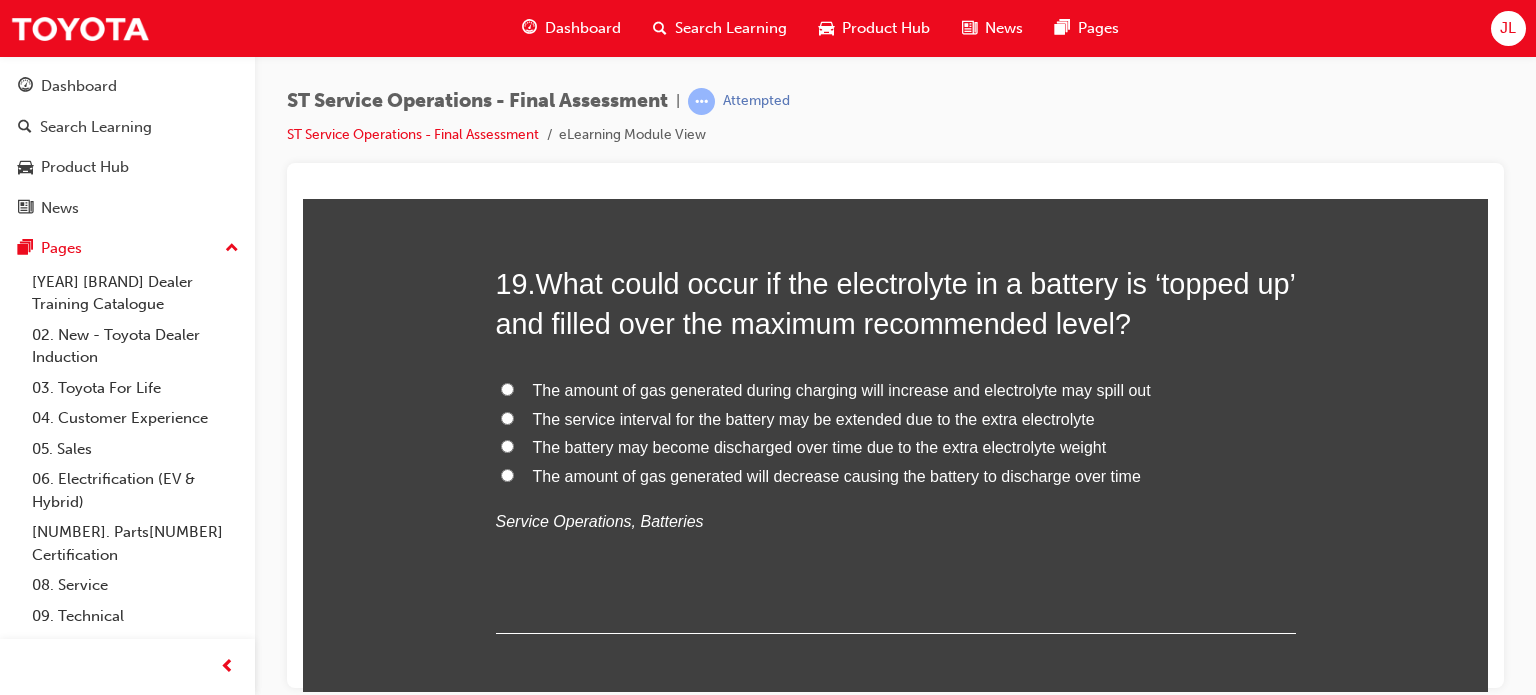 click on "The amount of gas generated during charging will increase and electrolyte may spill out" at bounding box center [842, 389] 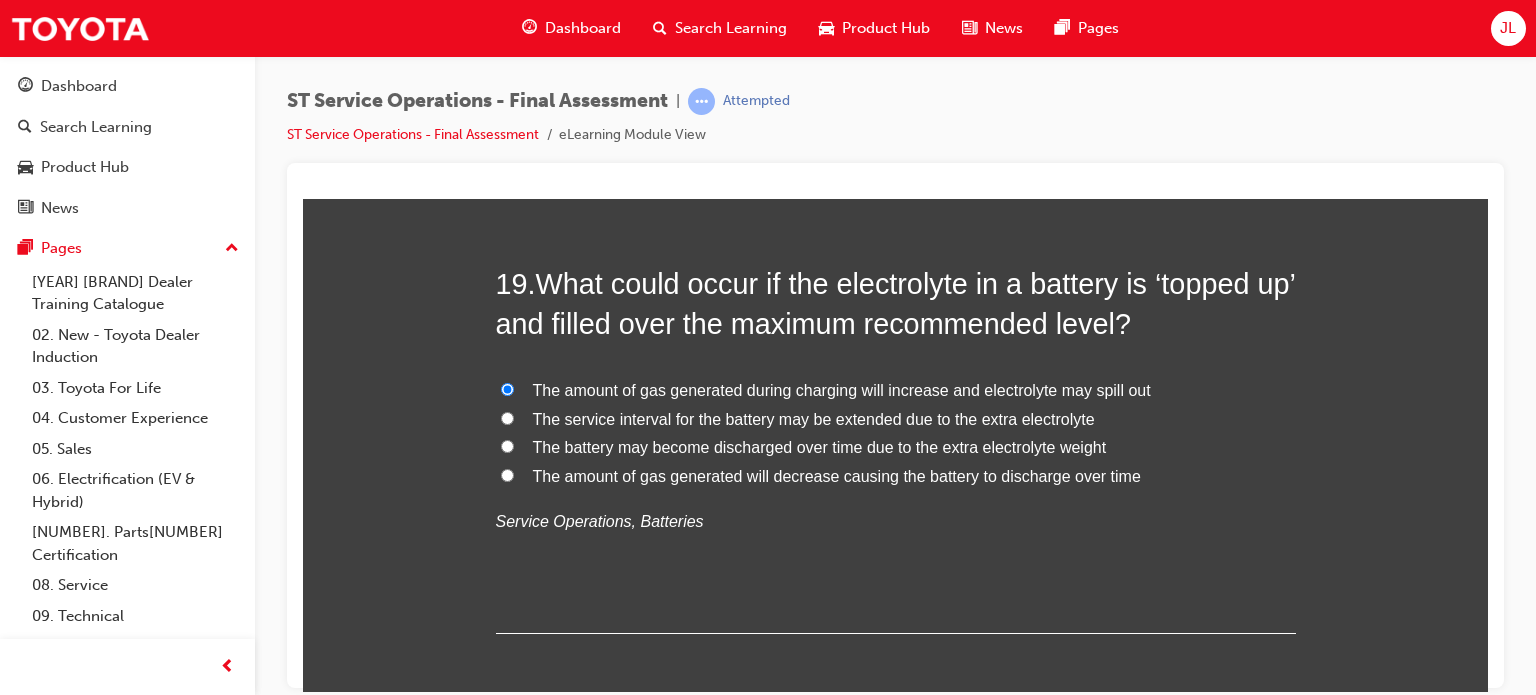 radio on "true" 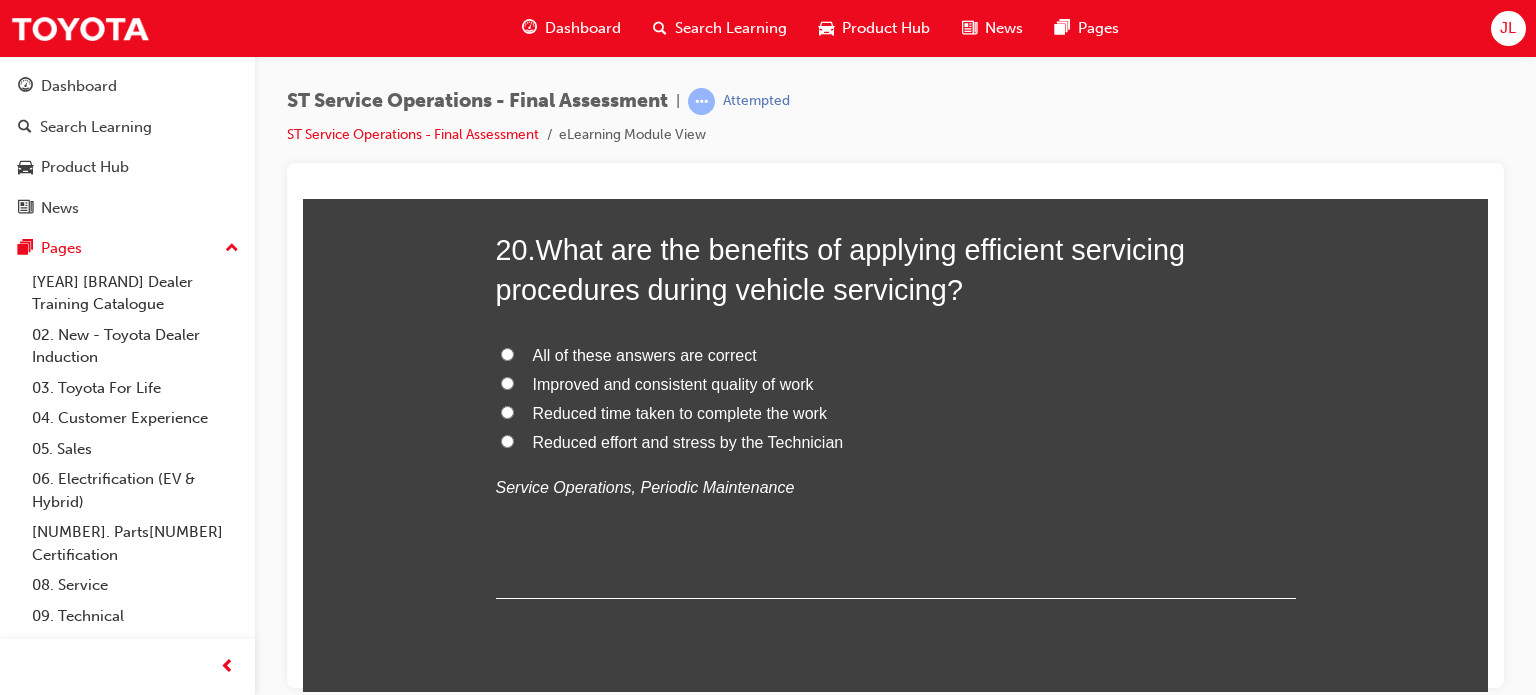scroll, scrollTop: 8935, scrollLeft: 0, axis: vertical 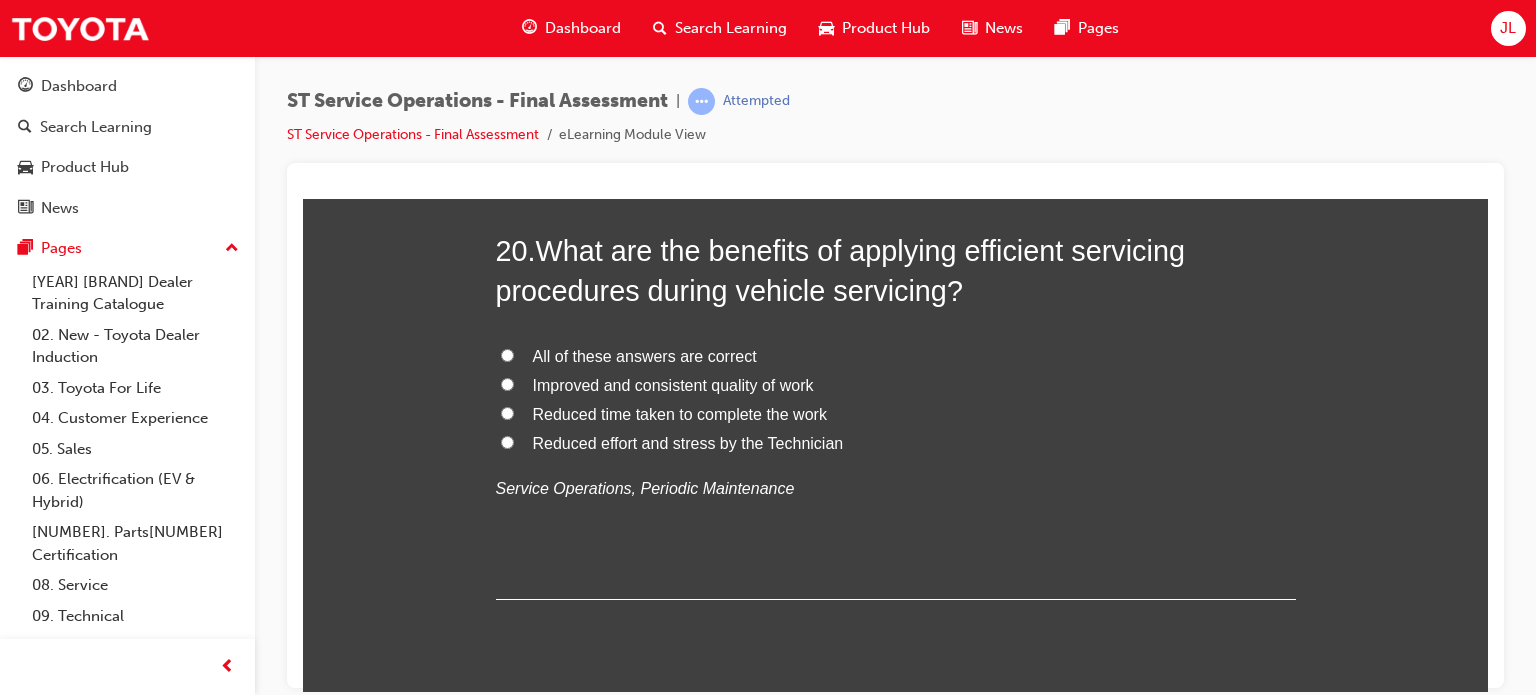 click on "All of these answers are correct" at bounding box center (645, 355) 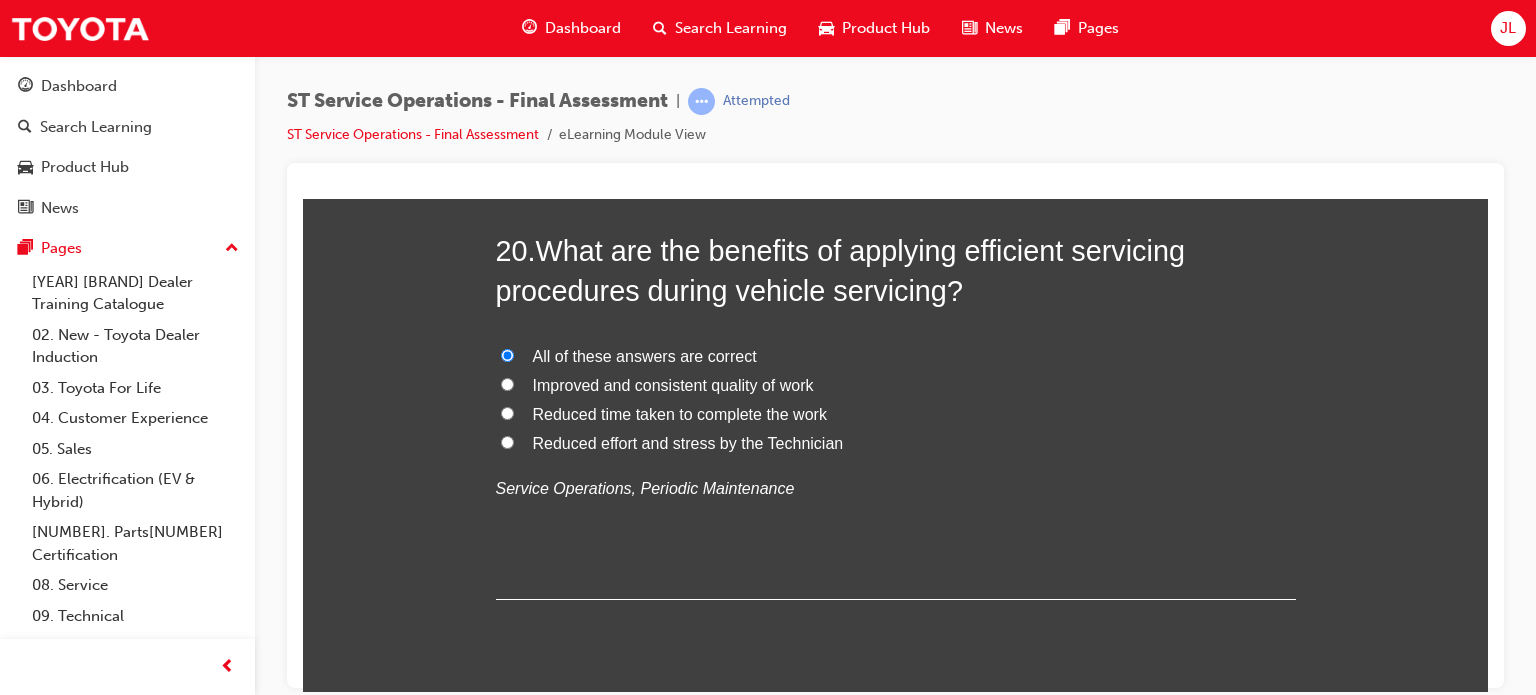 radio on "true" 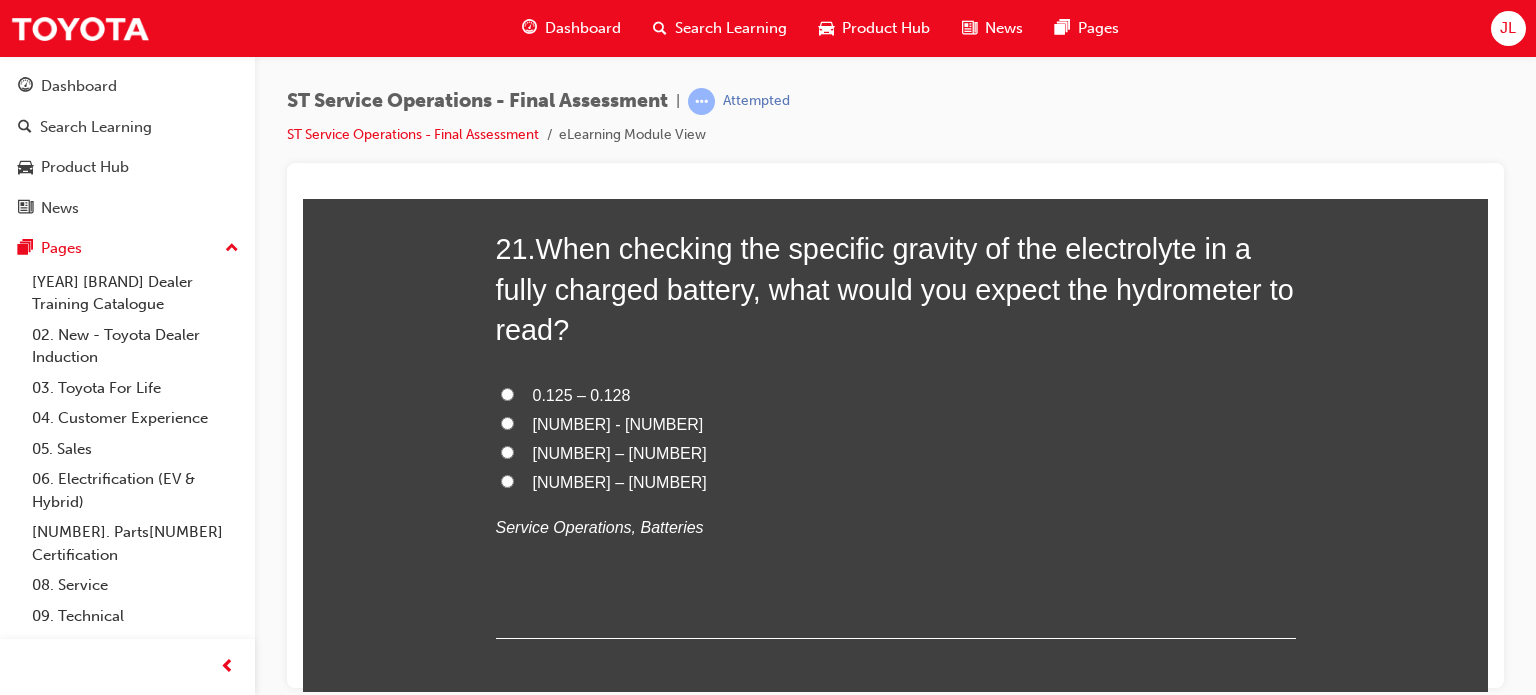 scroll, scrollTop: 9403, scrollLeft: 0, axis: vertical 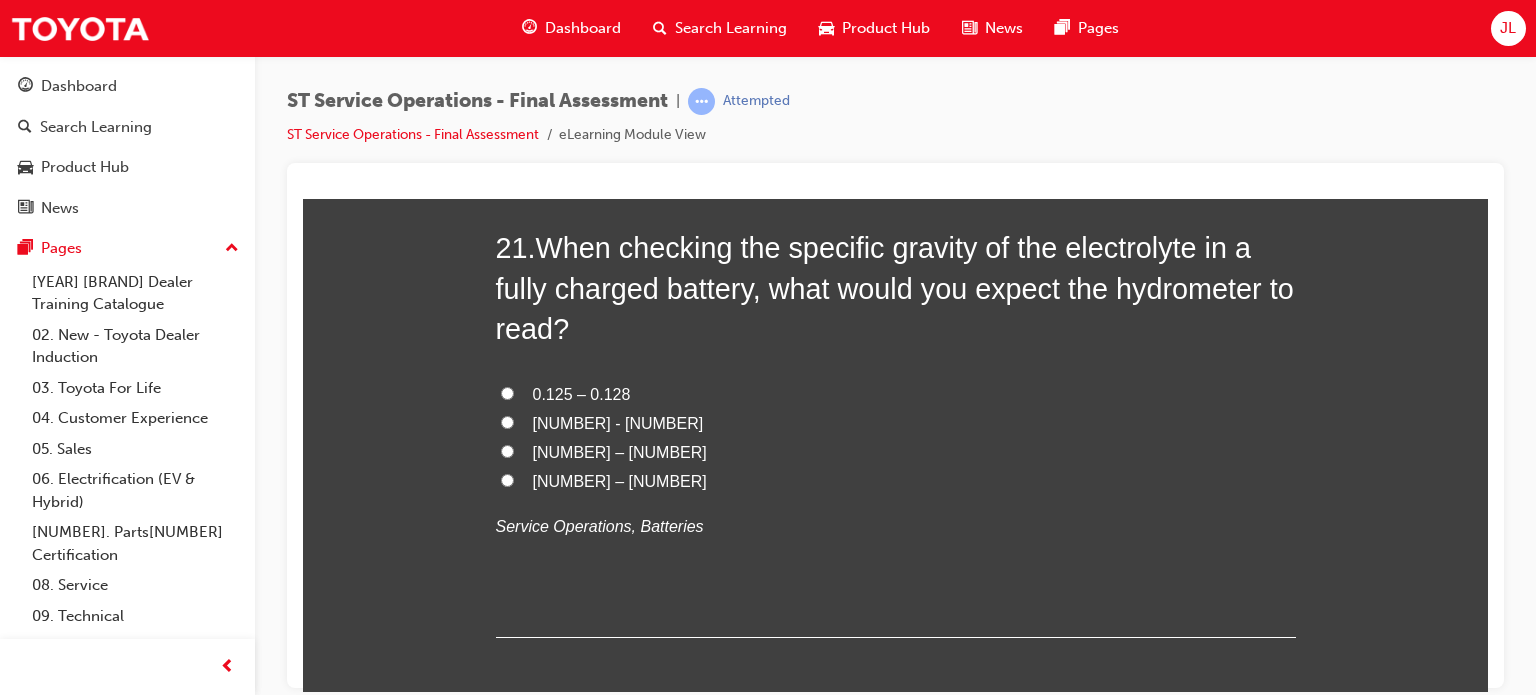 click on "[NUMBER] – [NUMBER]" at bounding box center [620, 480] 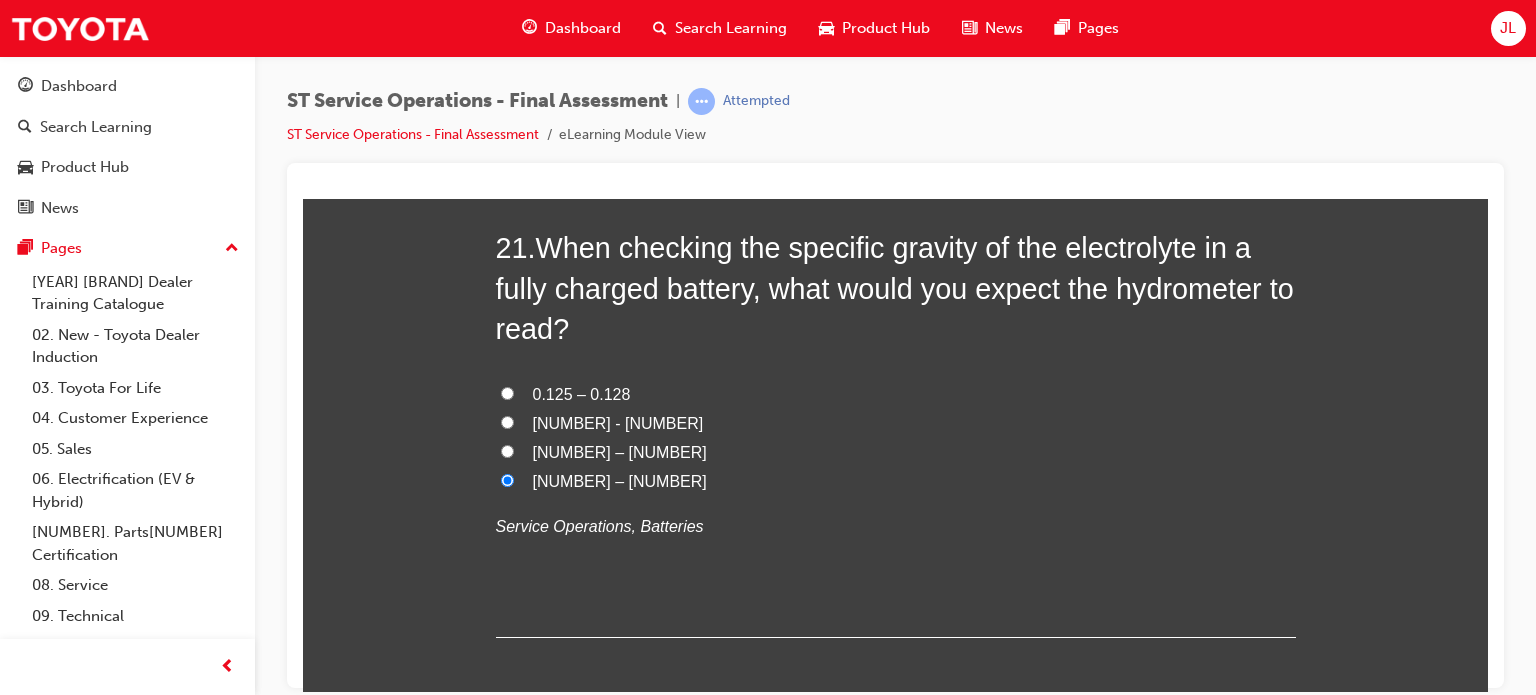 radio on "true" 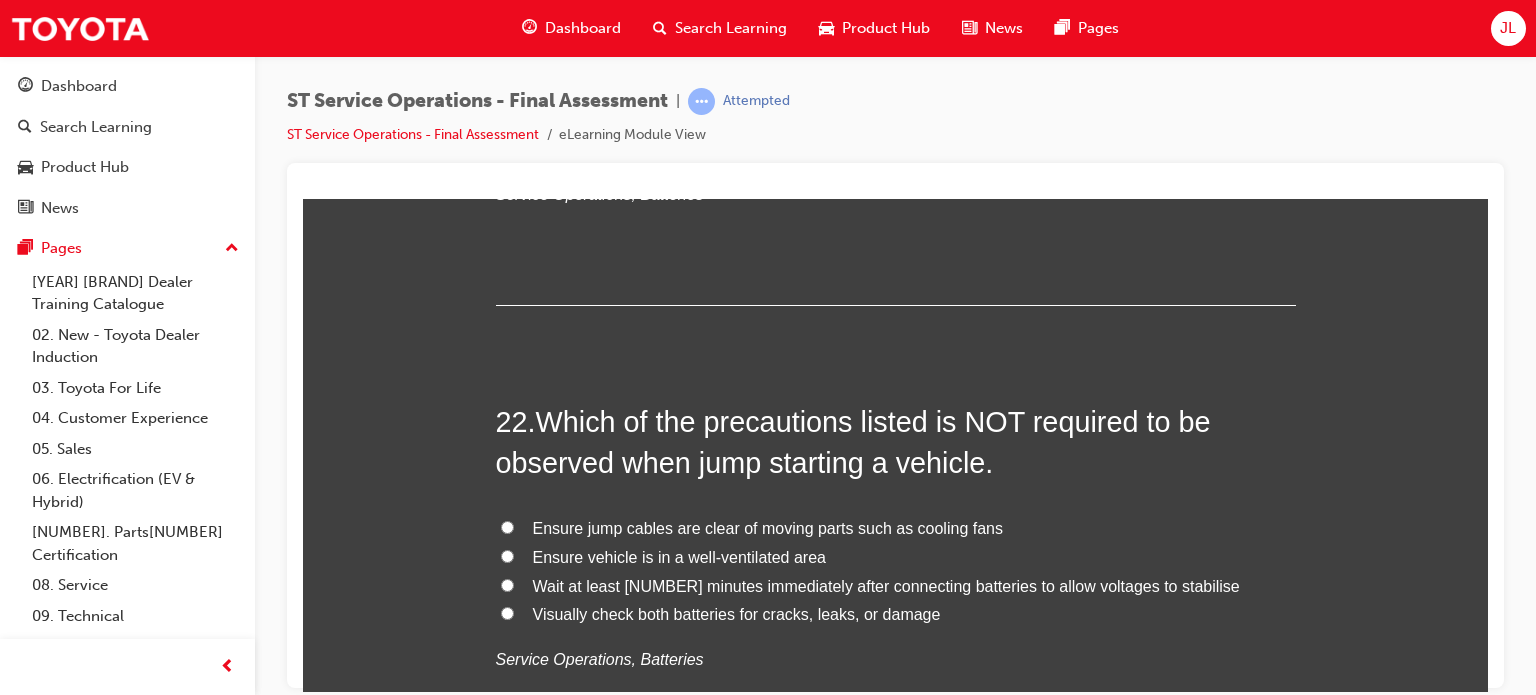 scroll, scrollTop: 9880, scrollLeft: 0, axis: vertical 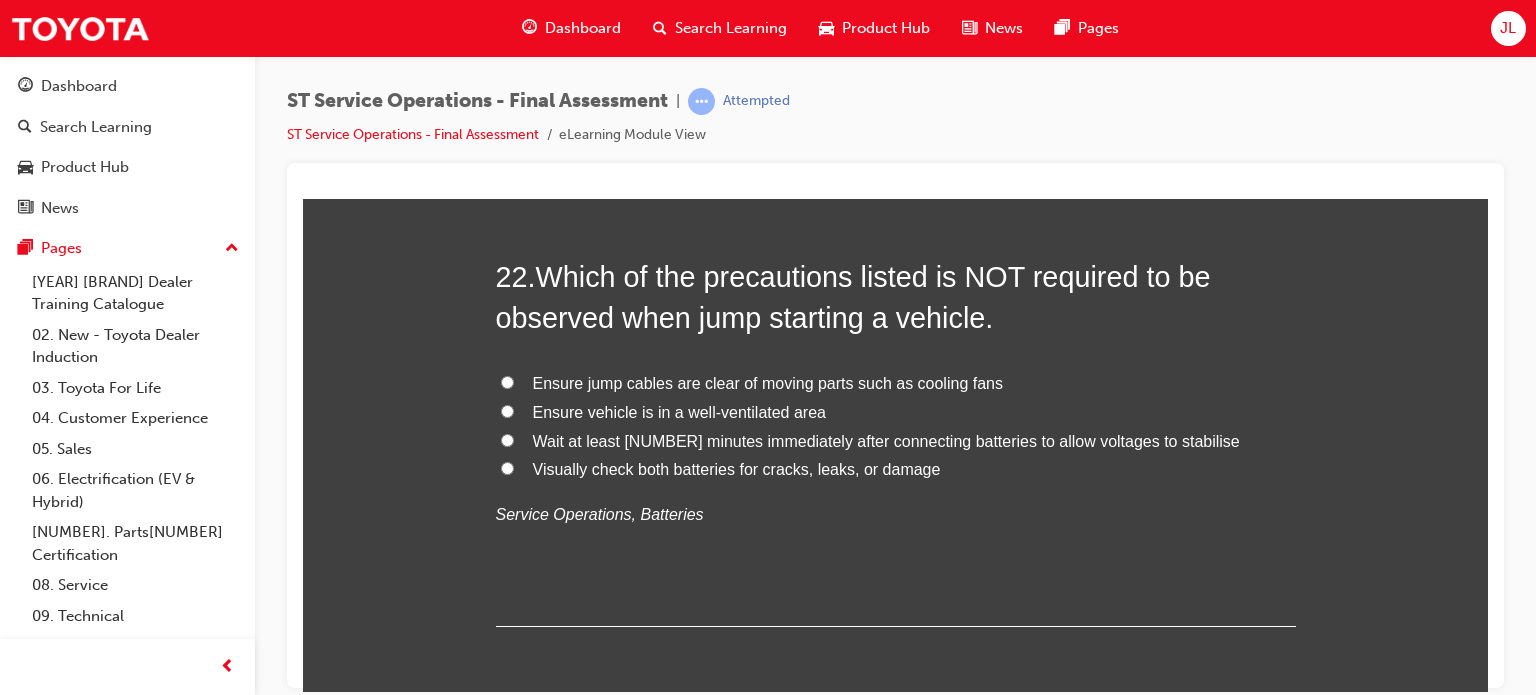click on "Wait at least [NUMBER] minutes immediately after connecting batteries to allow voltages to stabilise" at bounding box center (886, 440) 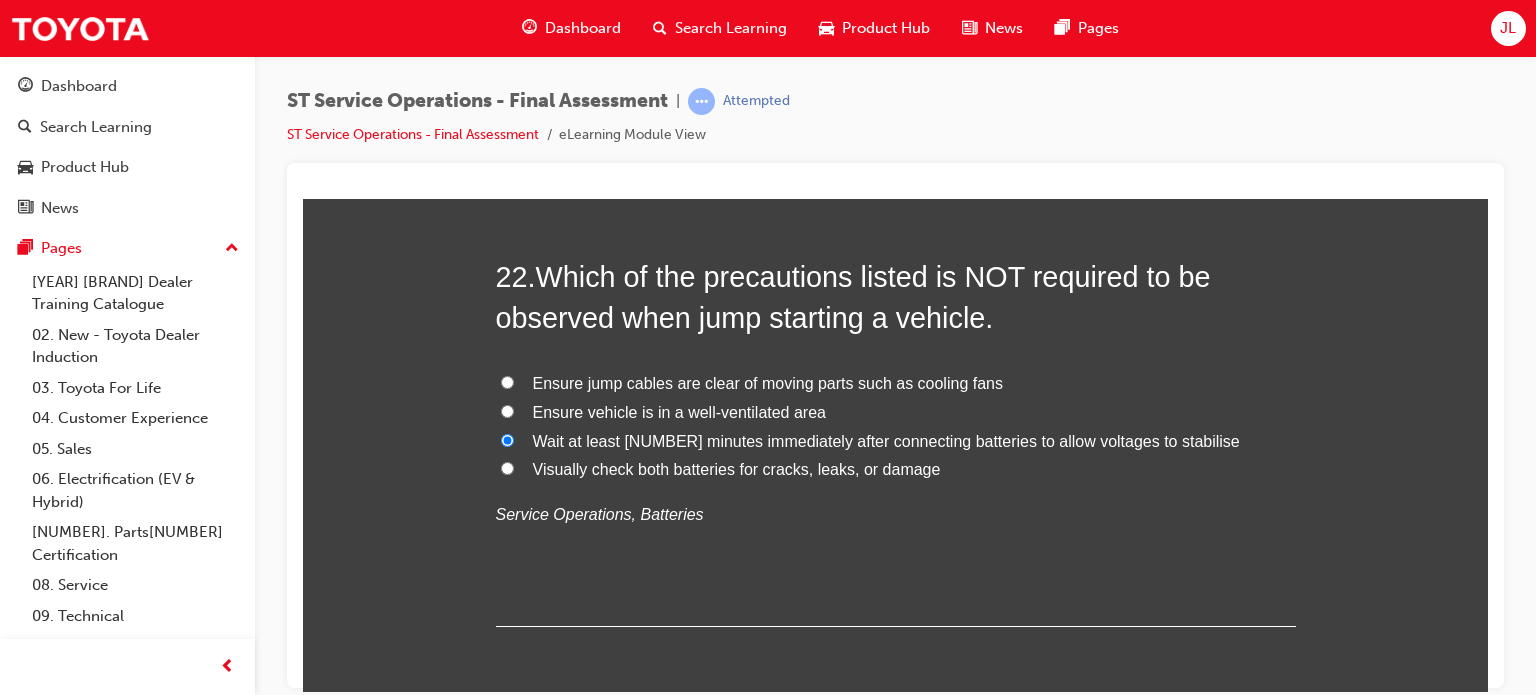 radio on "true" 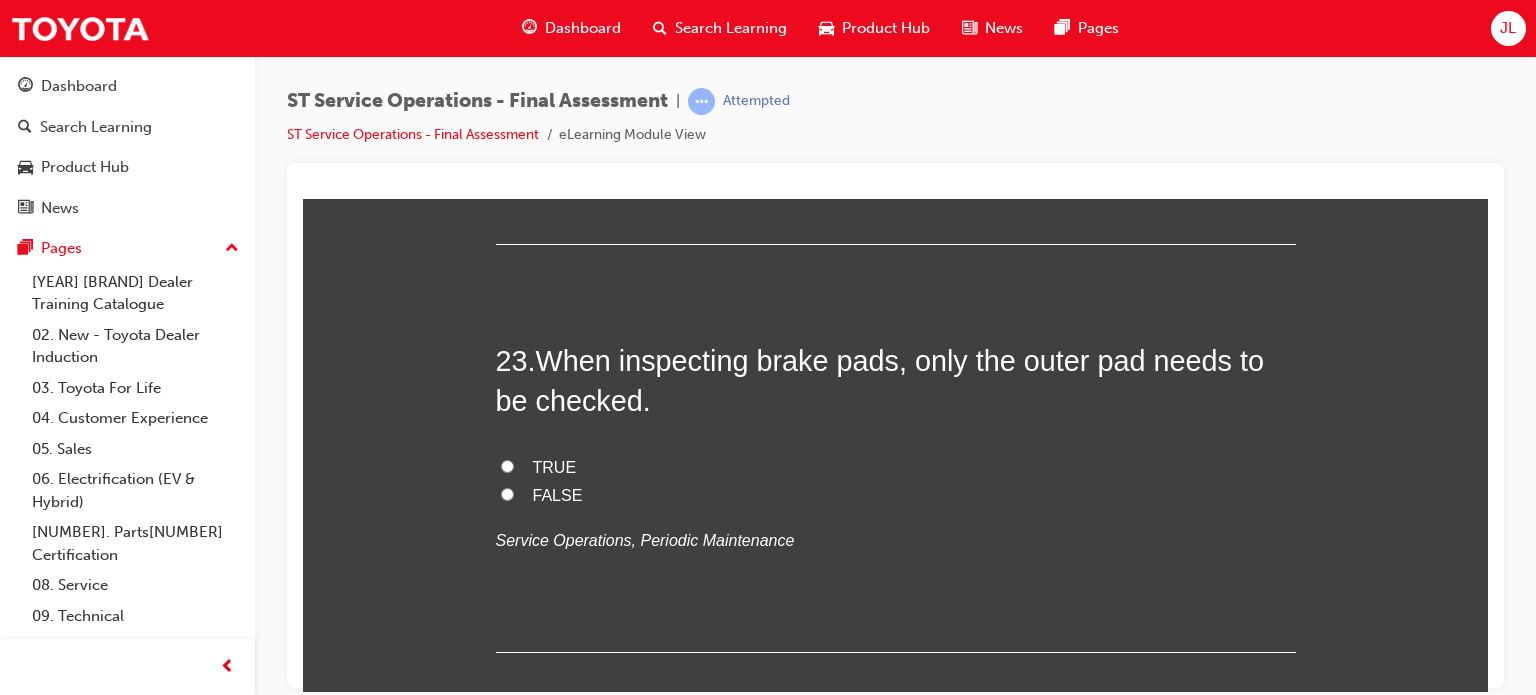 scroll, scrollTop: 10263, scrollLeft: 0, axis: vertical 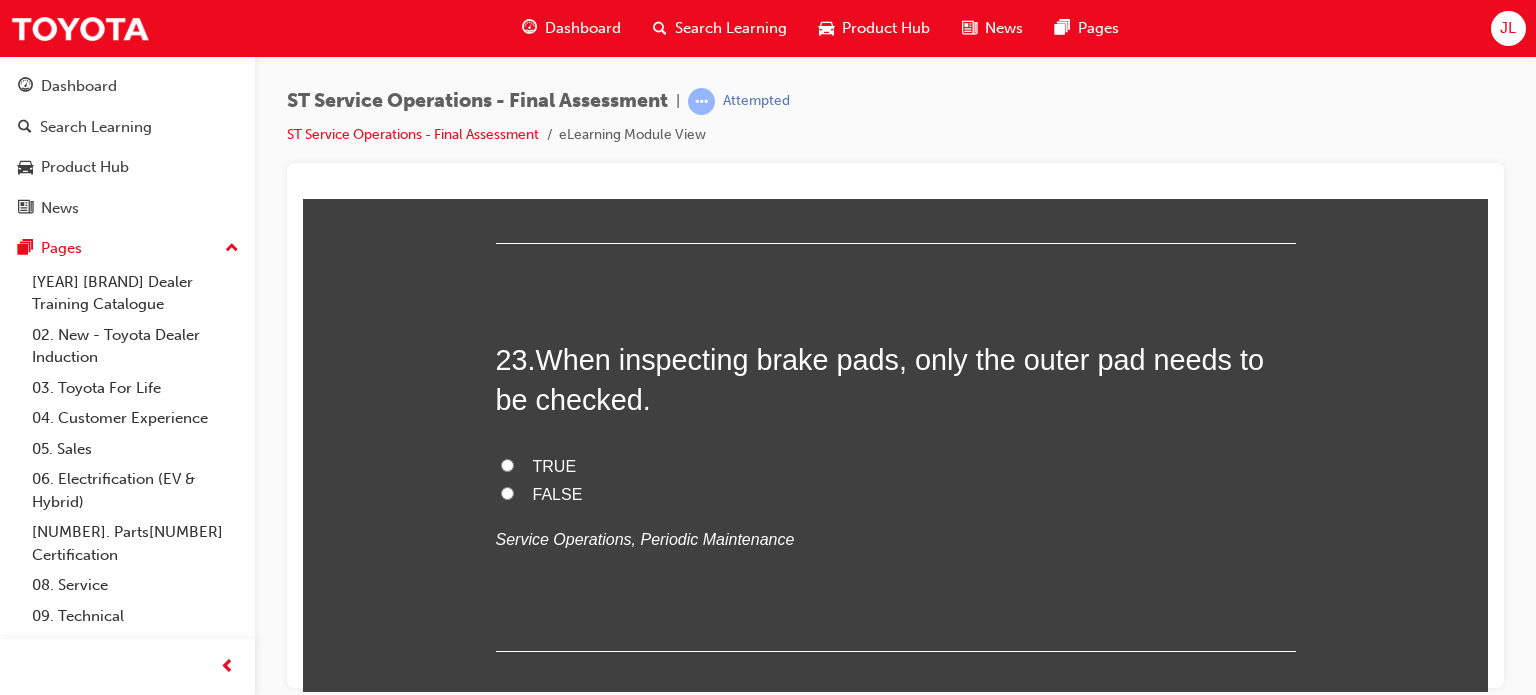 click on "FALSE" at bounding box center (896, 494) 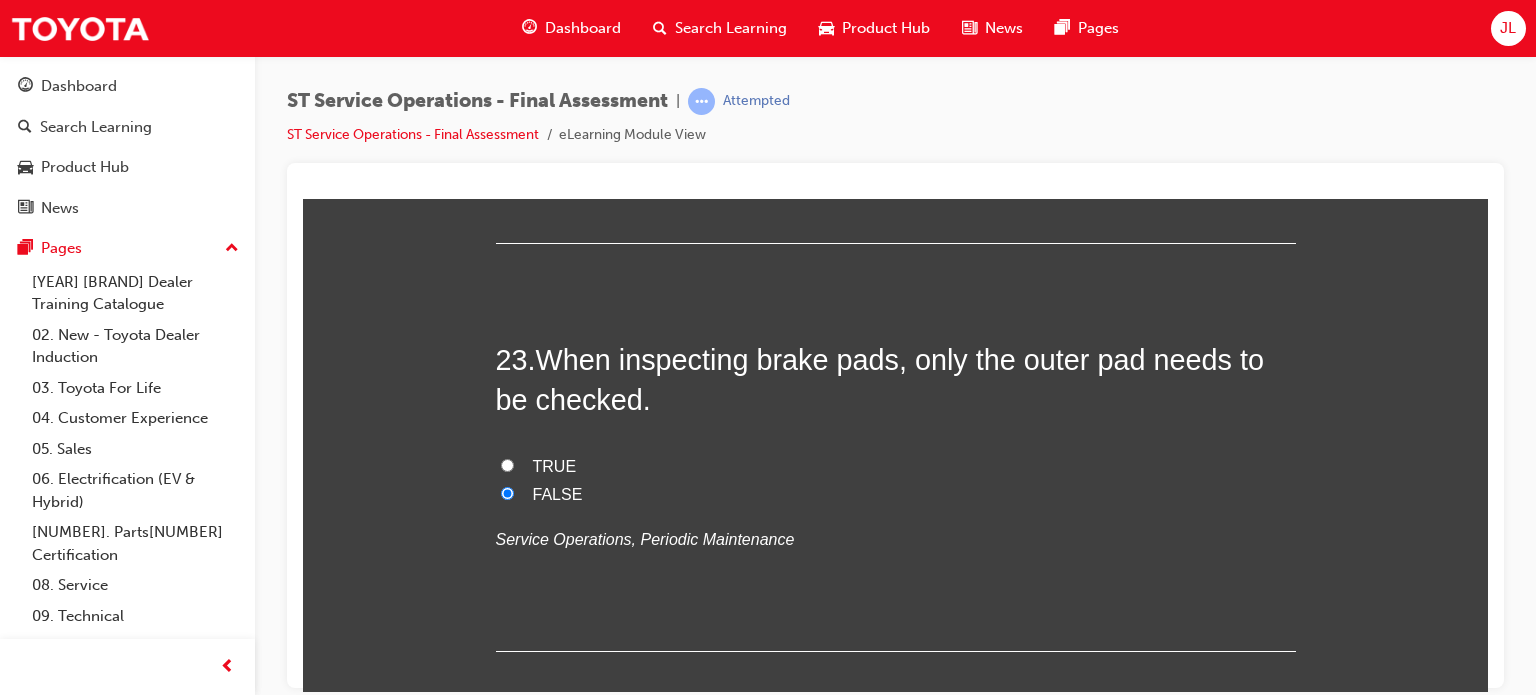 radio on "true" 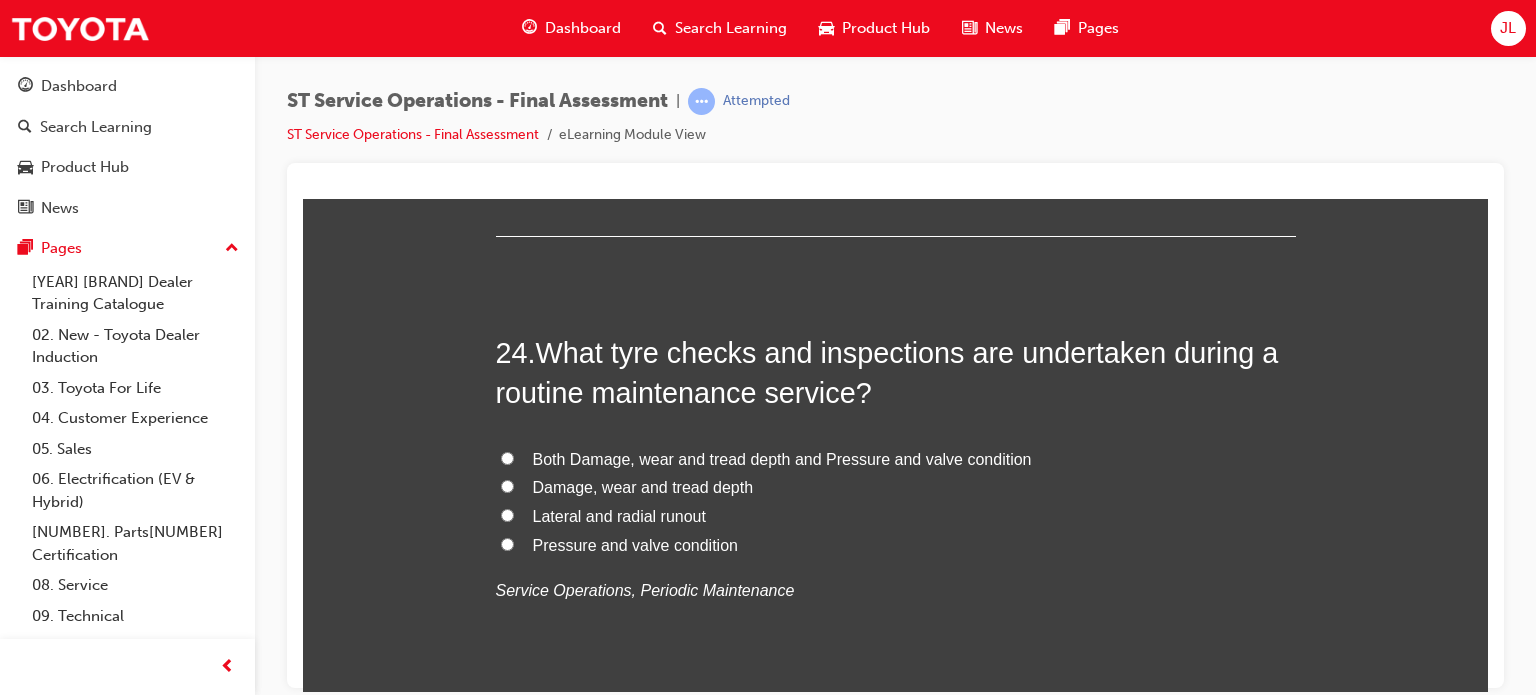 scroll, scrollTop: 10722, scrollLeft: 0, axis: vertical 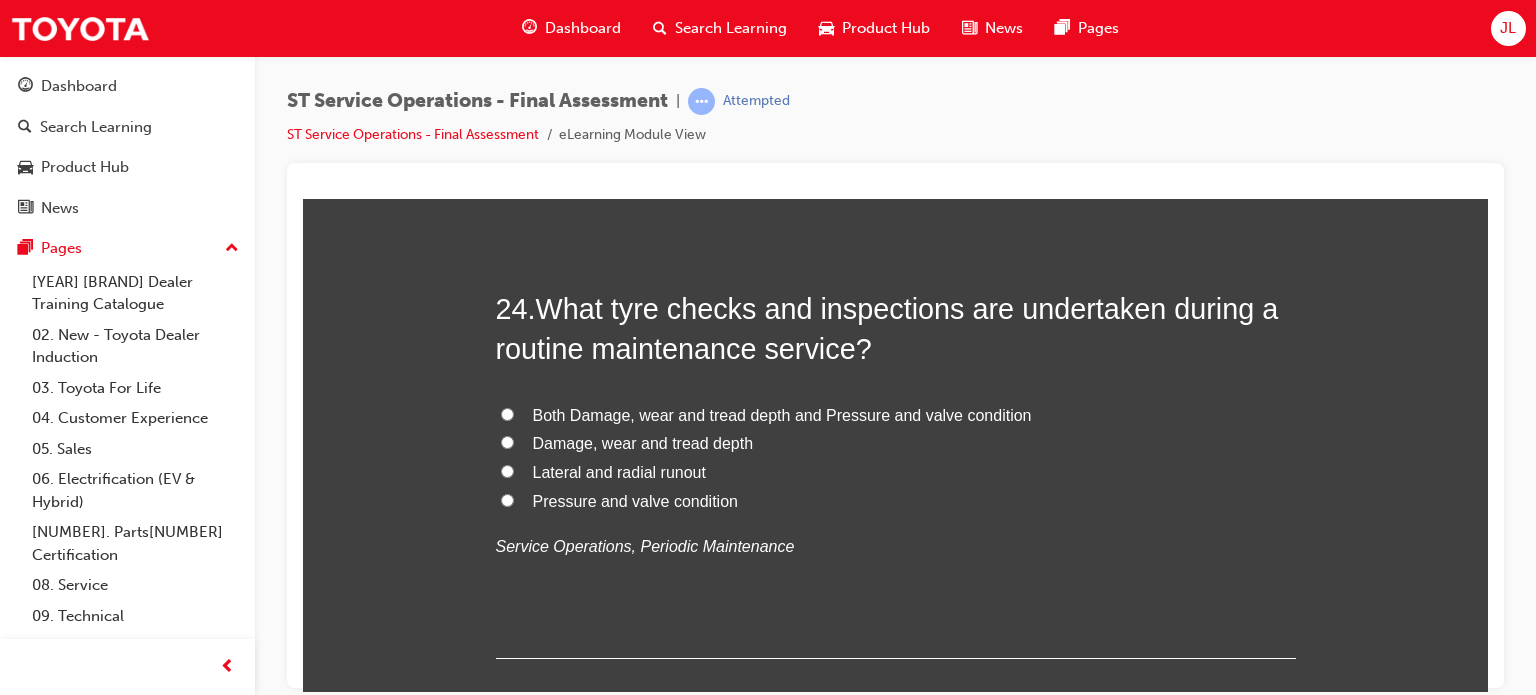 click on "Both Damage, wear and tread depth and Pressure and valve condition" at bounding box center (782, 414) 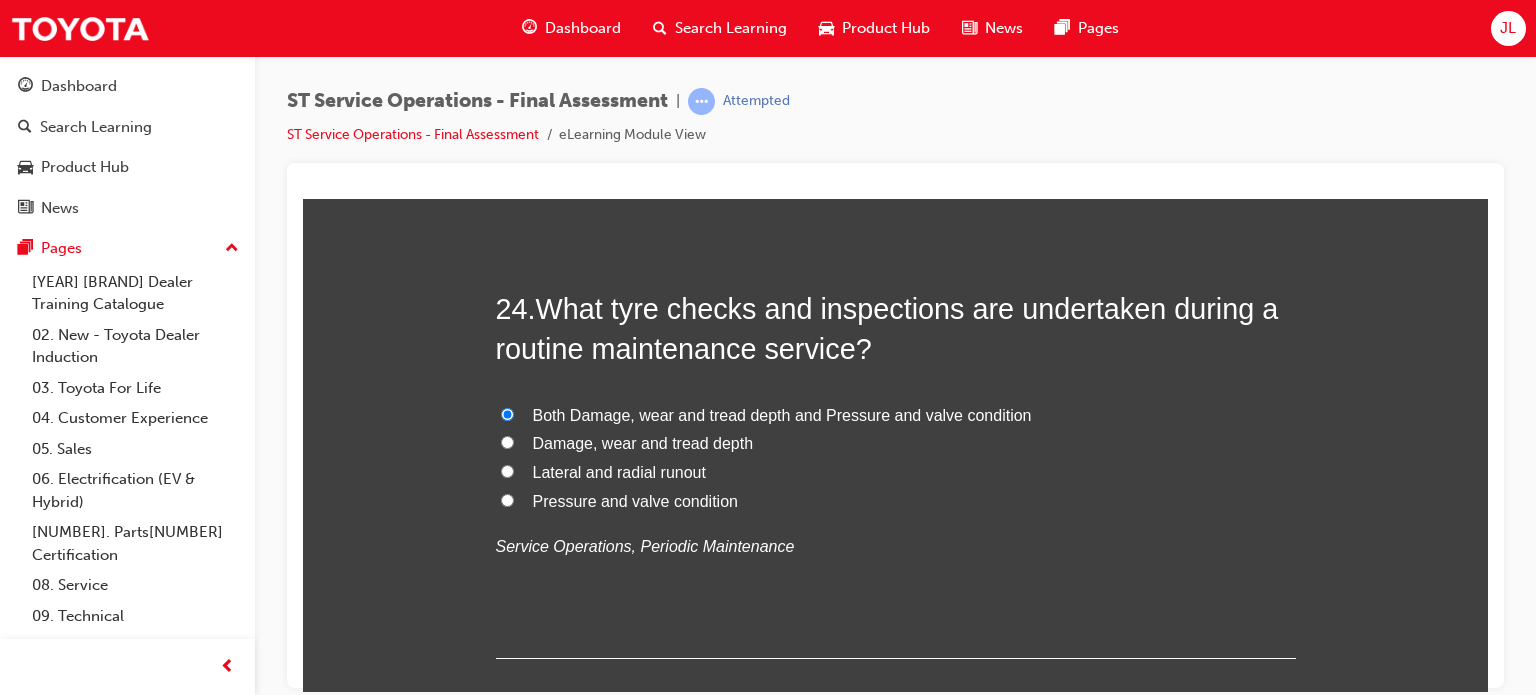radio on "true" 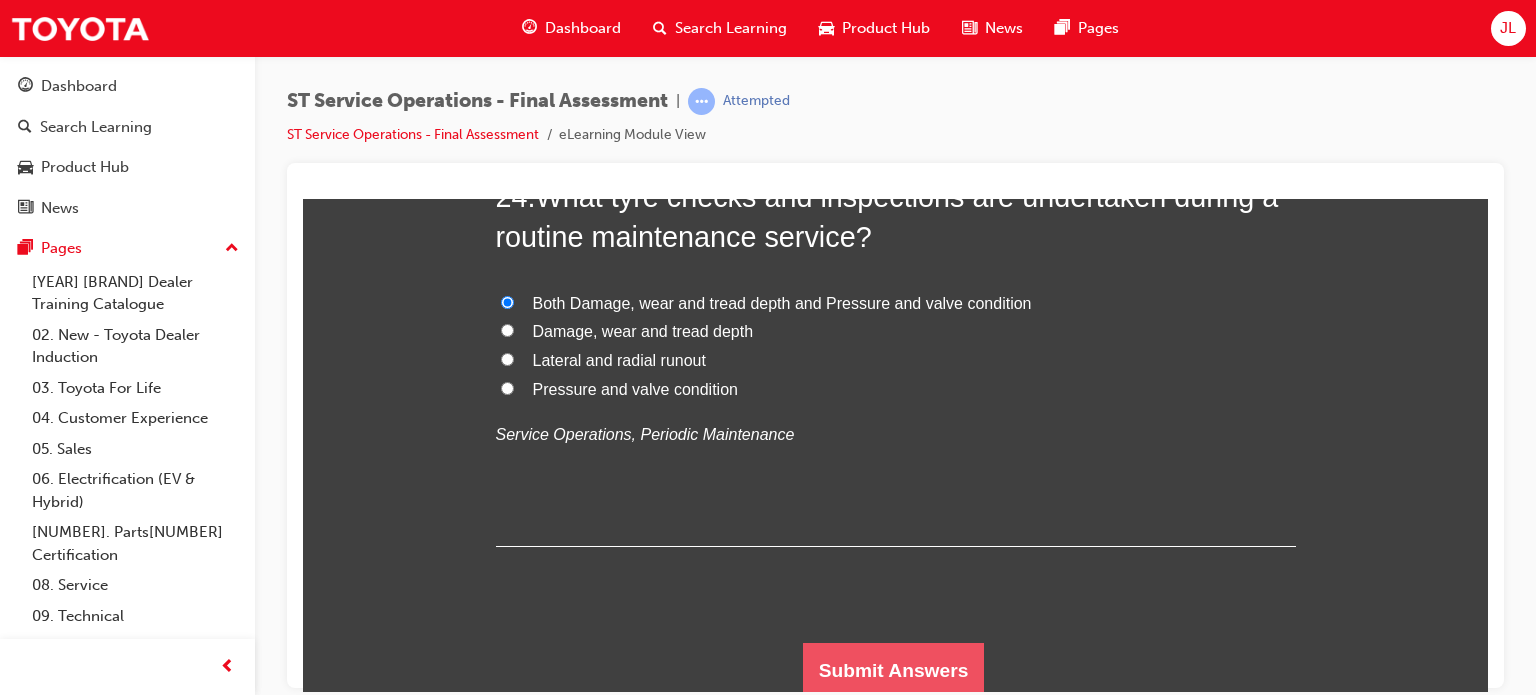 click on "Submit Answers" at bounding box center [894, 670] 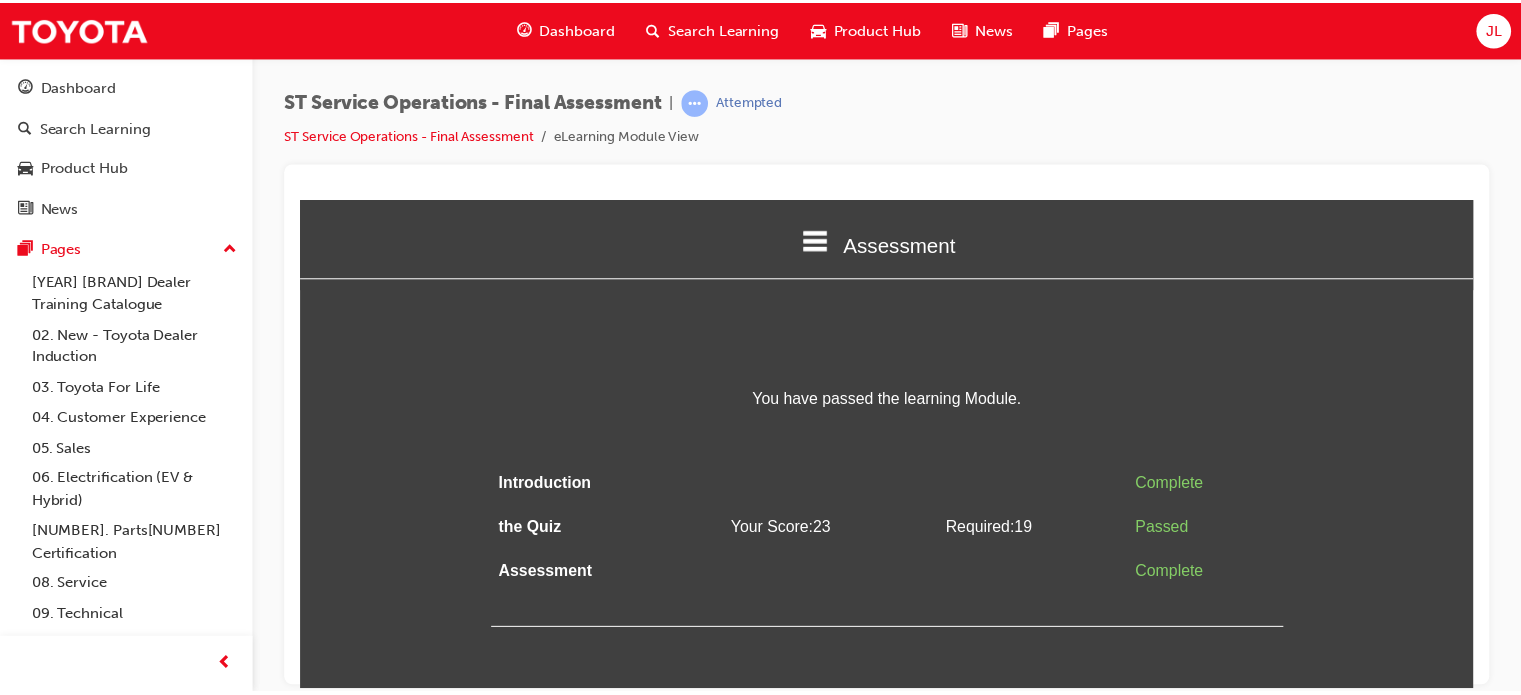 scroll, scrollTop: 0, scrollLeft: 0, axis: both 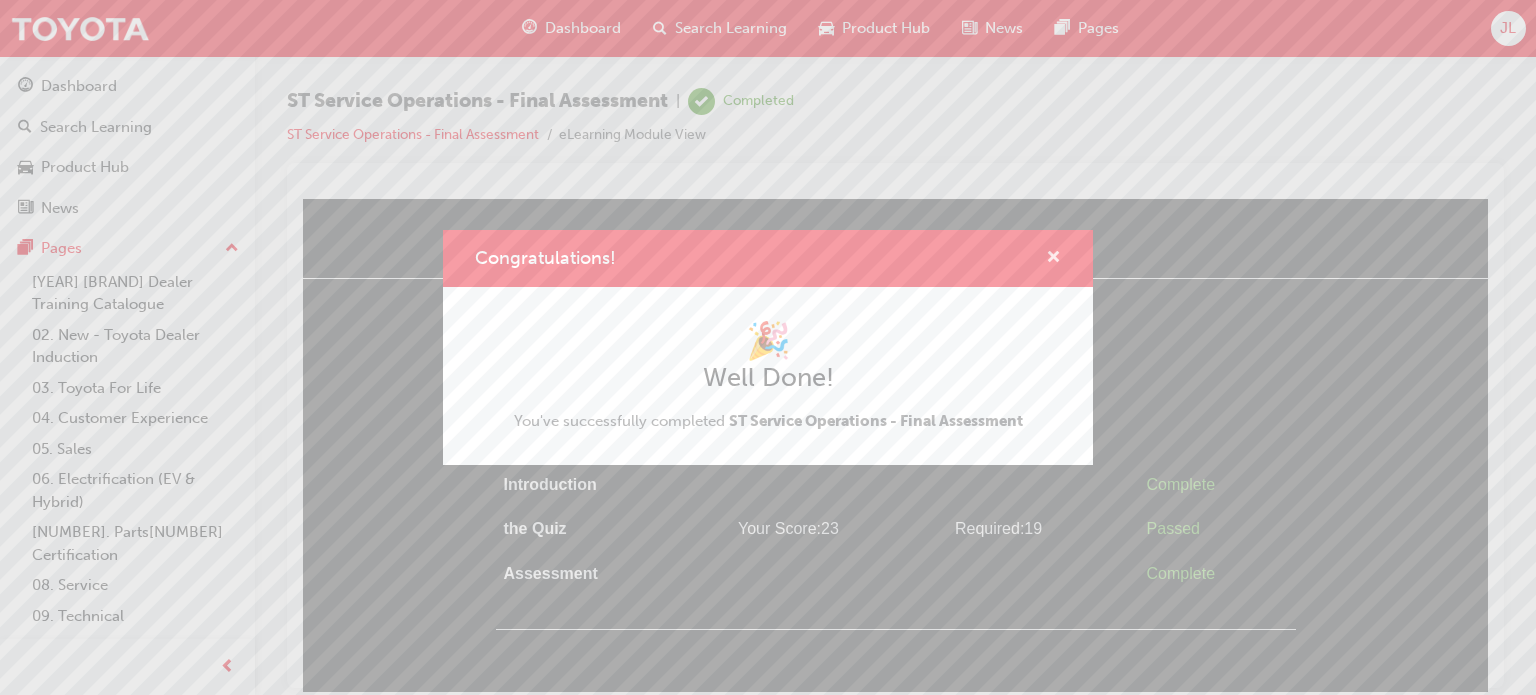 click at bounding box center [1053, 259] 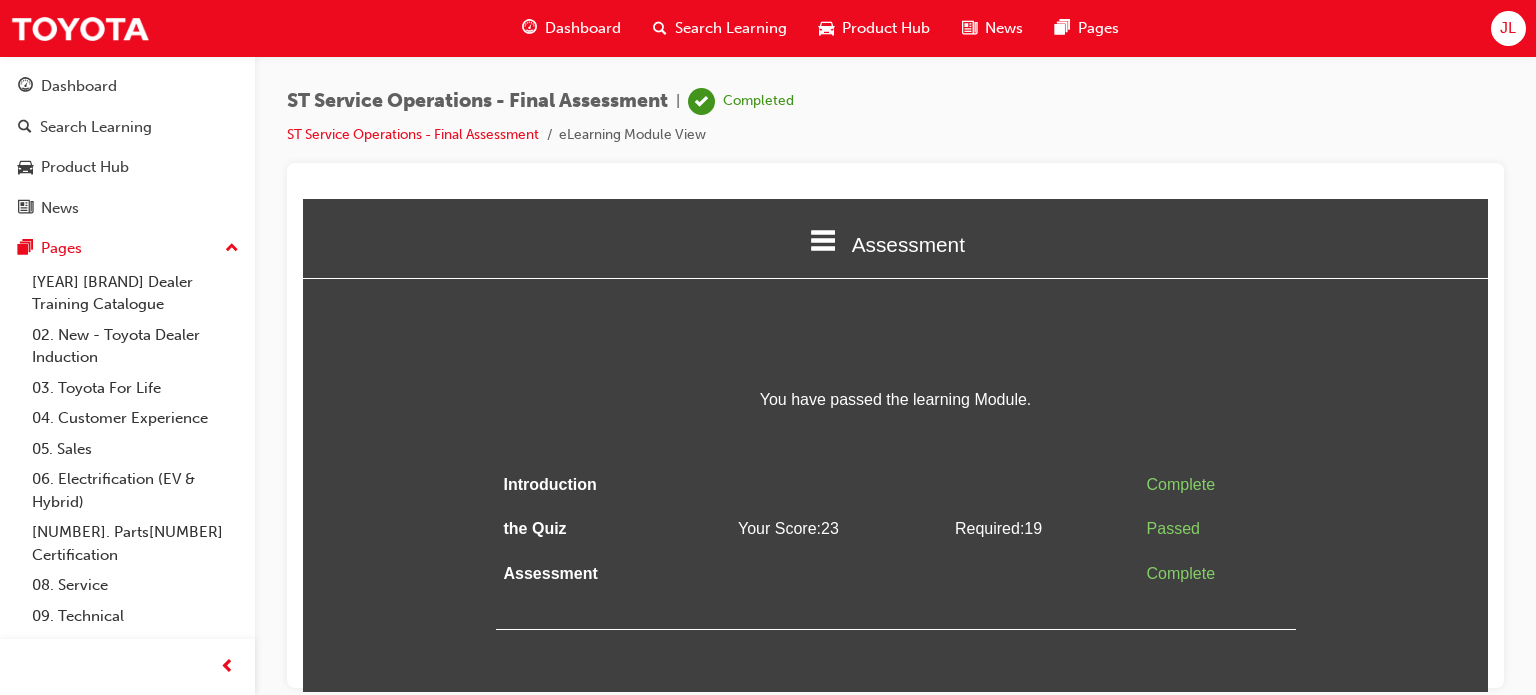 click on "Assessment" at bounding box center [895, 243] 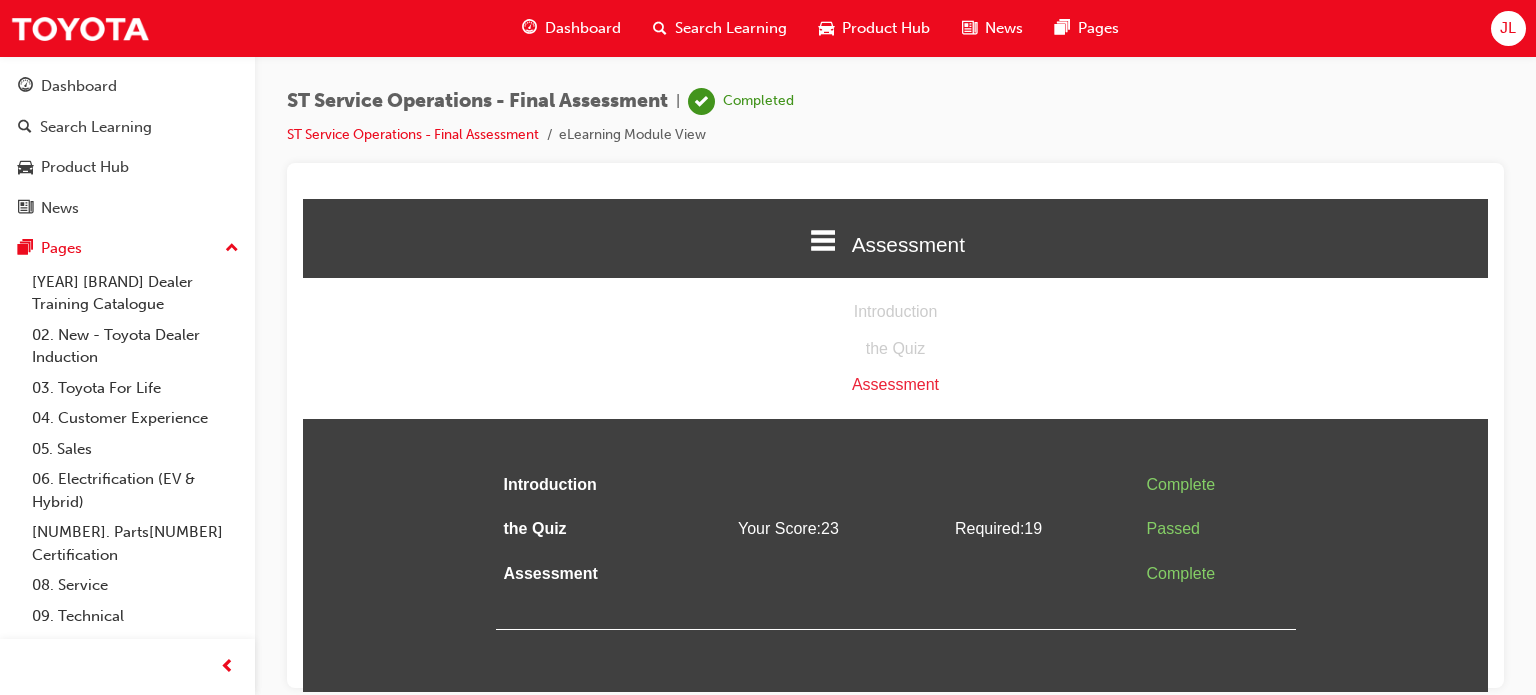 click on "the Quiz" at bounding box center [895, 348] 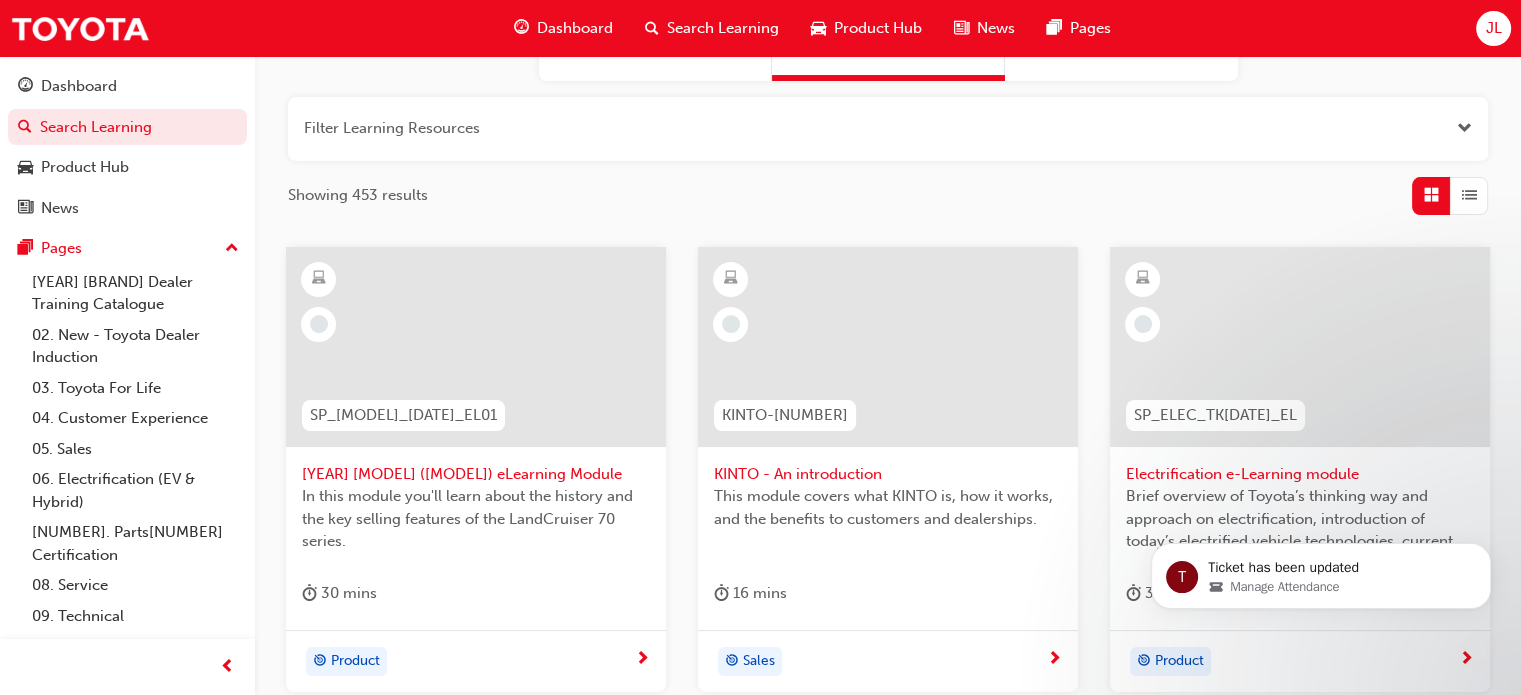 scroll, scrollTop: 44, scrollLeft: 0, axis: vertical 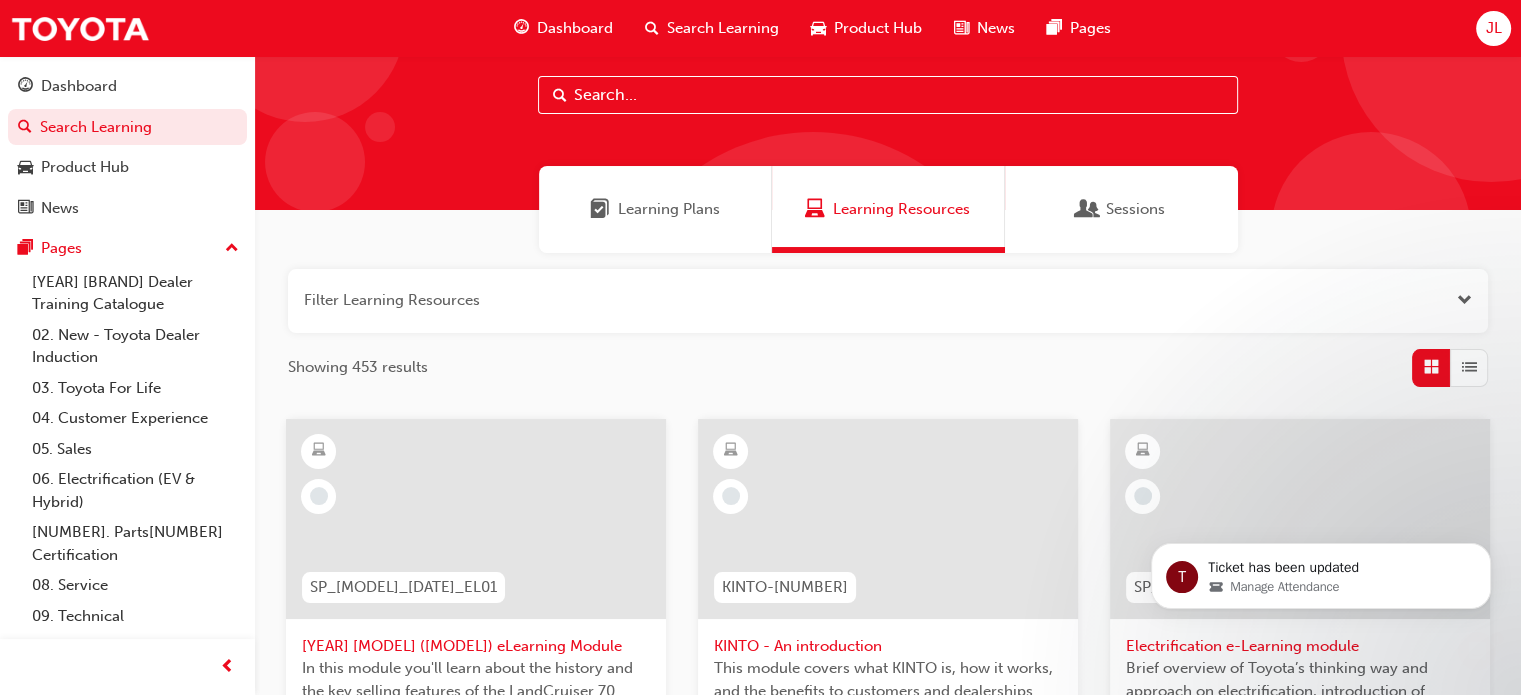 click on "Learning Plans" at bounding box center (669, 209) 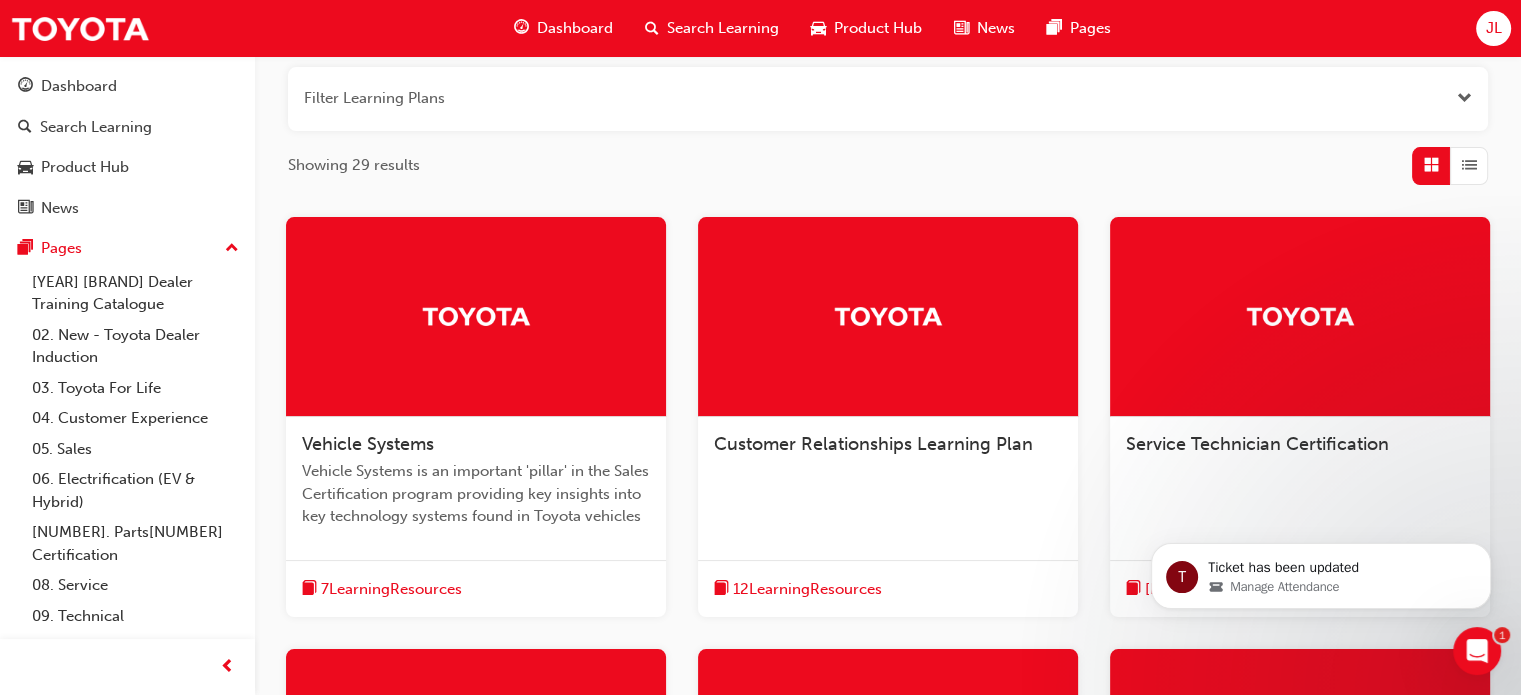 scroll, scrollTop: 247, scrollLeft: 0, axis: vertical 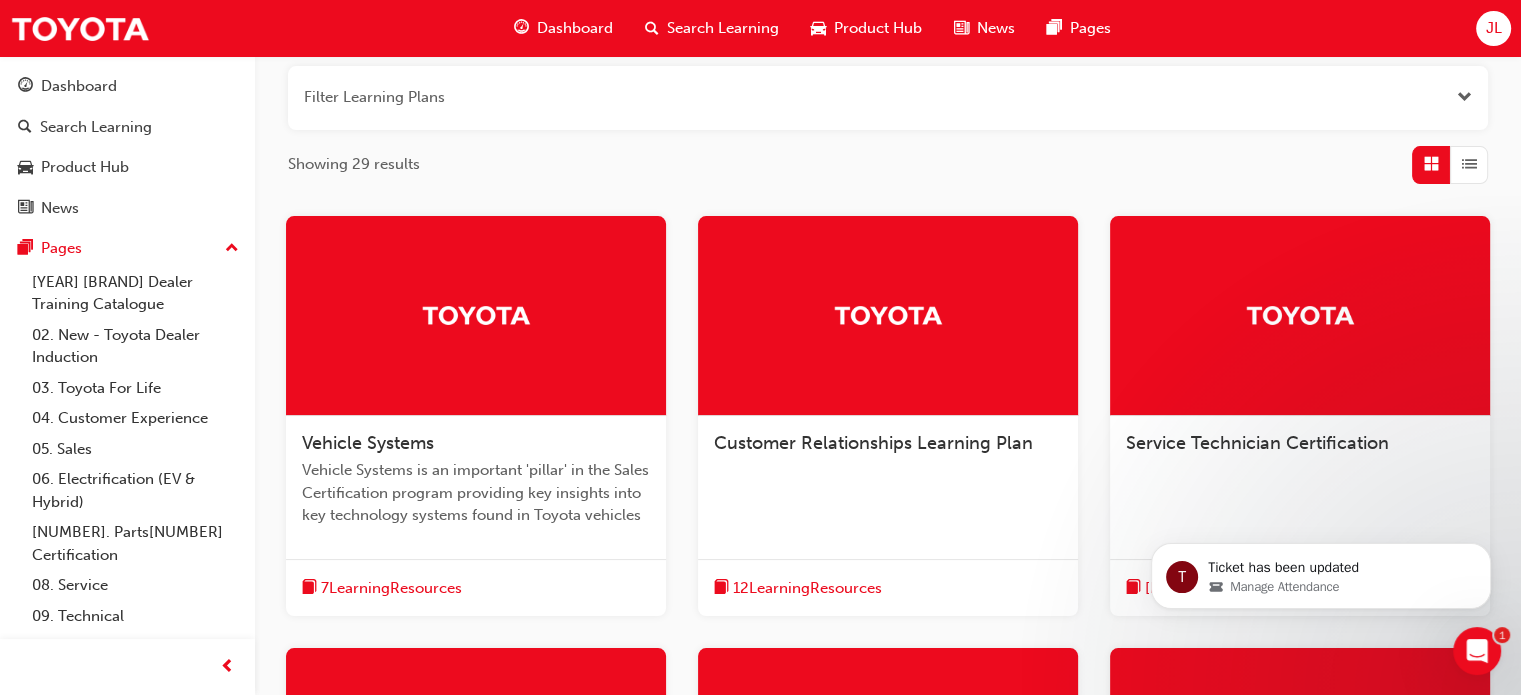 click at bounding box center [1300, 316] 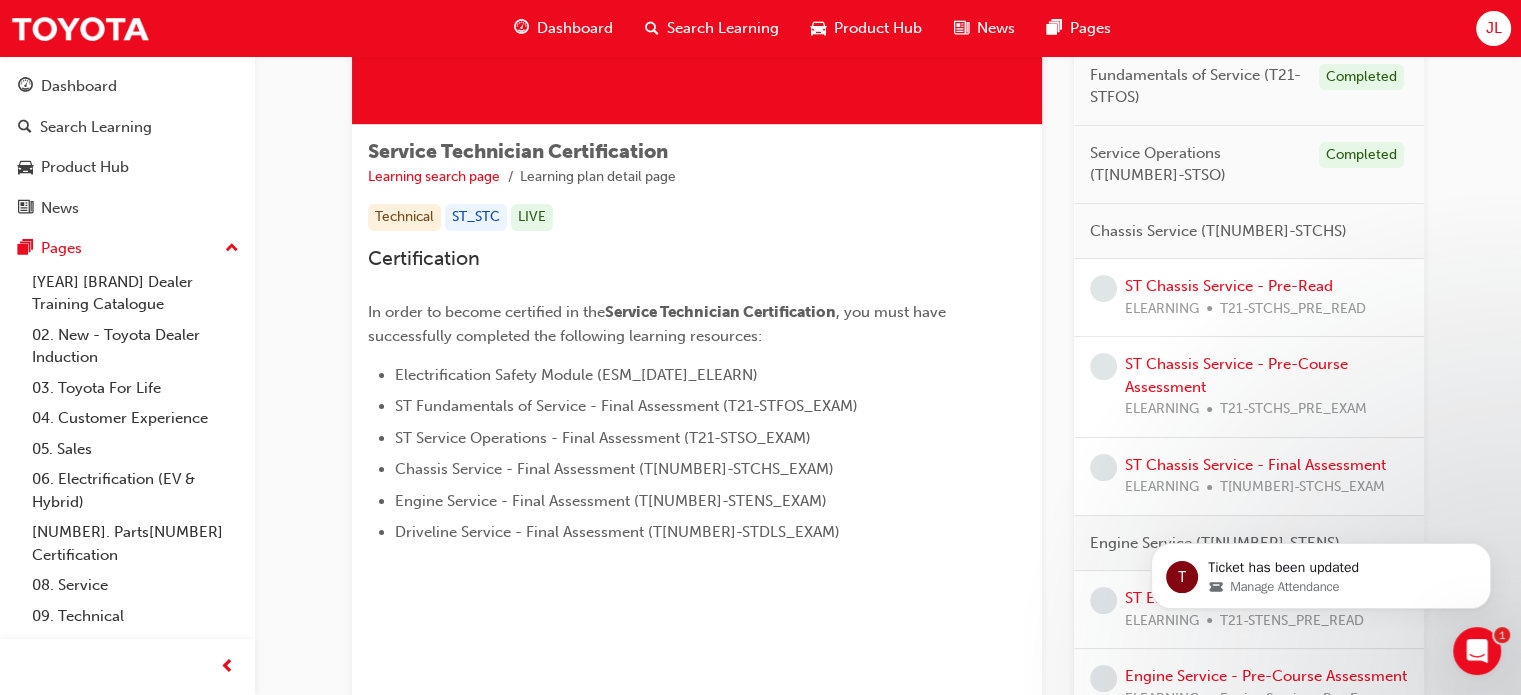 scroll, scrollTop: 275, scrollLeft: 0, axis: vertical 